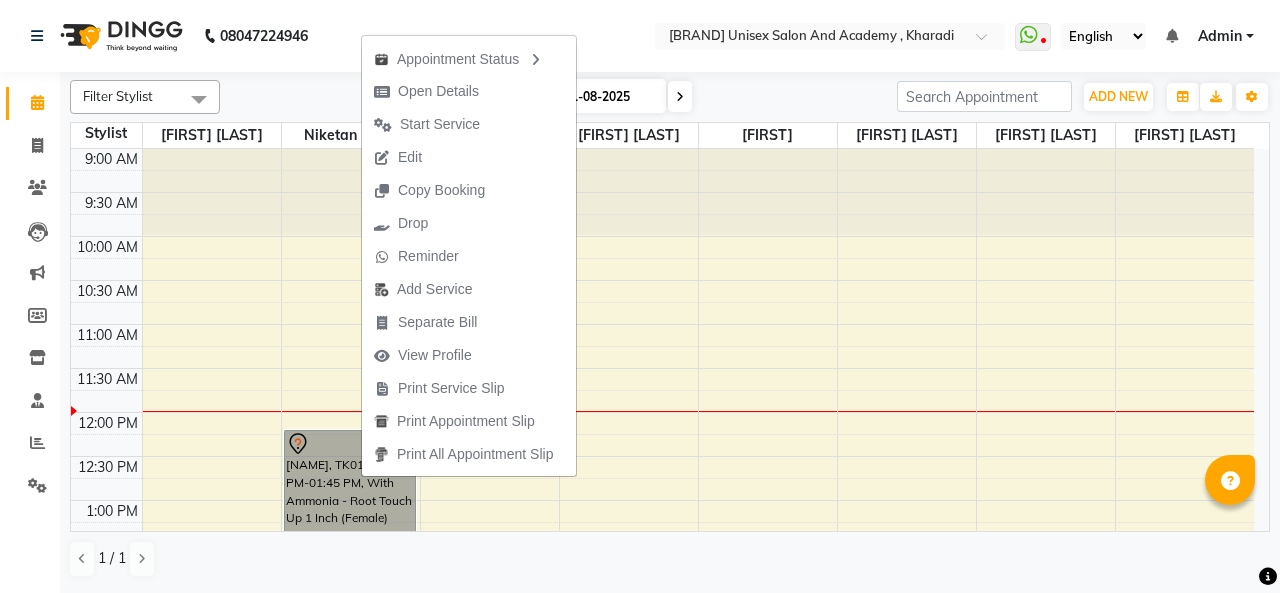 scroll, scrollTop: 0, scrollLeft: 0, axis: both 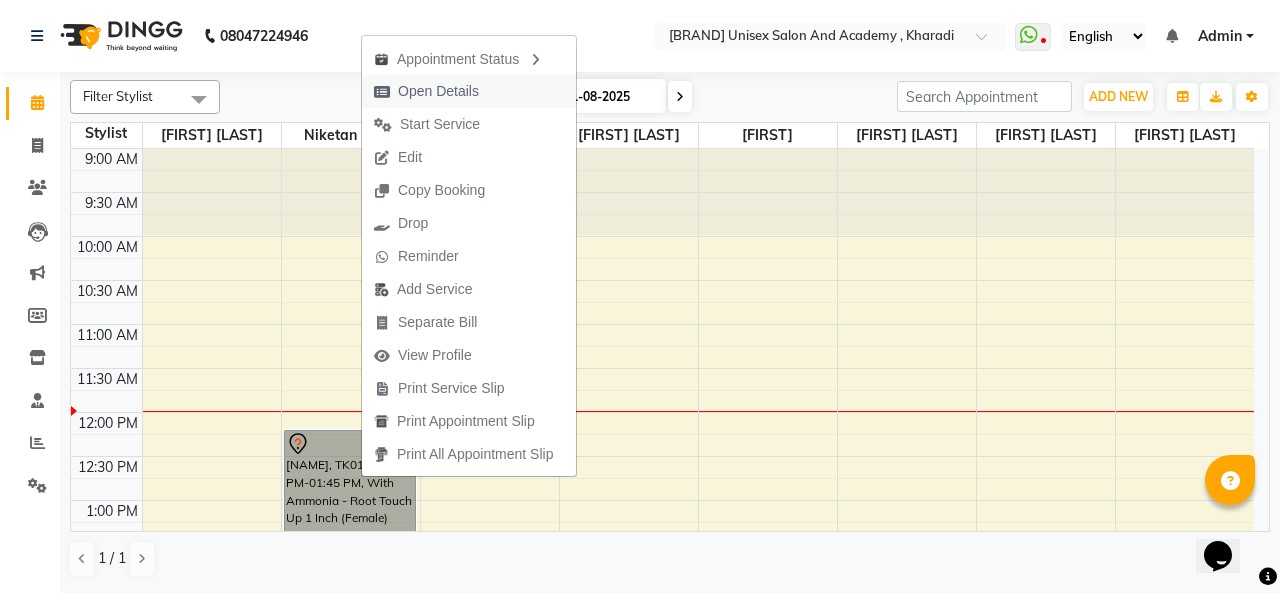 click on "Open Details" at bounding box center (438, 91) 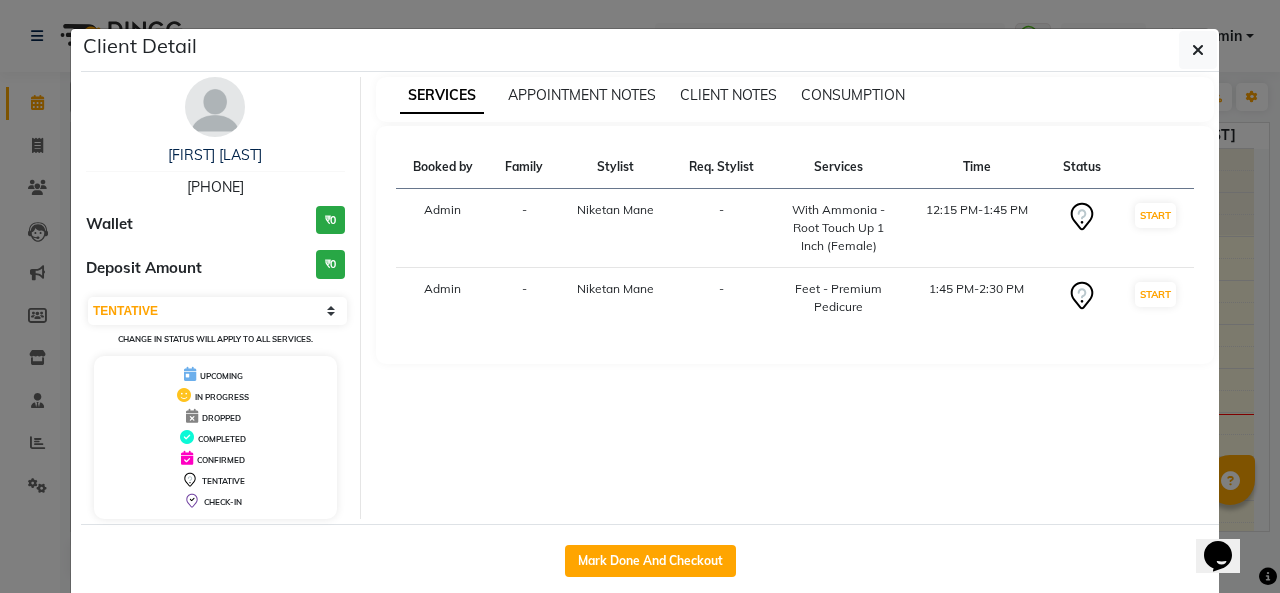 type 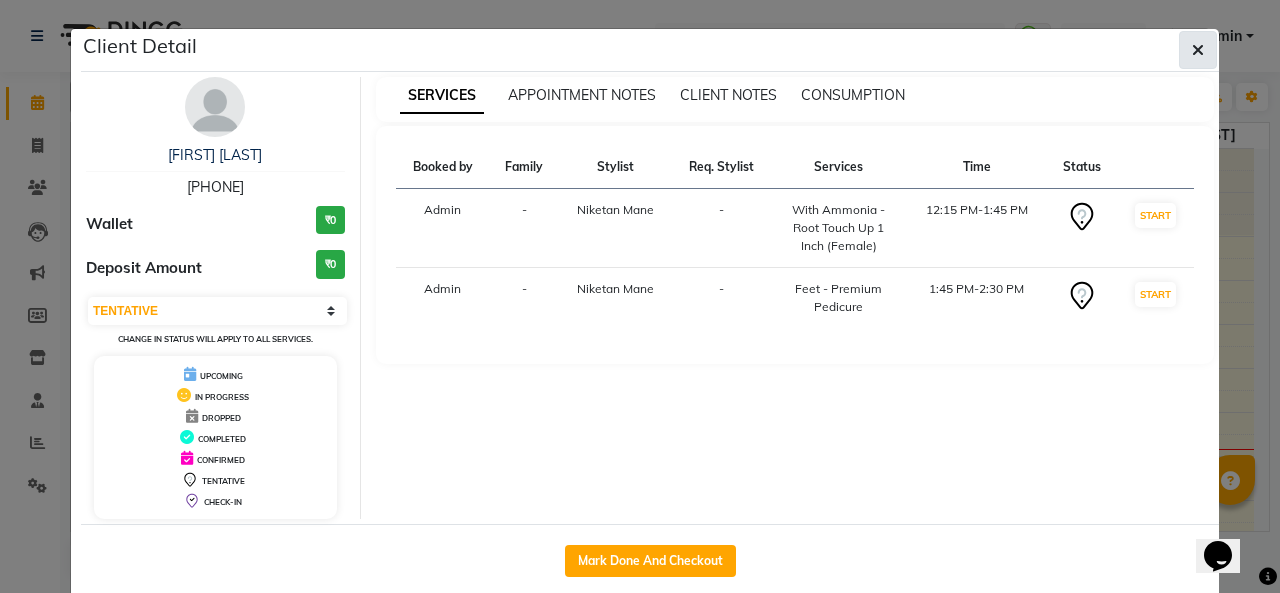 click 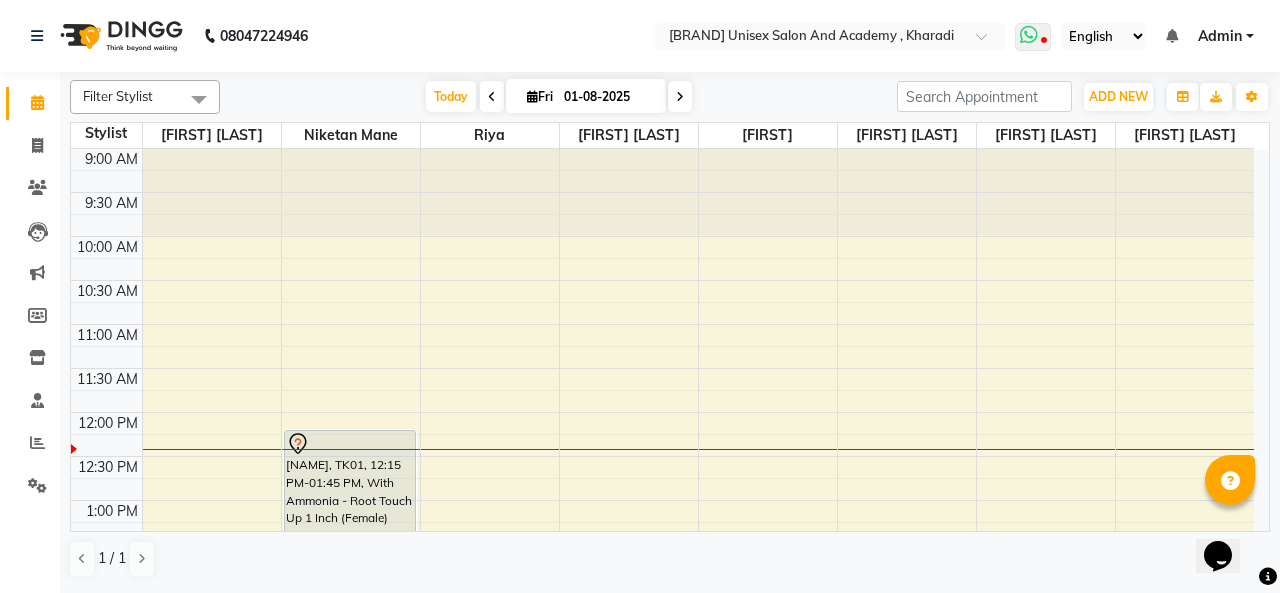 click at bounding box center (1033, 37) 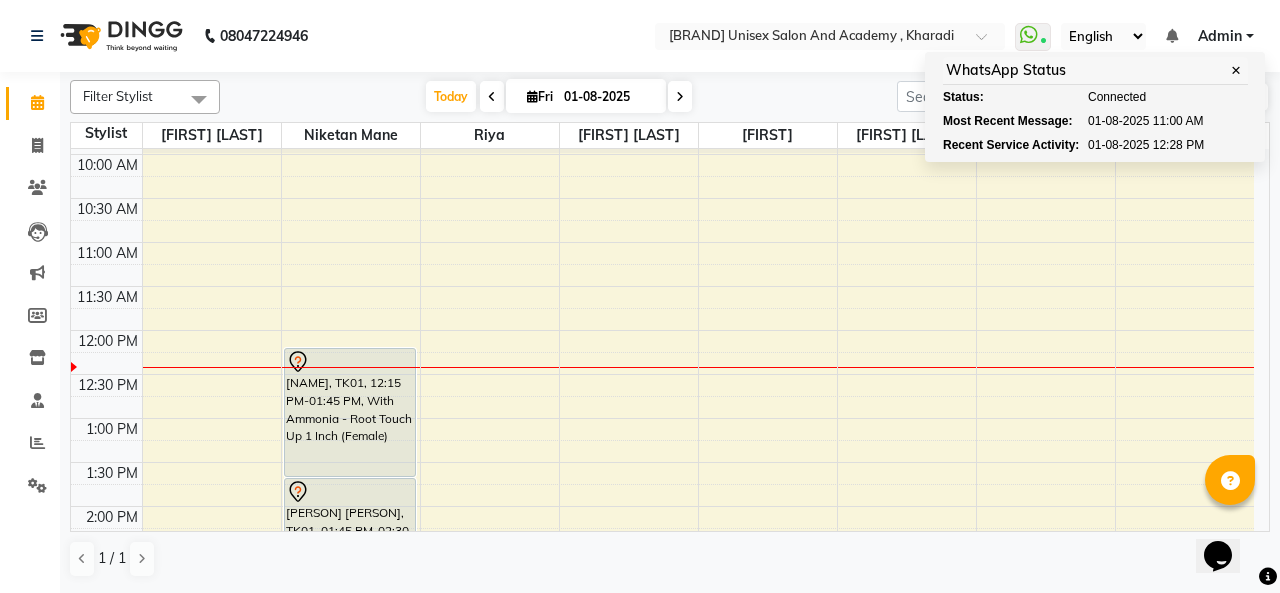 scroll, scrollTop: 200, scrollLeft: 0, axis: vertical 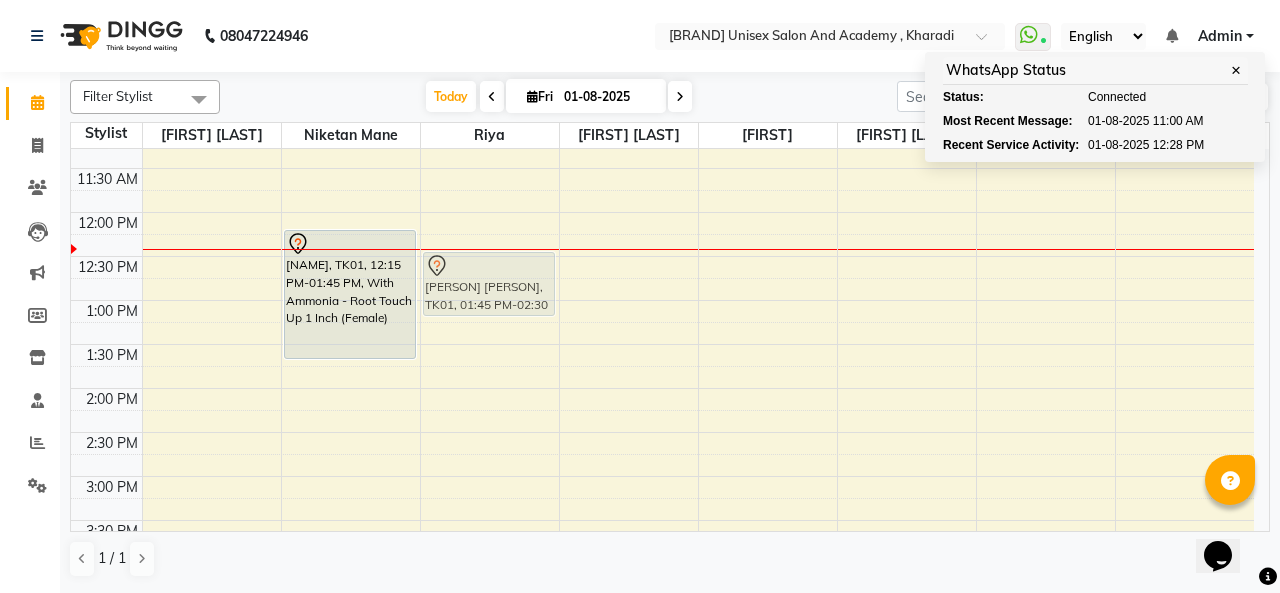 drag, startPoint x: 349, startPoint y: 407, endPoint x: 463, endPoint y: 299, distance: 157.03503 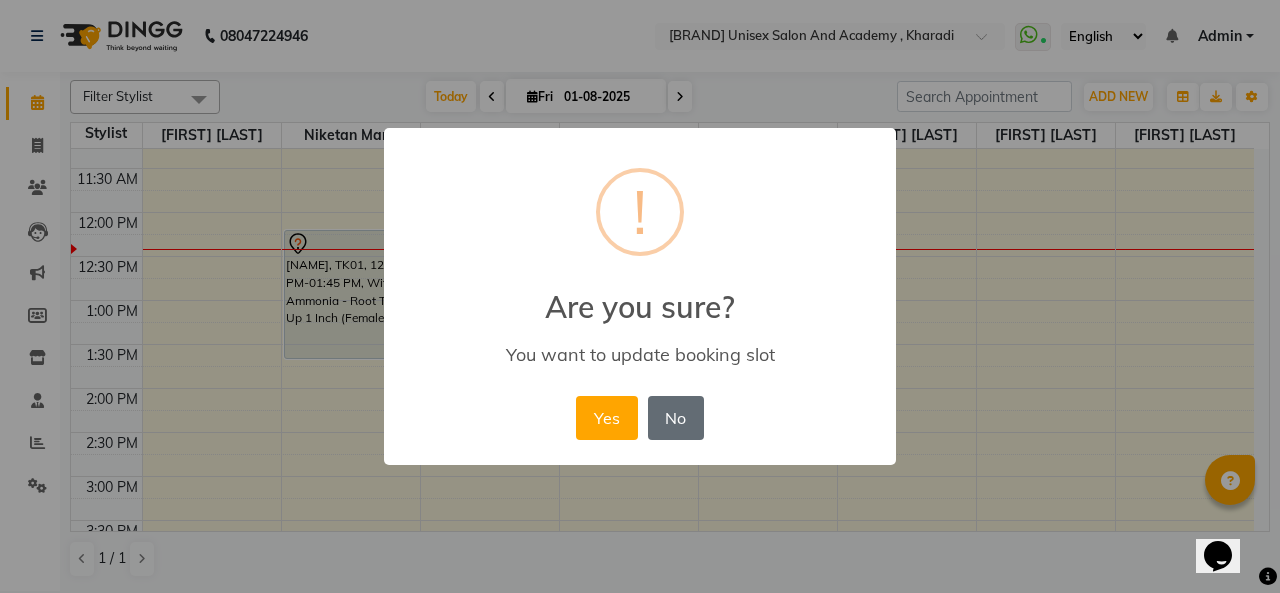 click on "No" at bounding box center [676, 418] 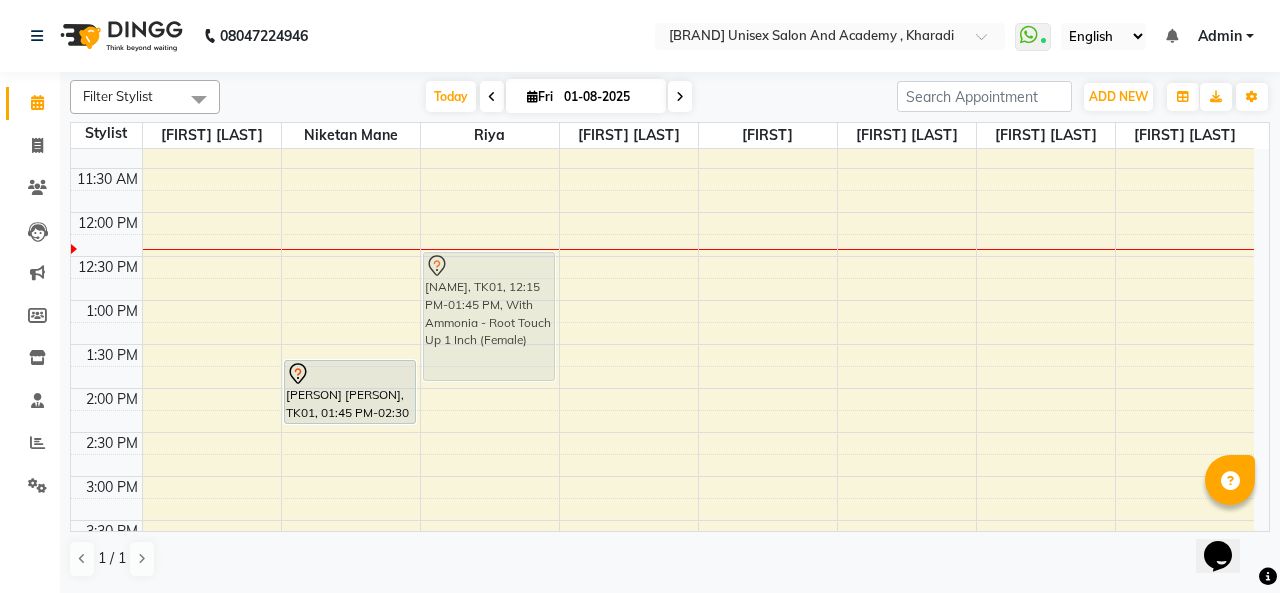 drag, startPoint x: 314, startPoint y: 261, endPoint x: 486, endPoint y: 291, distance: 174.59668 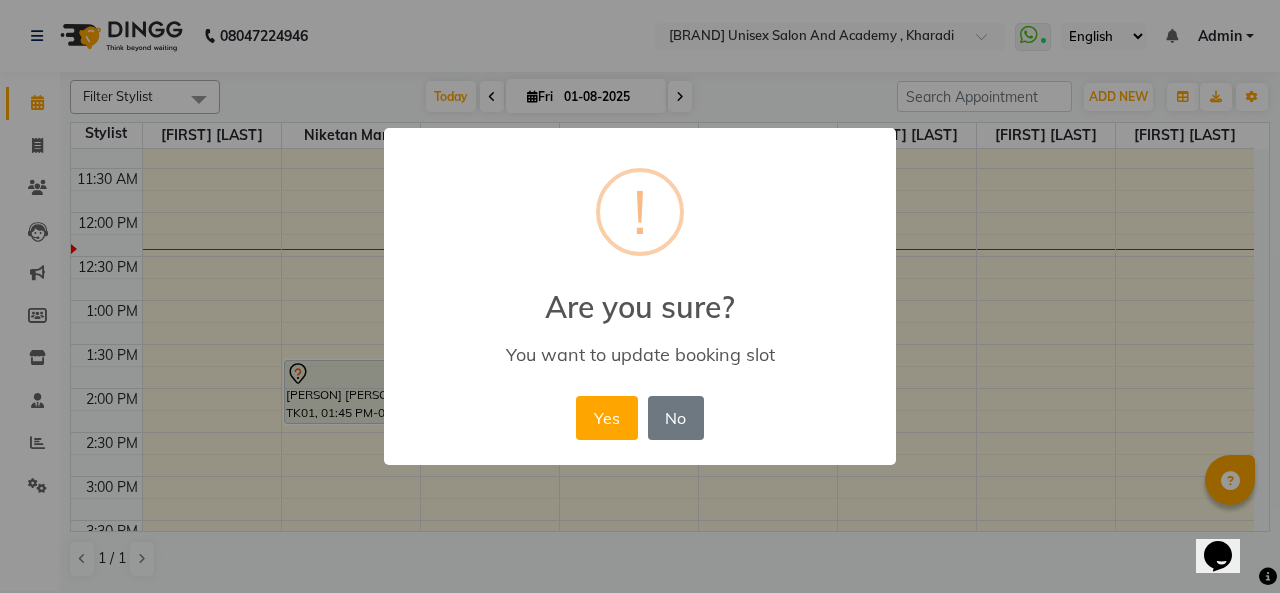 click on "Yes No No" at bounding box center (639, 418) 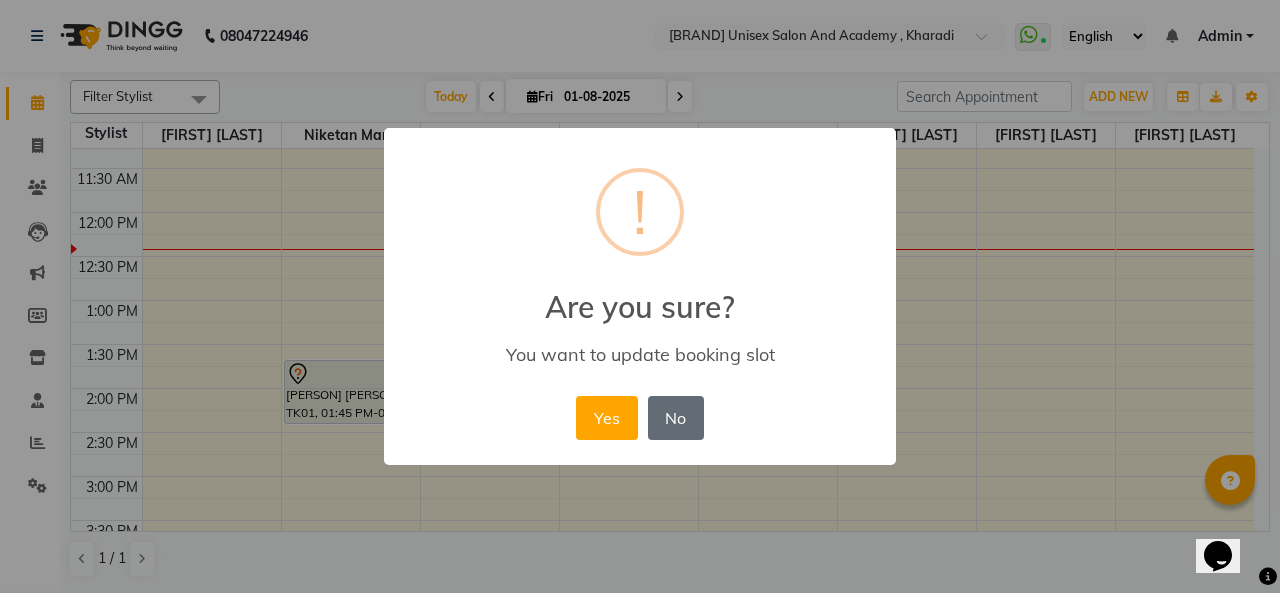 click on "No" at bounding box center (676, 418) 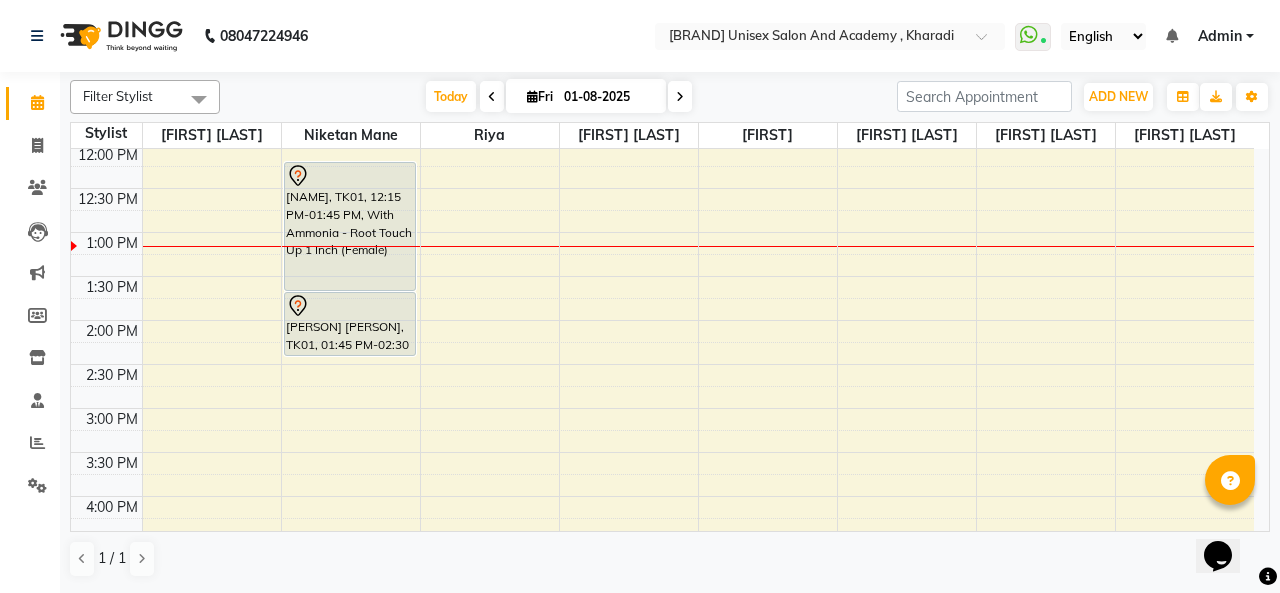 scroll, scrollTop: 300, scrollLeft: 0, axis: vertical 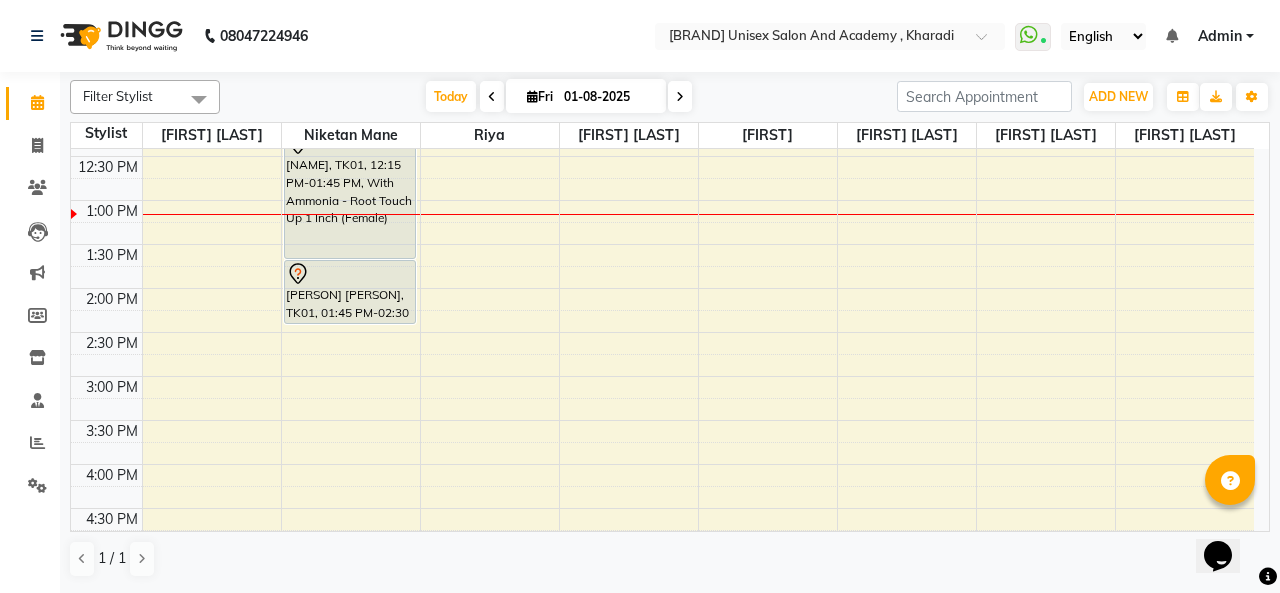 click on "9:00 AM 9:30 AM 10:00 AM 10:30 AM 11:00 AM 11:30 AM 12:00 PM 12:30 PM 1:00 PM 1:30 PM 2:00 PM 2:30 PM 3:00 PM 3:30 PM 4:00 PM 4:30 PM 5:00 PM 5:30 PM 6:00 PM 6:30 PM 7:00 PM 7:30 PM 8:00 PM 8:30 PM 9:00 PM 9:30 PM 10:00 PM 10:30 PM             [NAME], TK01, 12:15 PM-01:45 PM,  With Ammonia - Root Touch Up 1 Inch (Female)             [NAME], TK01, 01:45 PM-02:30 PM,  Feet - Premium Pedicure" at bounding box center [662, 464] 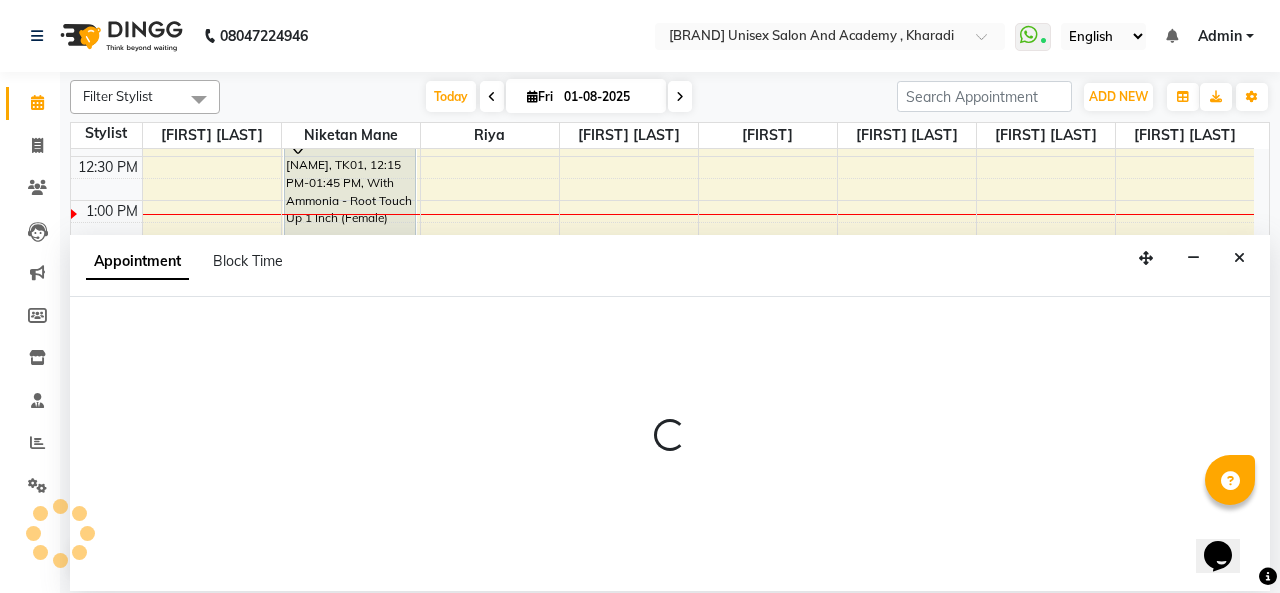 select on "43907" 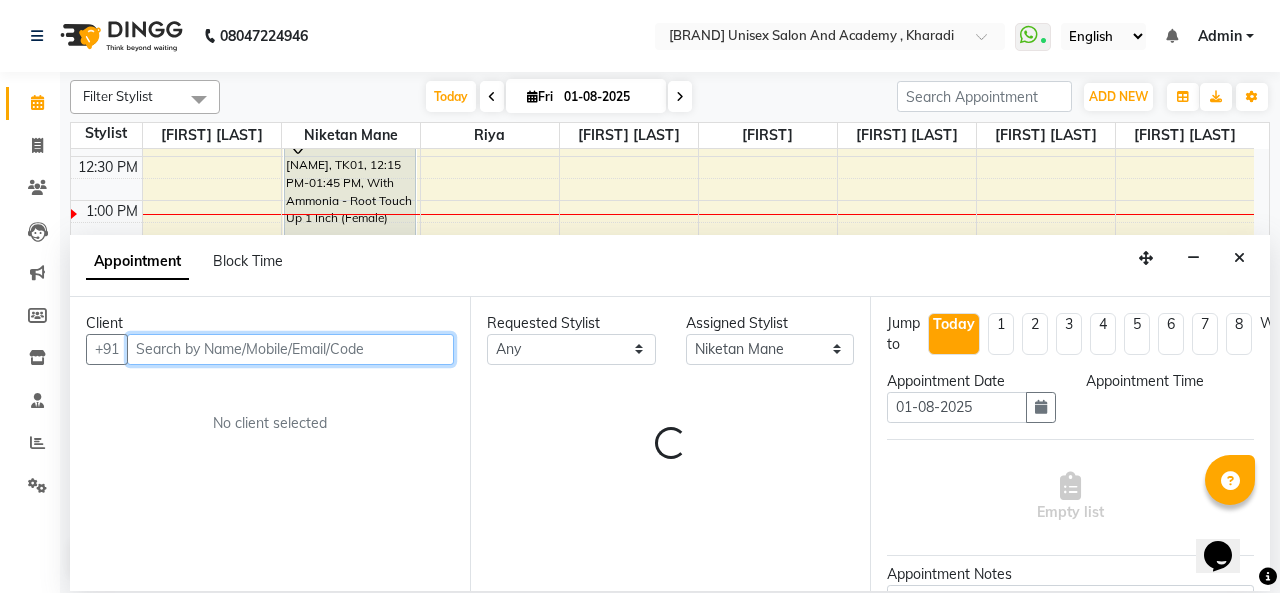 select on "930" 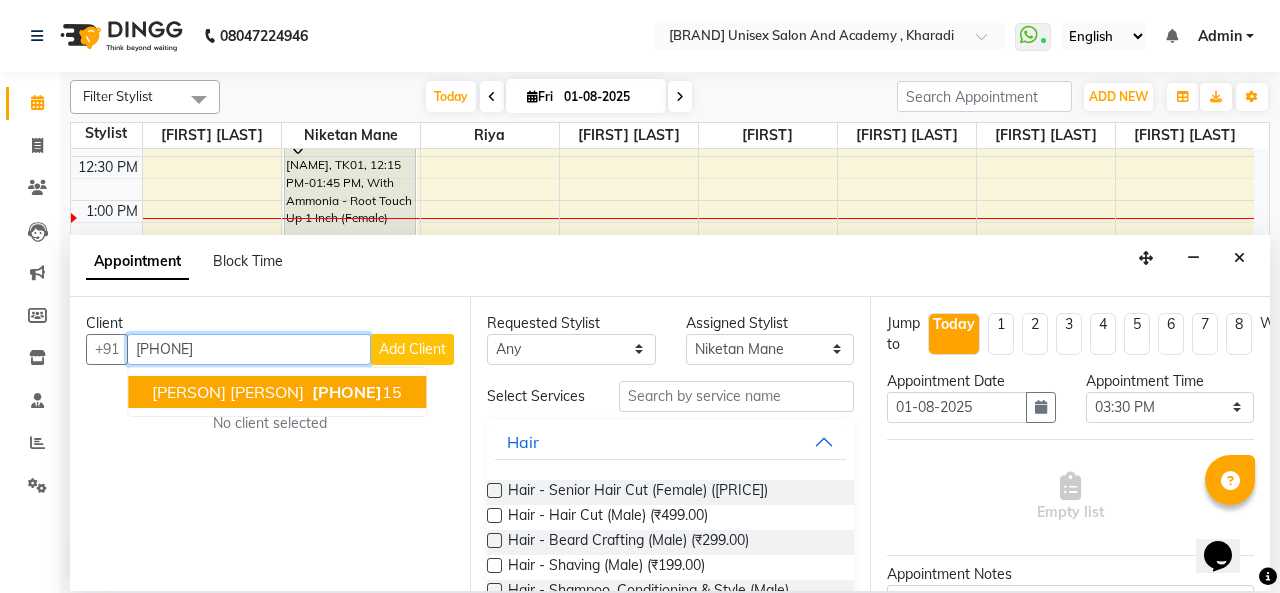 click on "[PHONE]" at bounding box center [347, 392] 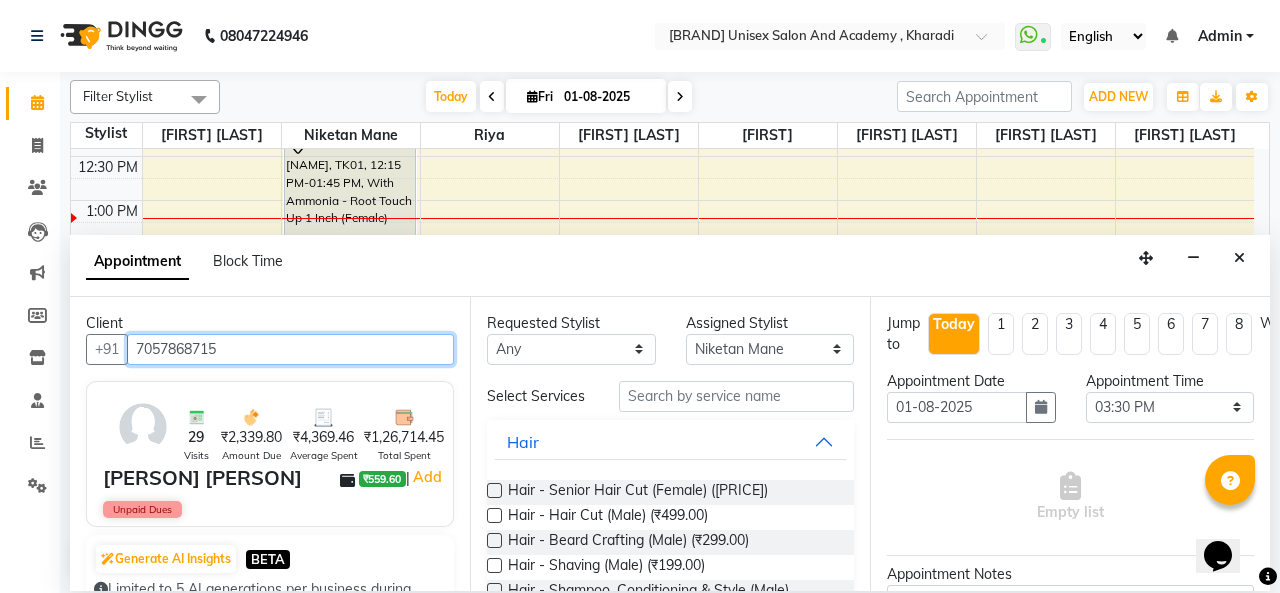 type on "7057868715" 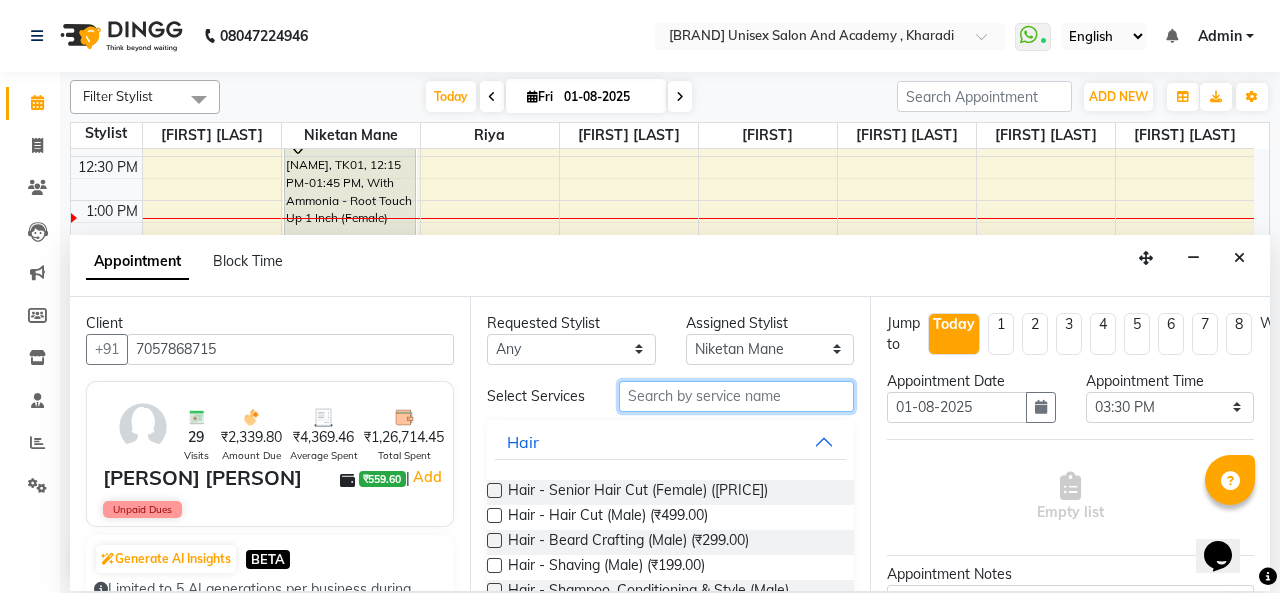 click at bounding box center [736, 396] 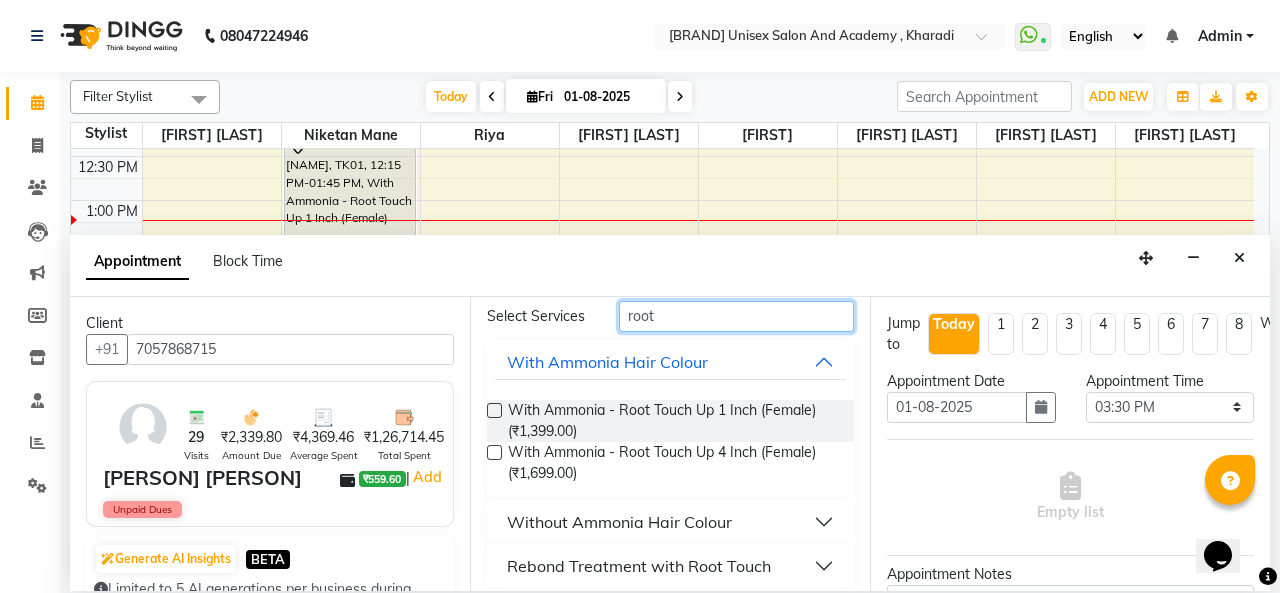 scroll, scrollTop: 84, scrollLeft: 0, axis: vertical 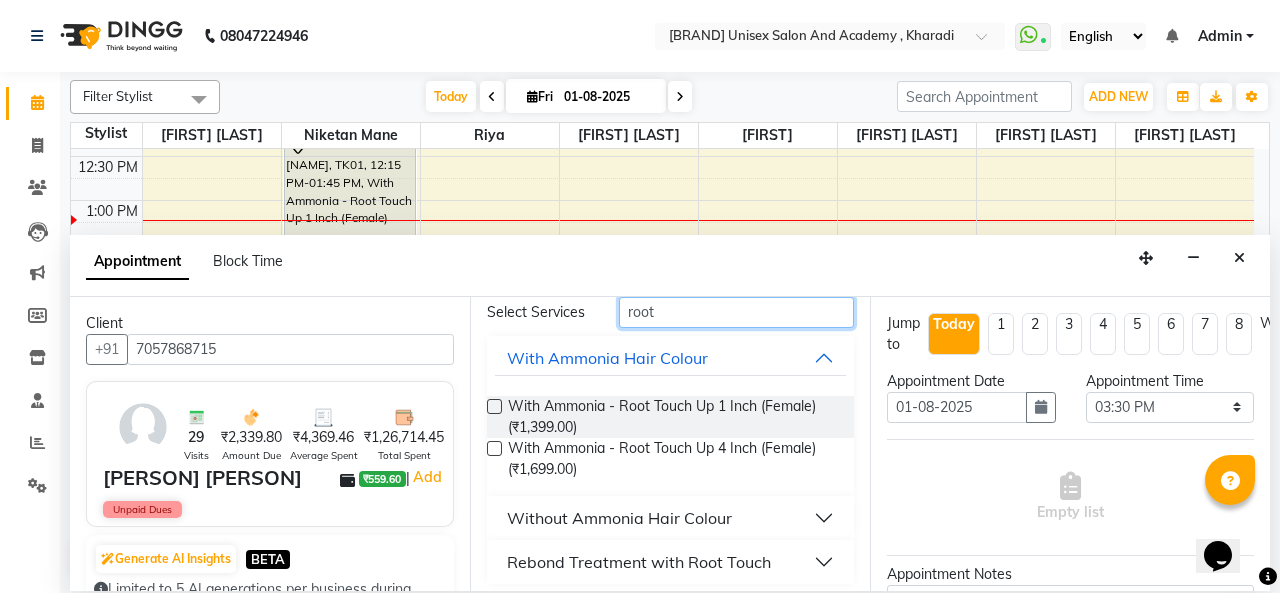 type on "root" 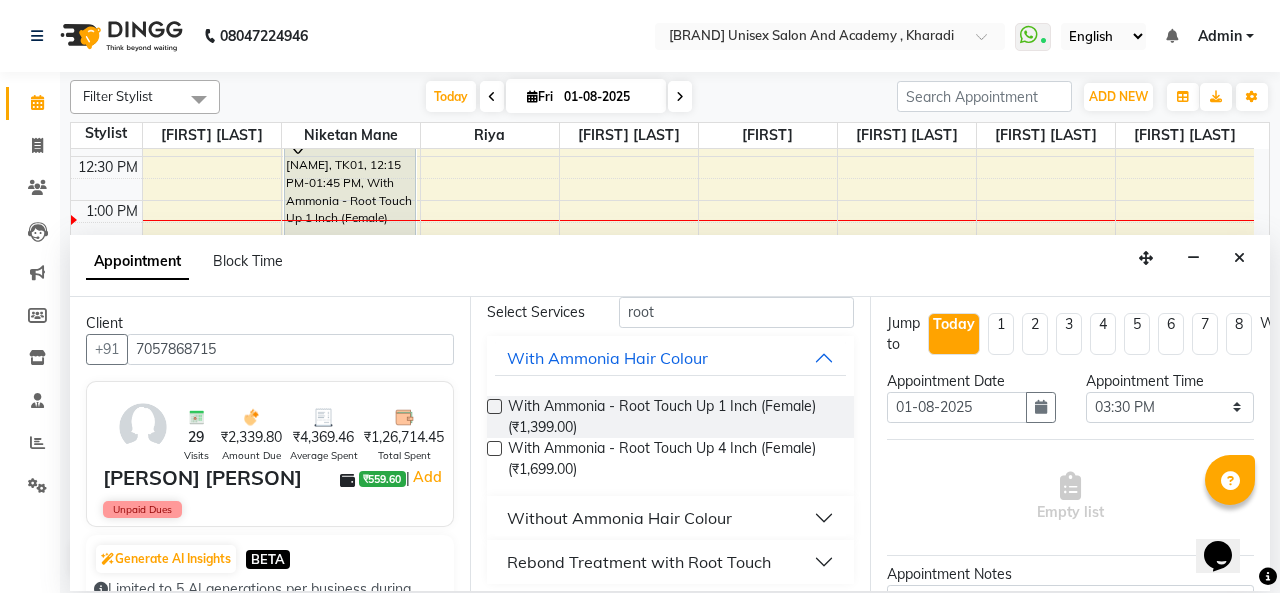 click on "Without Ammonia Hair Colour" at bounding box center (670, 518) 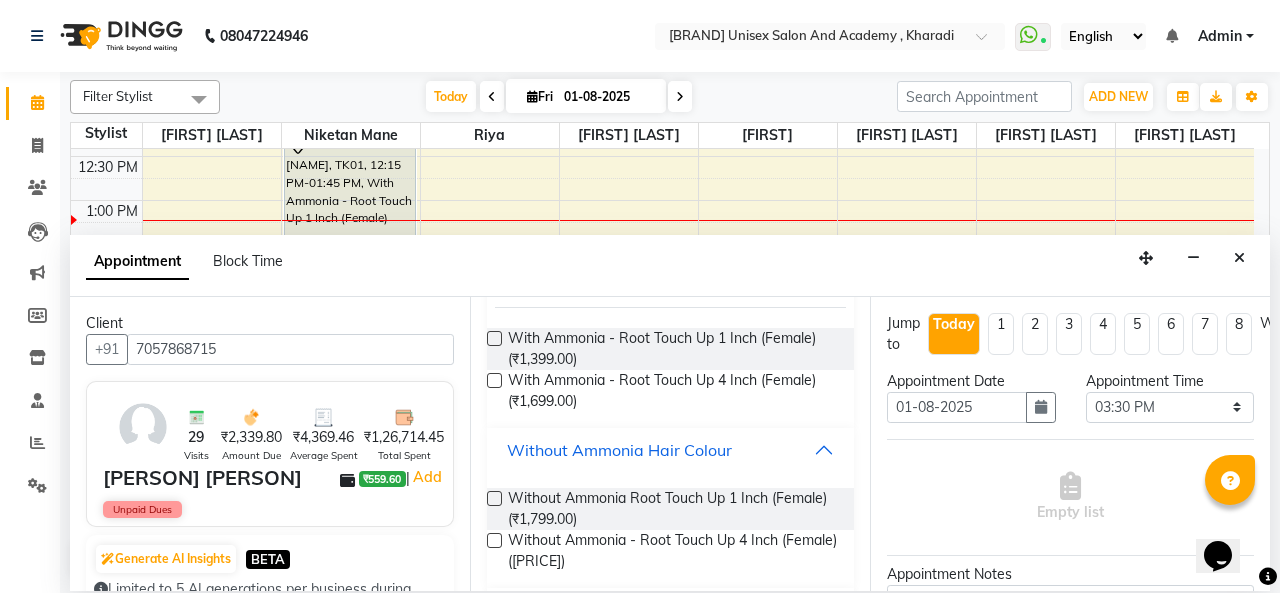 scroll, scrollTop: 159, scrollLeft: 0, axis: vertical 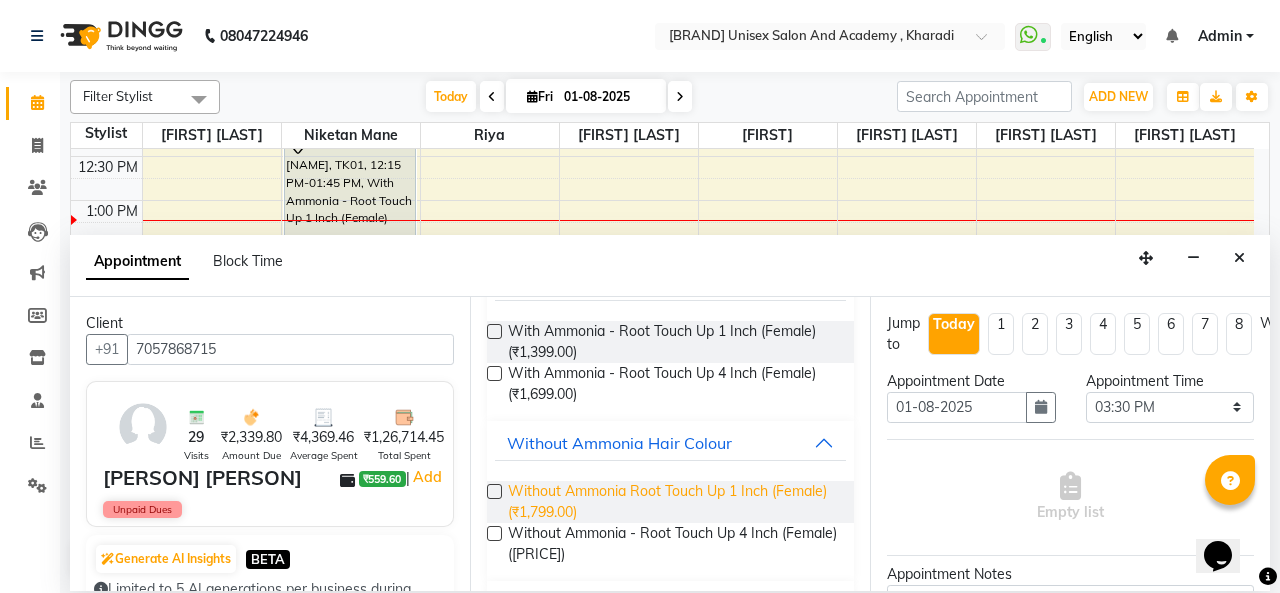 click on "Without Ammonia Root Touch Up 1 Inch (Female) (₹1,799.00)" at bounding box center (673, 502) 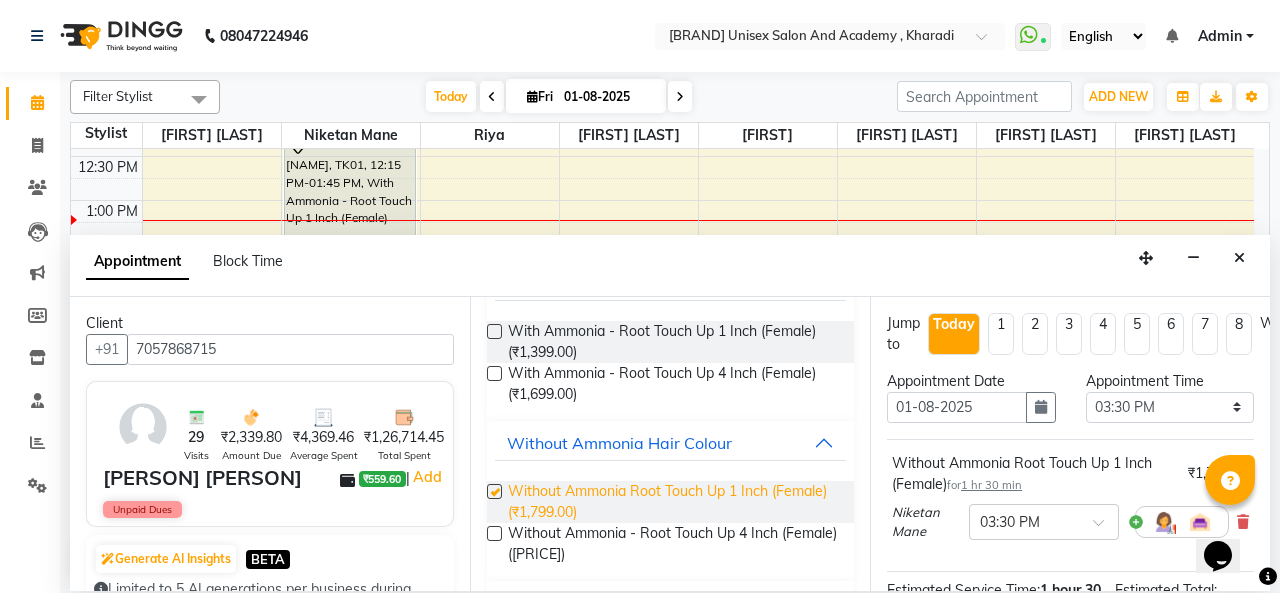 checkbox on "false" 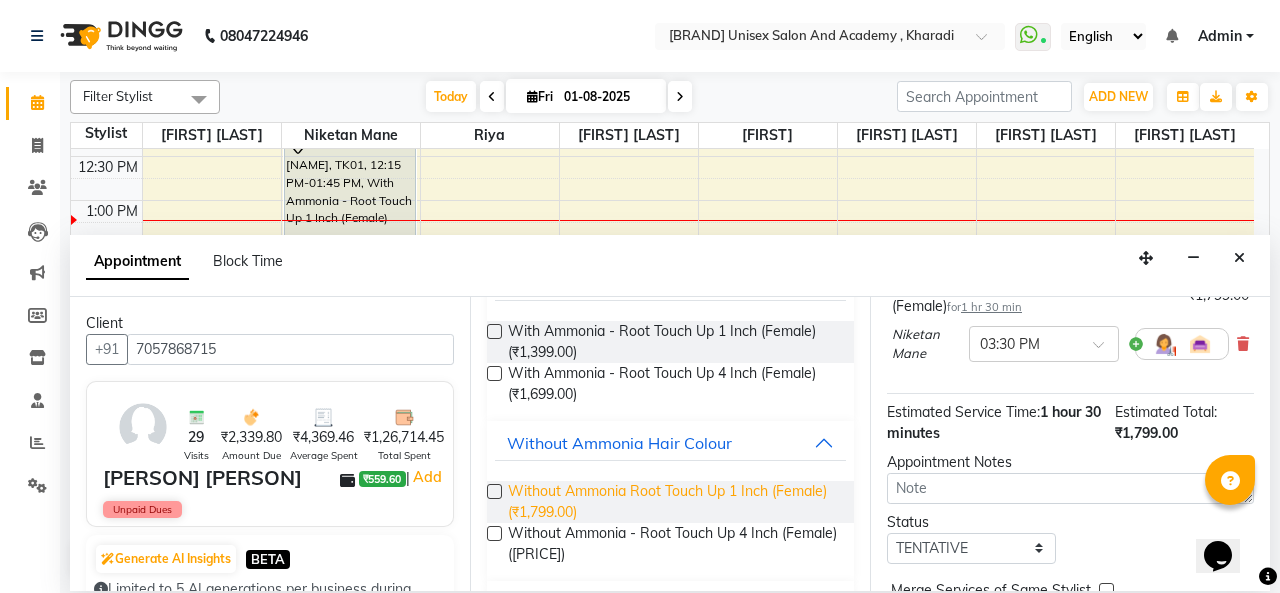scroll, scrollTop: 179, scrollLeft: 0, axis: vertical 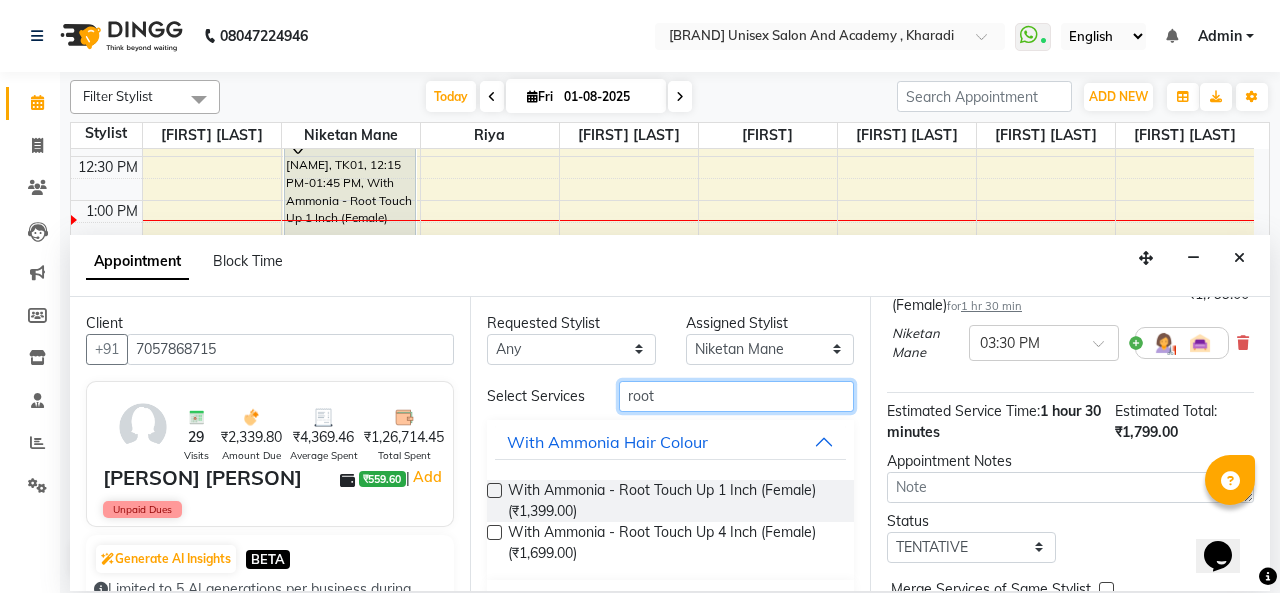 click on "root" at bounding box center (736, 396) 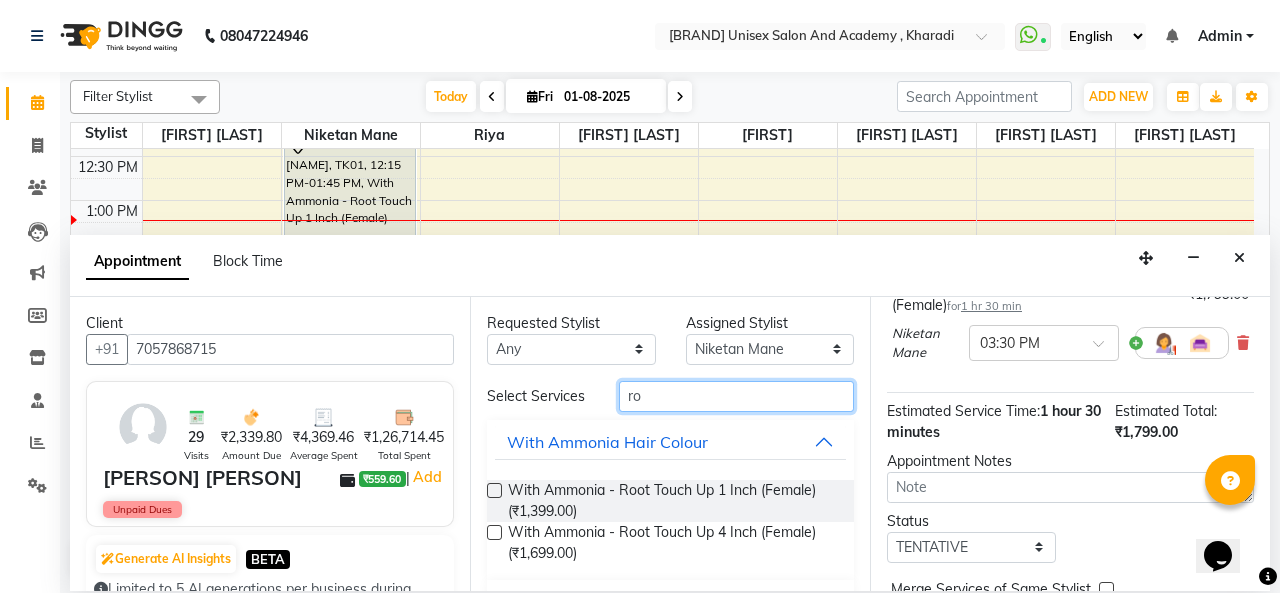 type on "r" 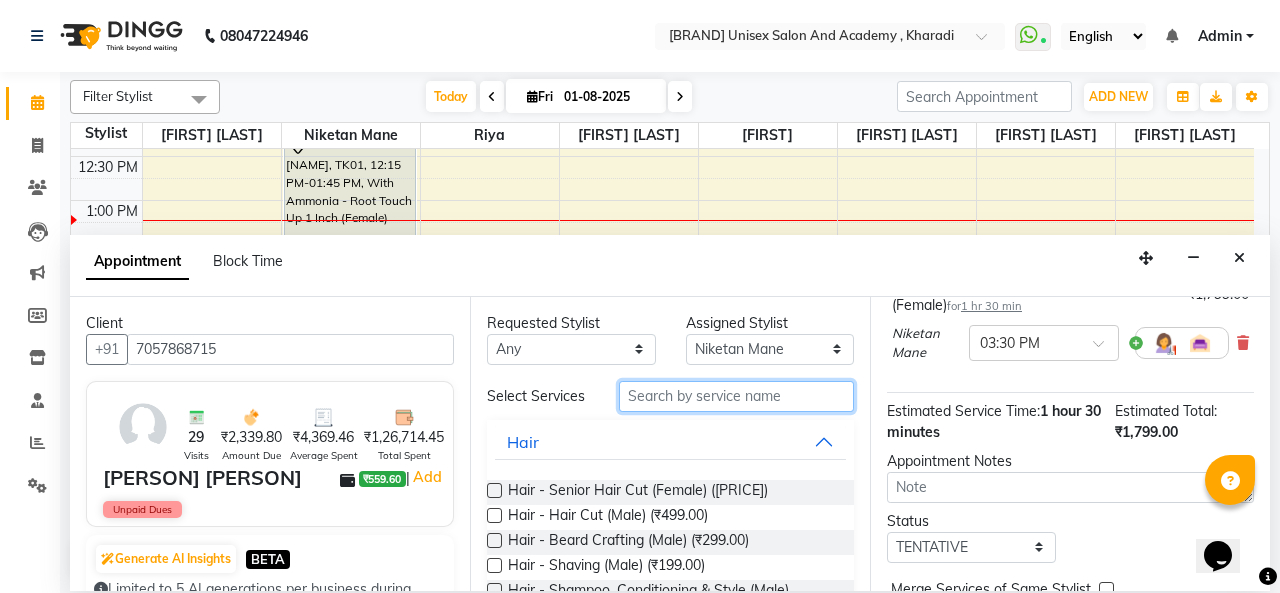 type 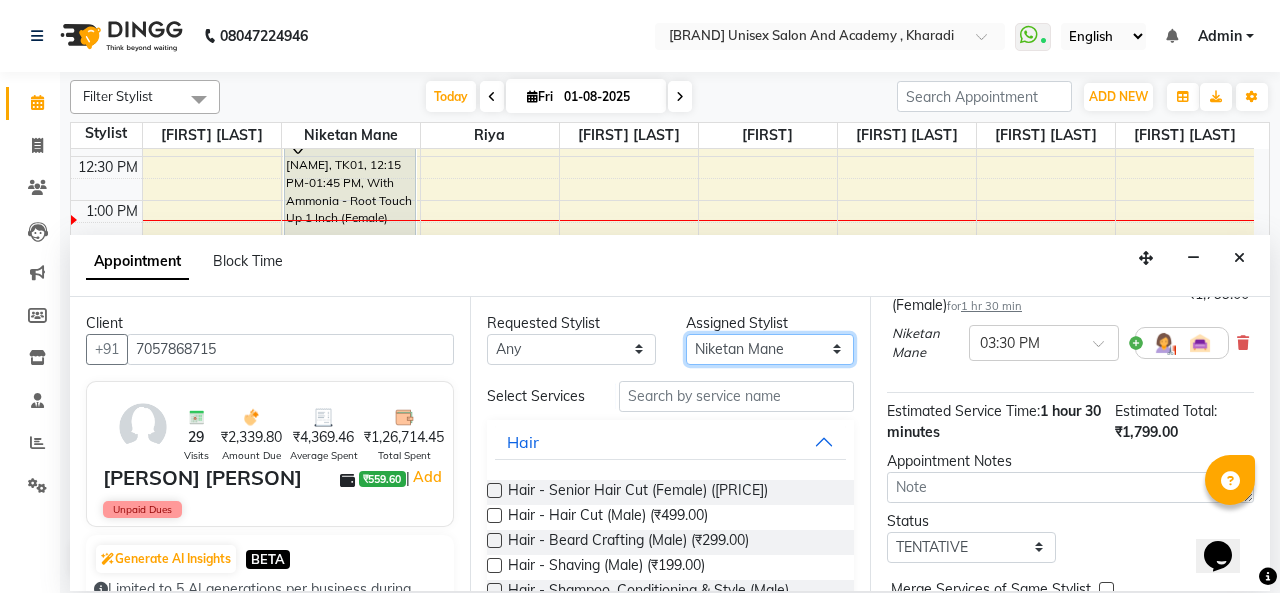 click on "Select [FIRST] [FIRST] [FIRST] [FIRST] [FIRST] [FIRST] [FIRST] [FIRST]" at bounding box center (770, 349) 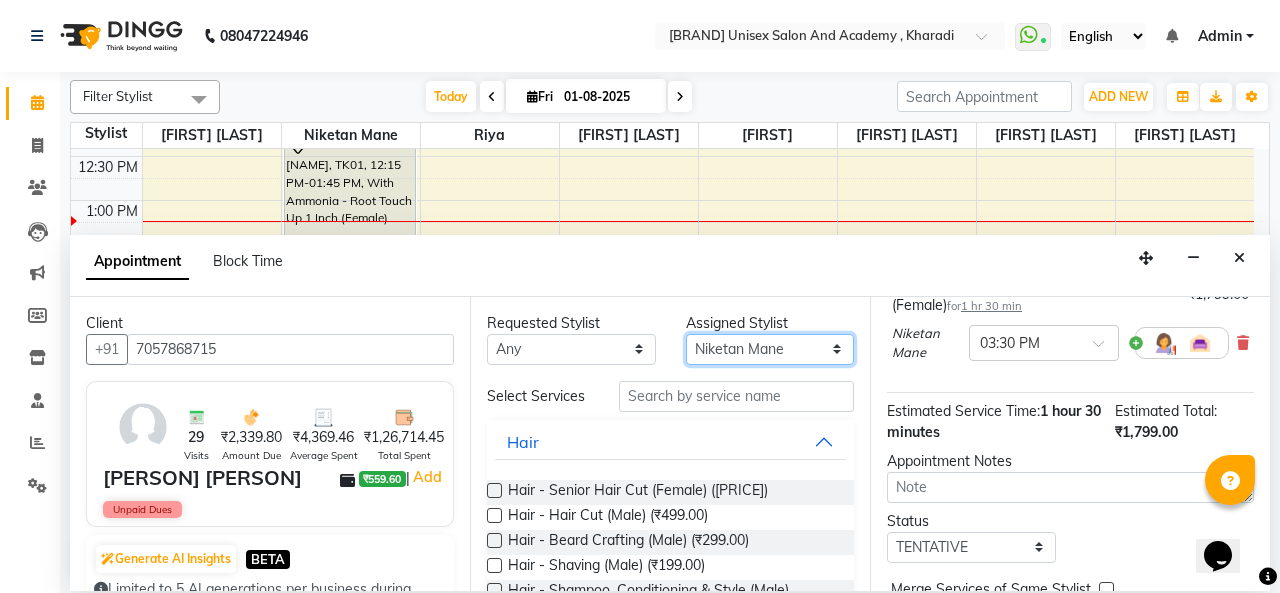 select on "85256" 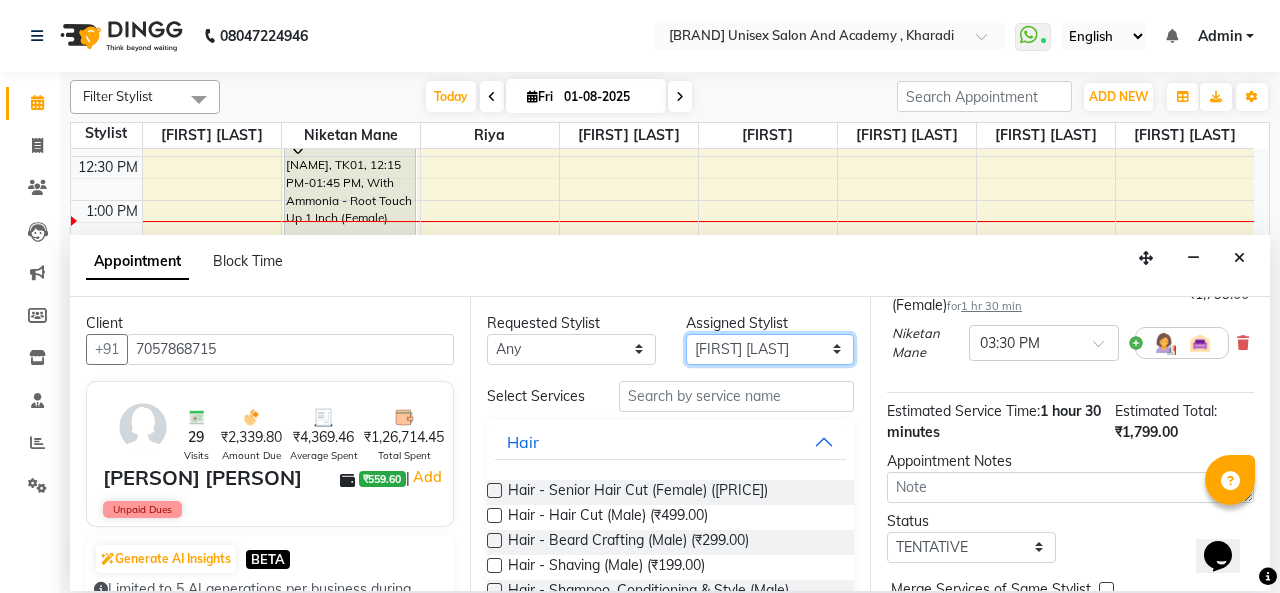 click on "Select [FIRST] [FIRST] [FIRST] [FIRST] [FIRST] [FIRST] [FIRST] [FIRST]" at bounding box center (770, 349) 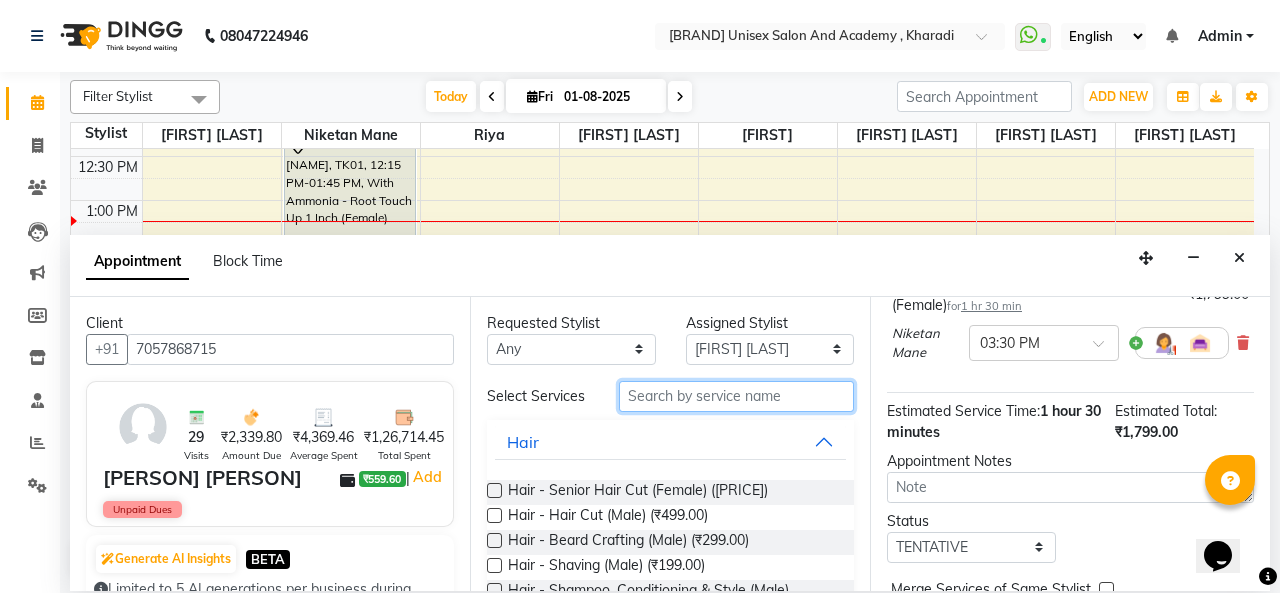 click at bounding box center (736, 396) 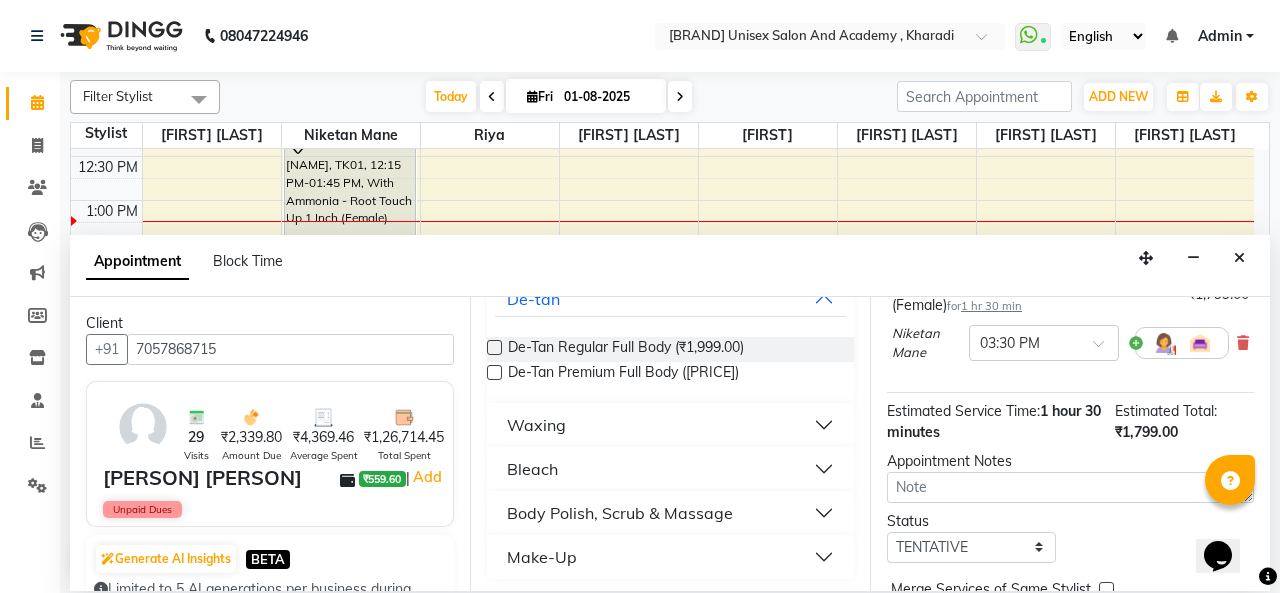 scroll, scrollTop: 146, scrollLeft: 0, axis: vertical 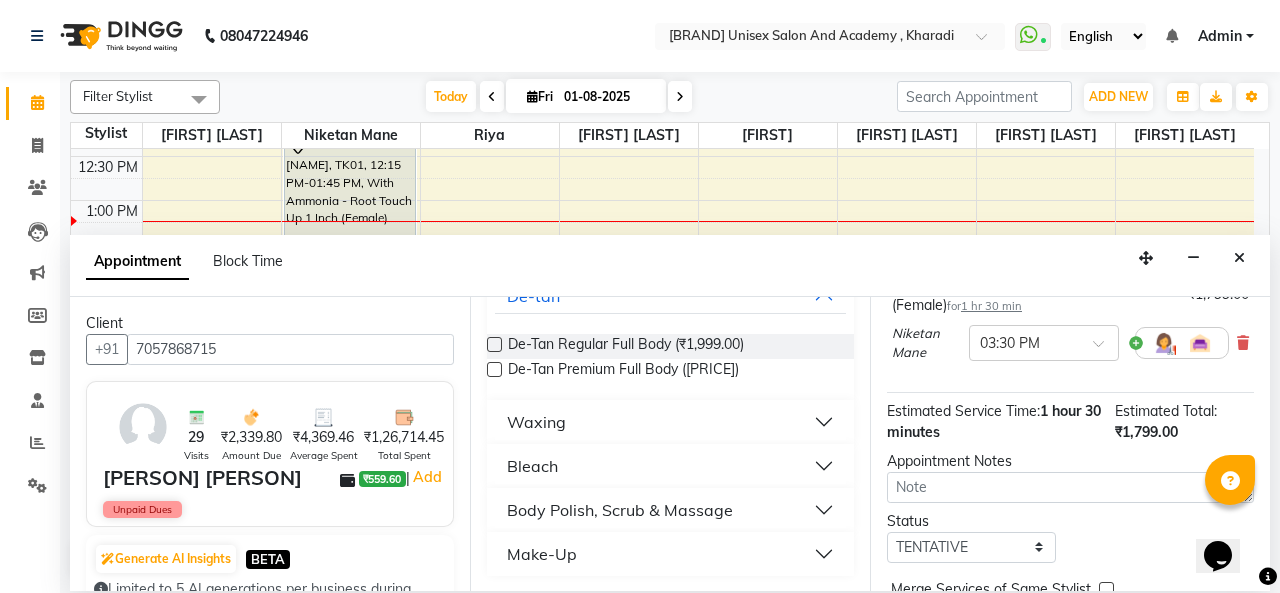 type on "body" 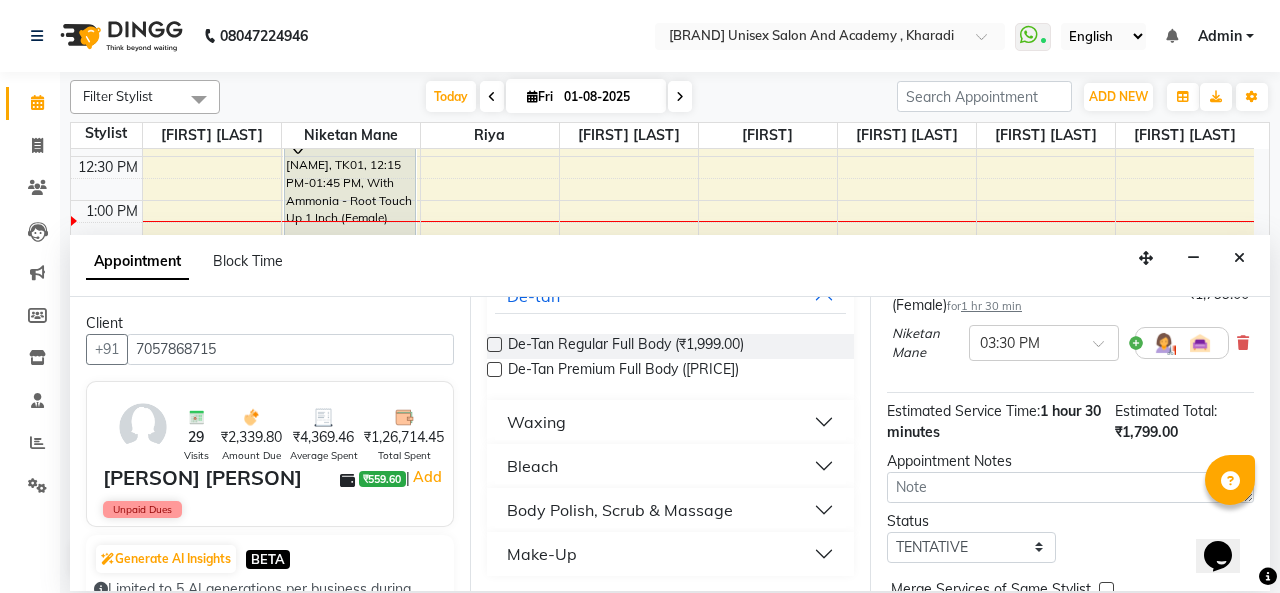 click on "Body Polish, Scrub & Massage" at bounding box center [670, 510] 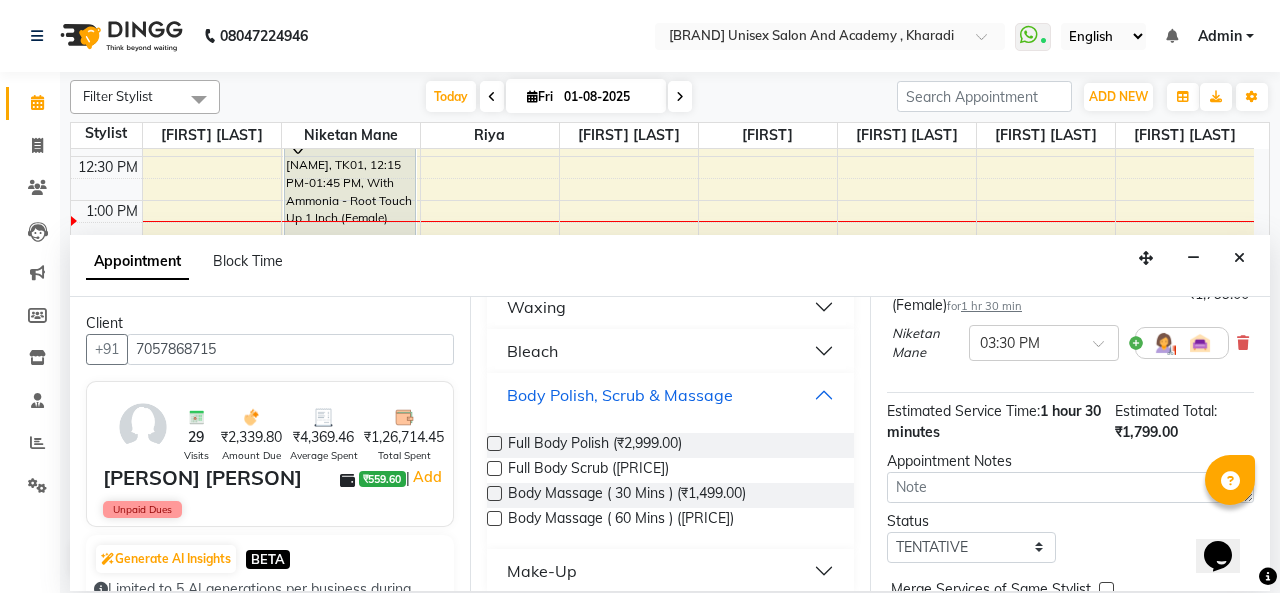 scroll, scrollTop: 264, scrollLeft: 0, axis: vertical 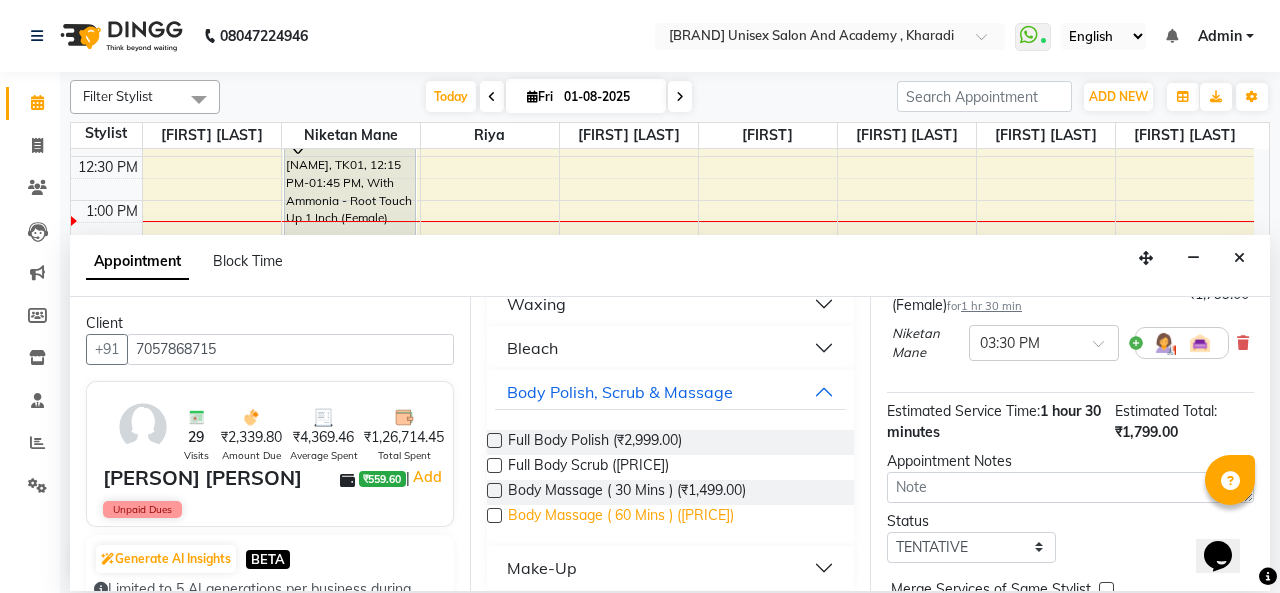 click on "Body Massage ( 60 Mins ) ([PRICE])" at bounding box center (621, 517) 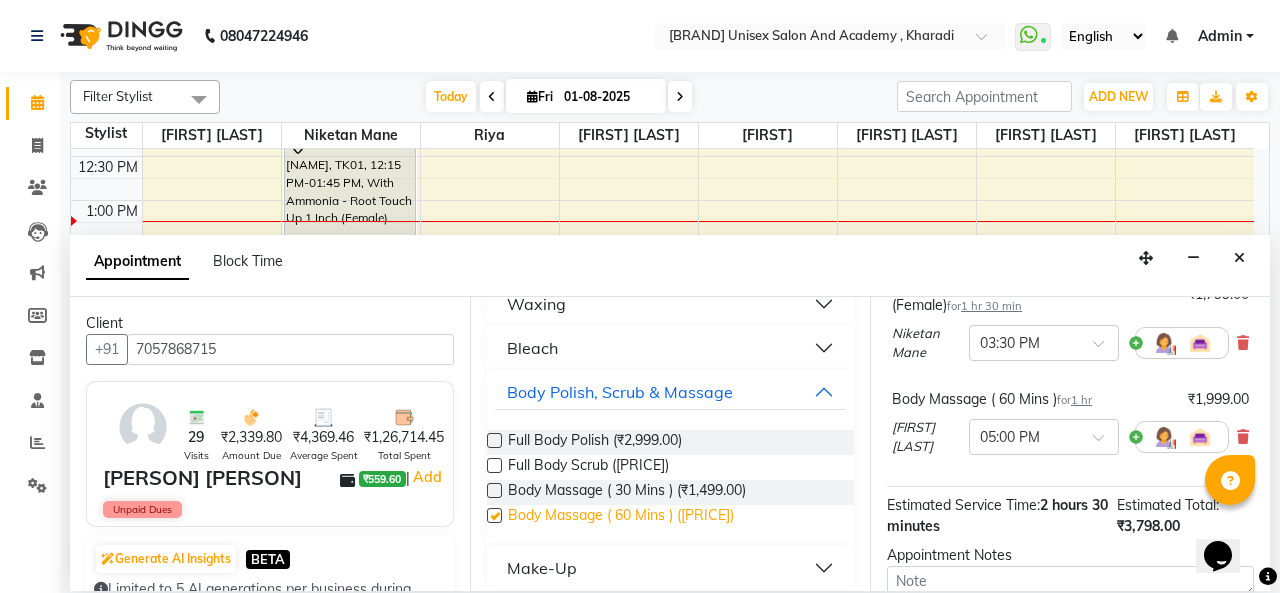 checkbox on "false" 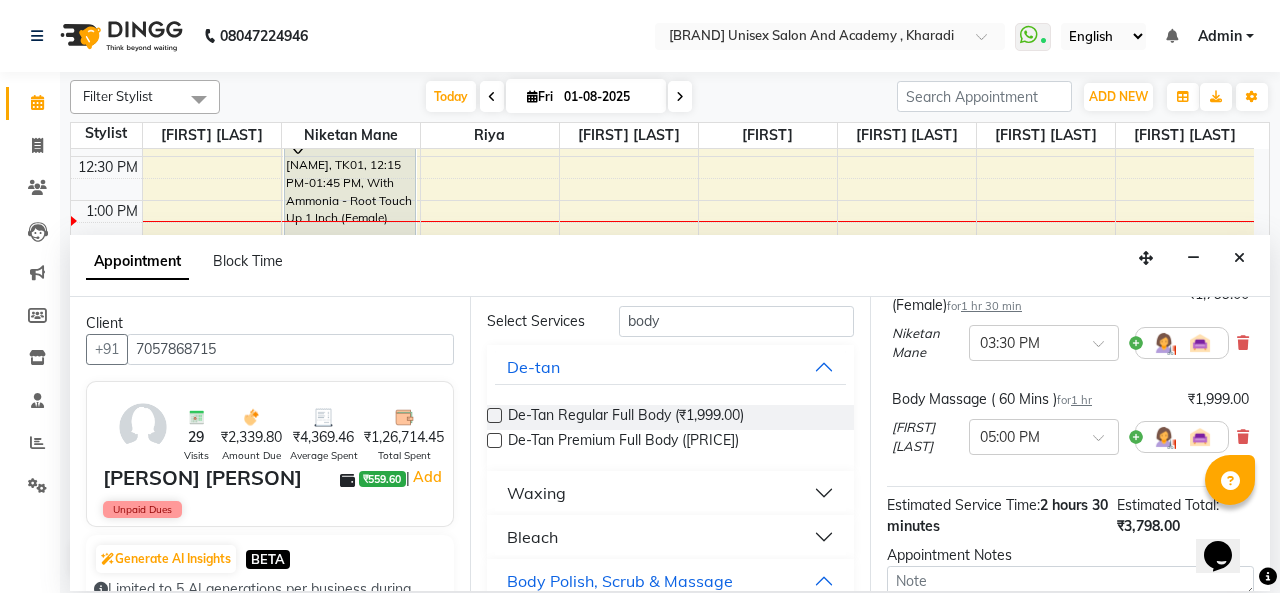 scroll, scrollTop: 0, scrollLeft: 0, axis: both 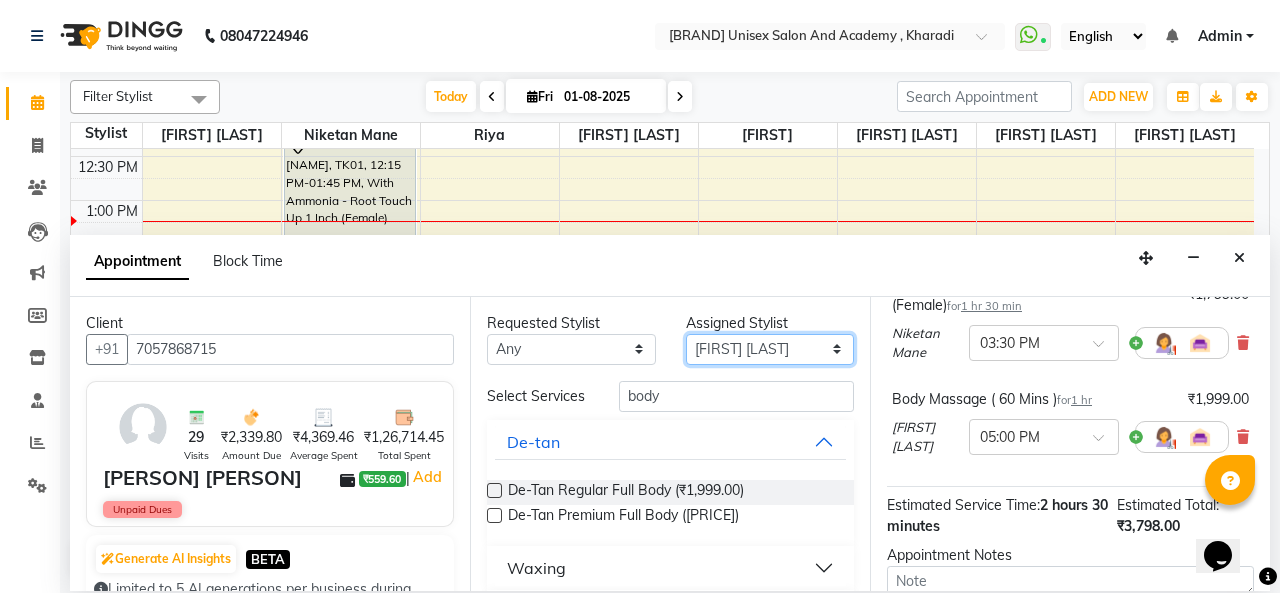 click on "Select [FIRST] [FIRST] [FIRST] [FIRST] [FIRST] [FIRST] [FIRST] [FIRST]" at bounding box center (770, 349) 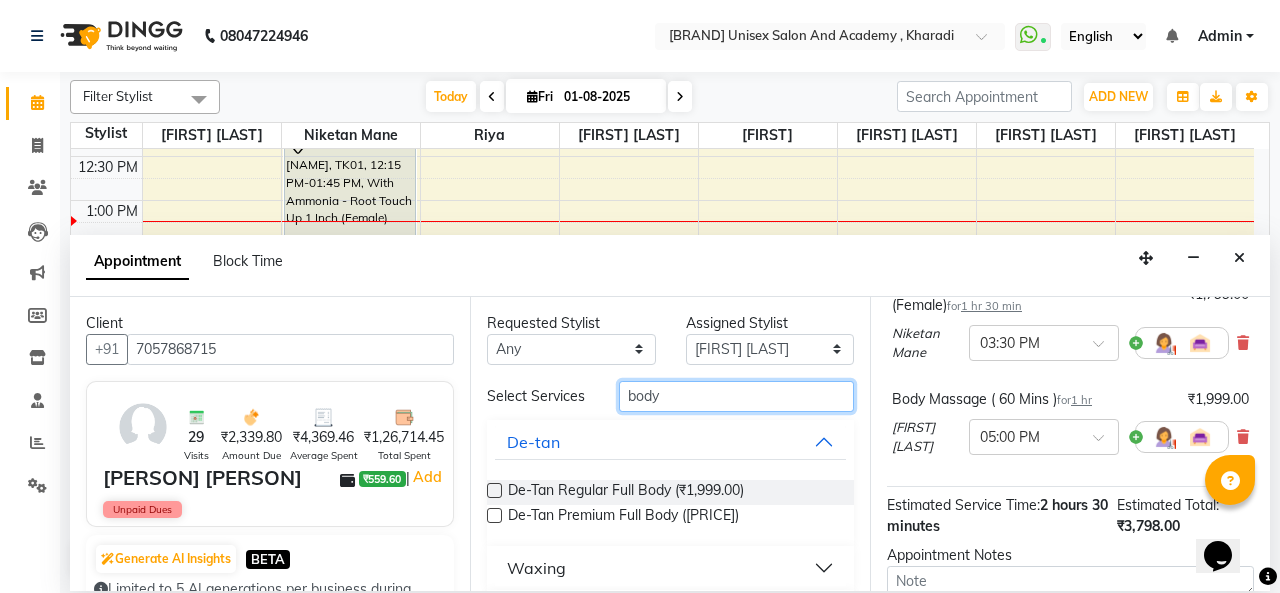 click on "body" at bounding box center [736, 396] 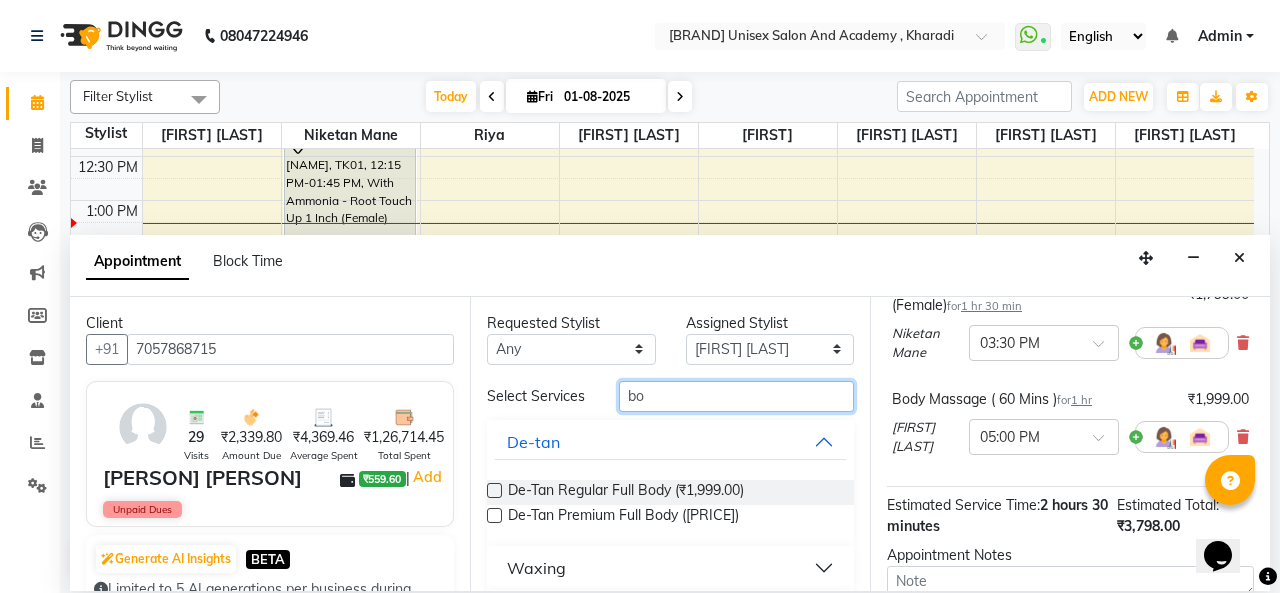 type on "b" 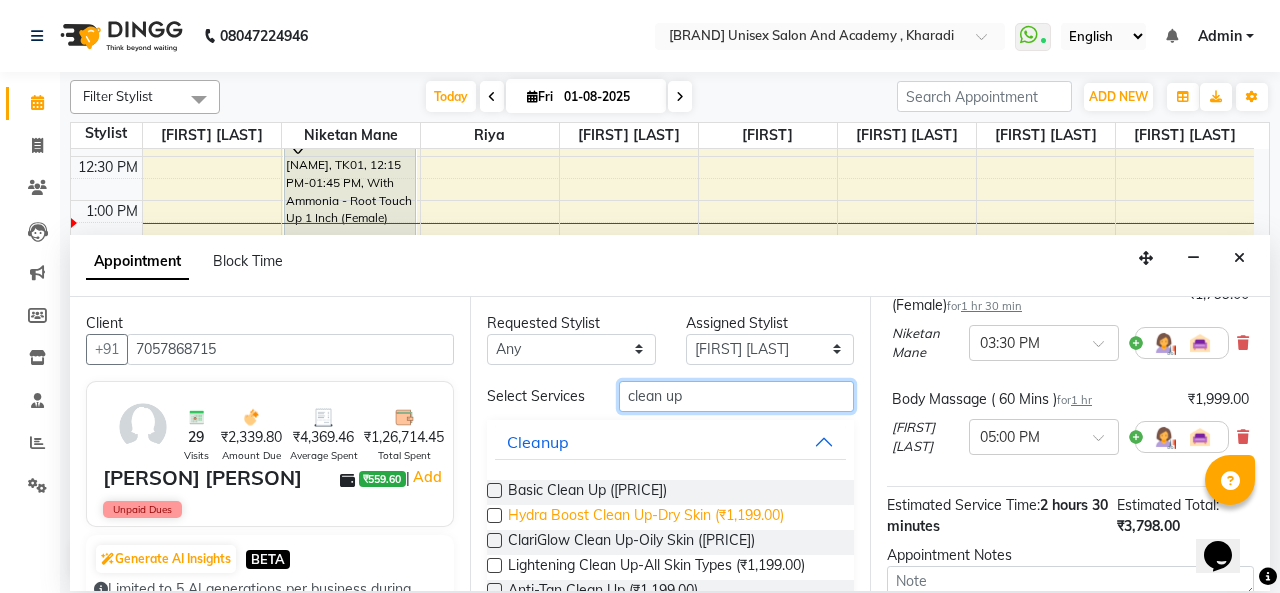 type on "clean up" 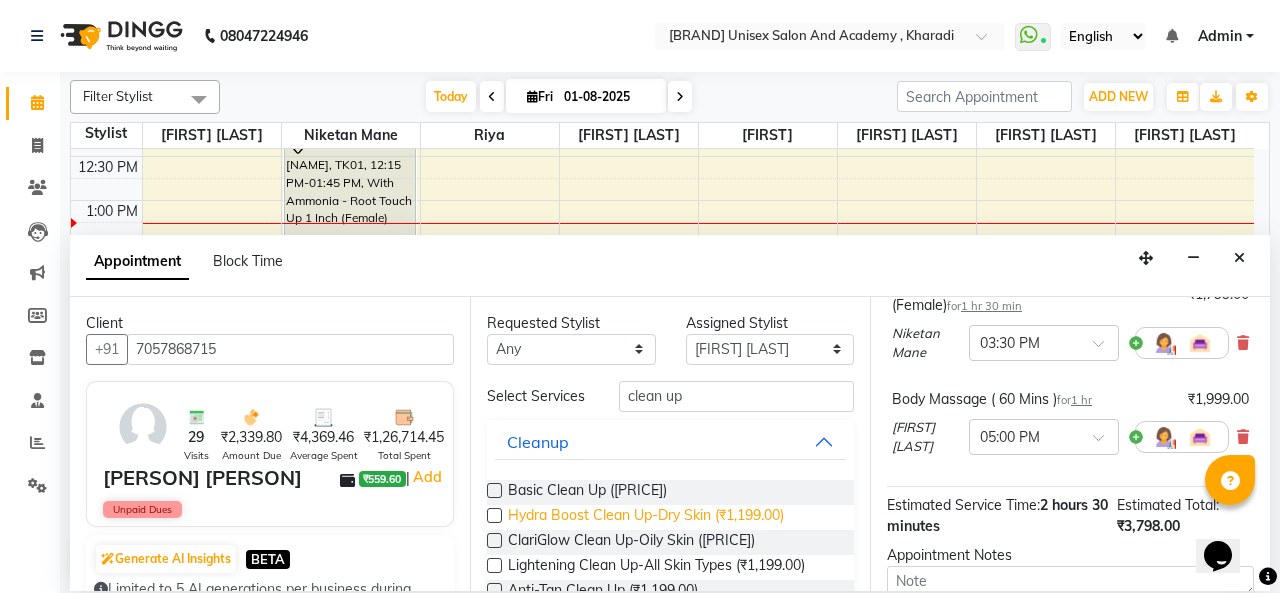click on "Hydra Boost Clean Up-Dry Skin  (₹1,199.00)" at bounding box center (646, 517) 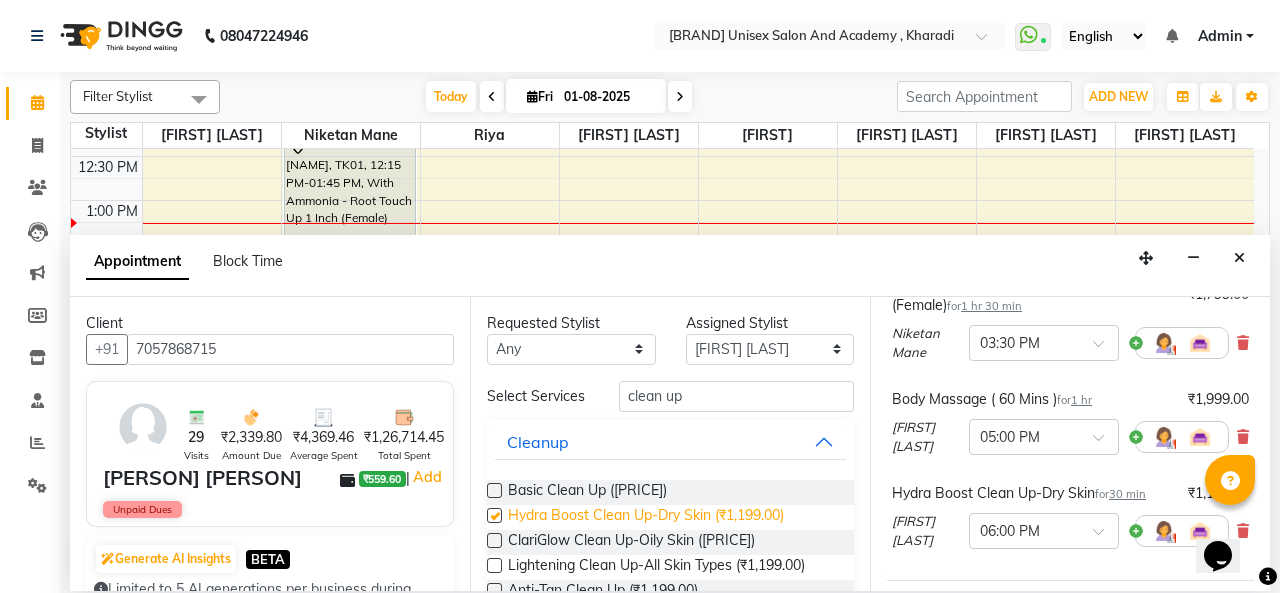 checkbox on "false" 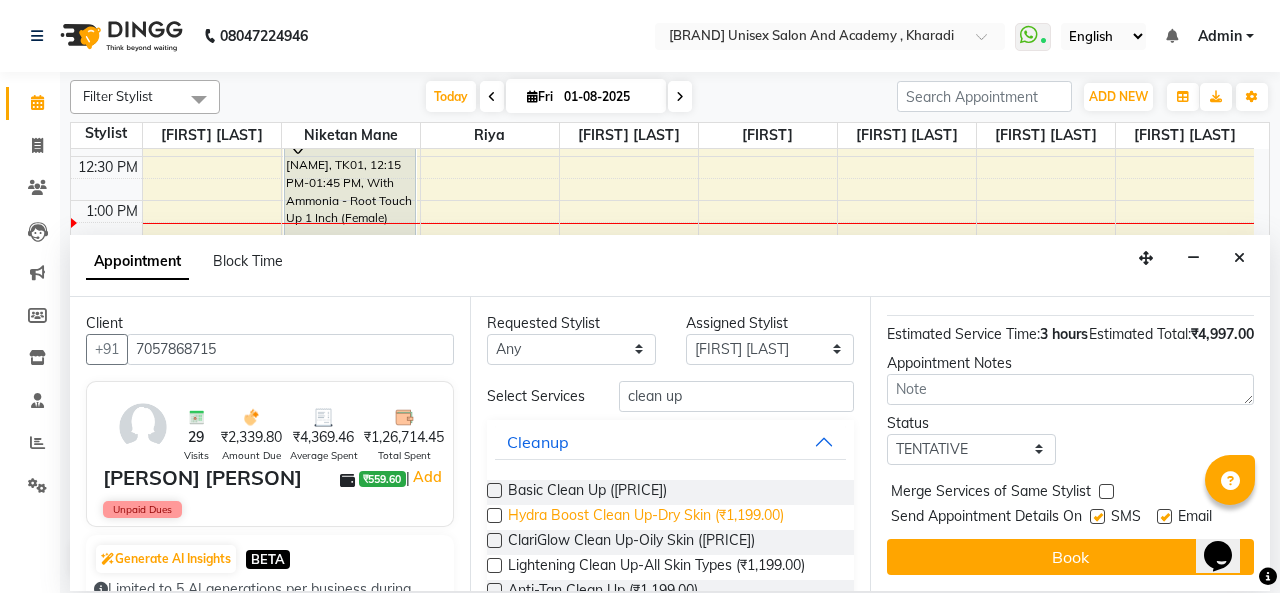 scroll, scrollTop: 479, scrollLeft: 0, axis: vertical 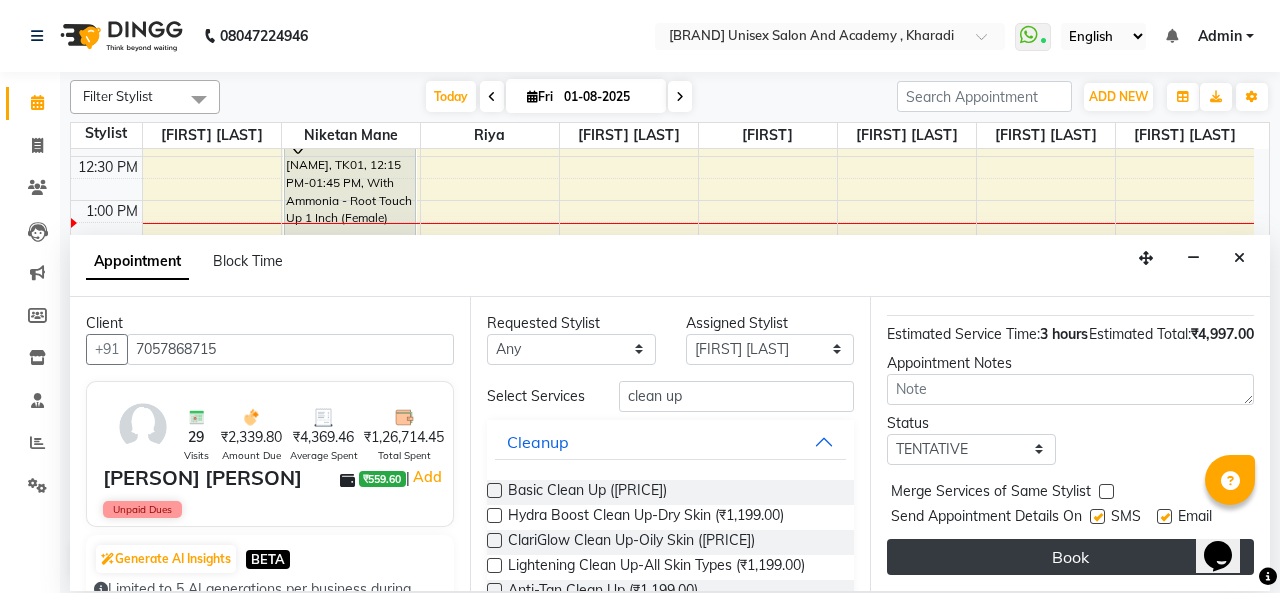 click on "Book" at bounding box center [1070, 557] 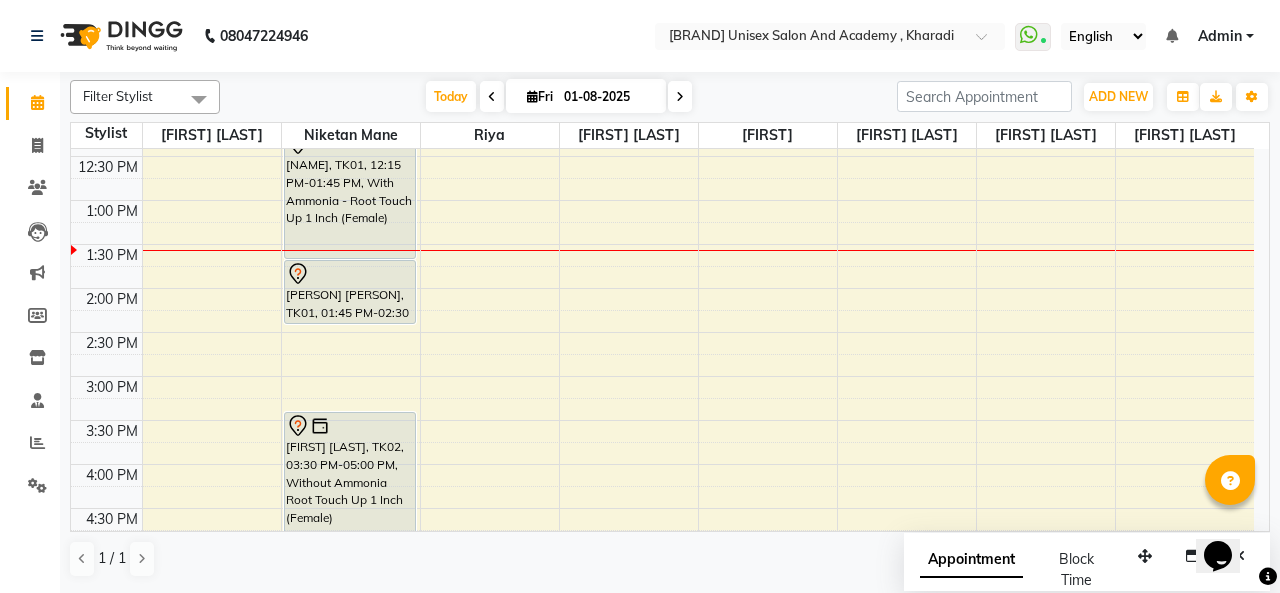 click at bounding box center [680, 96] 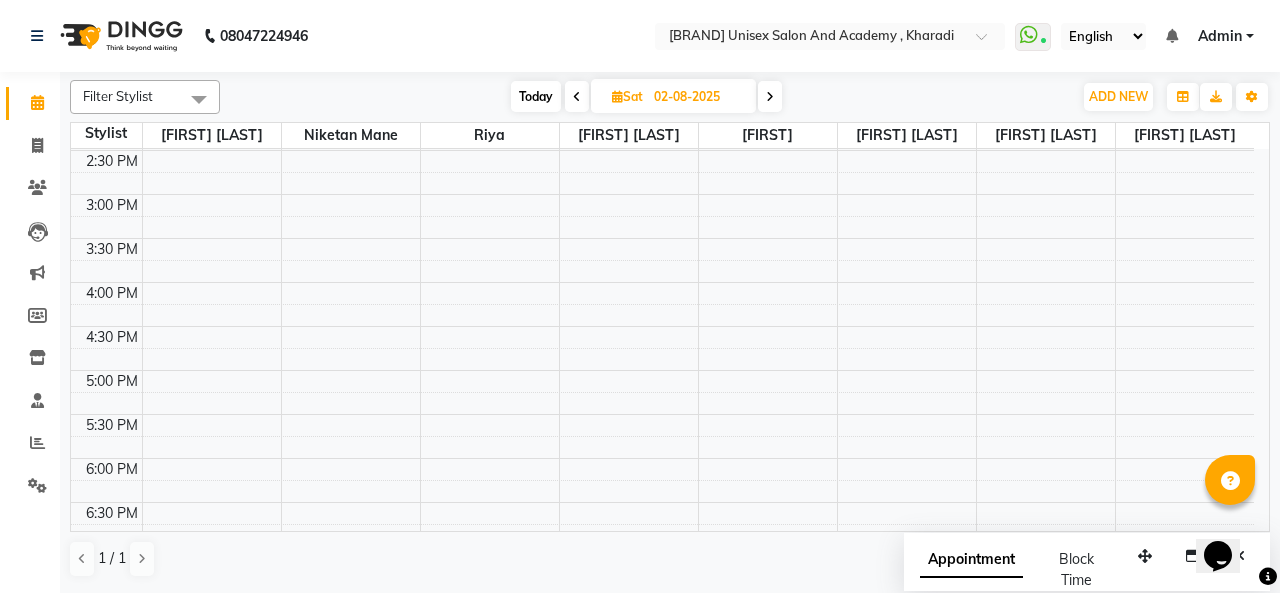 scroll, scrollTop: 548, scrollLeft: 0, axis: vertical 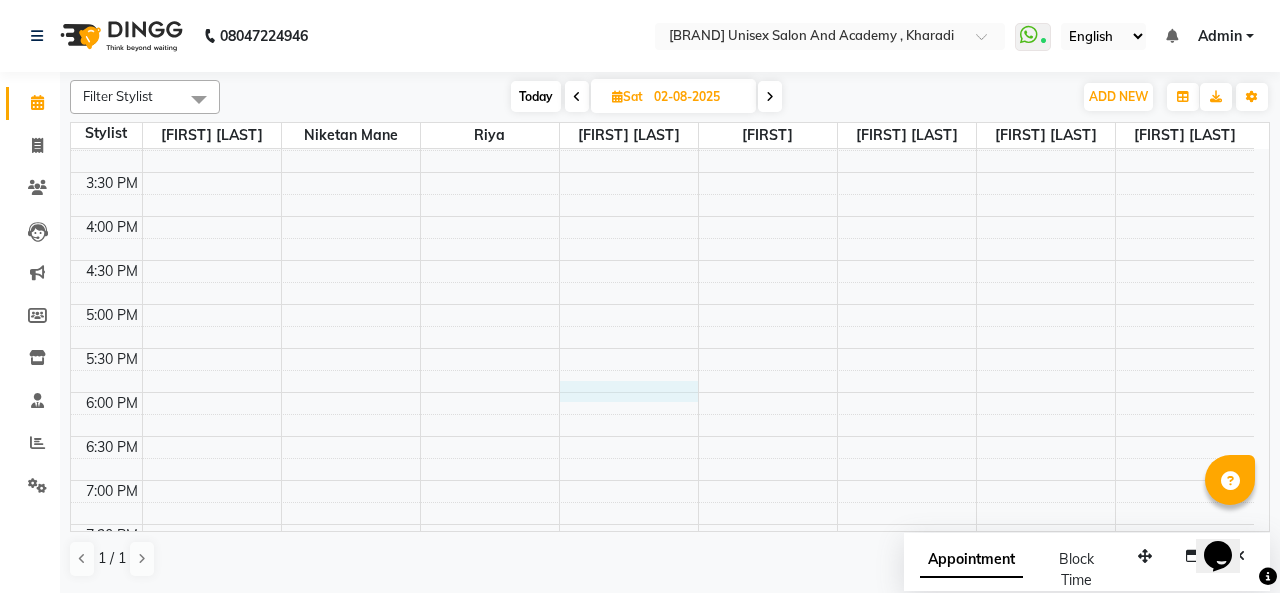 click on "9:00 AM 9:30 AM 10:00 AM 10:30 AM 11:00 AM 11:30 AM 12:00 PM 12:30 PM 1:00 PM 1:30 PM 2:00 PM 2:30 PM 3:00 PM 3:30 PM 4:00 PM 4:30 PM 5:00 PM 5:30 PM 6:00 PM 6:30 PM 7:00 PM 7:30 PM 8:00 PM 8:30 PM 9:00 PM 9:30 PM 10:00 PM 10:30 PM" at bounding box center [662, 216] 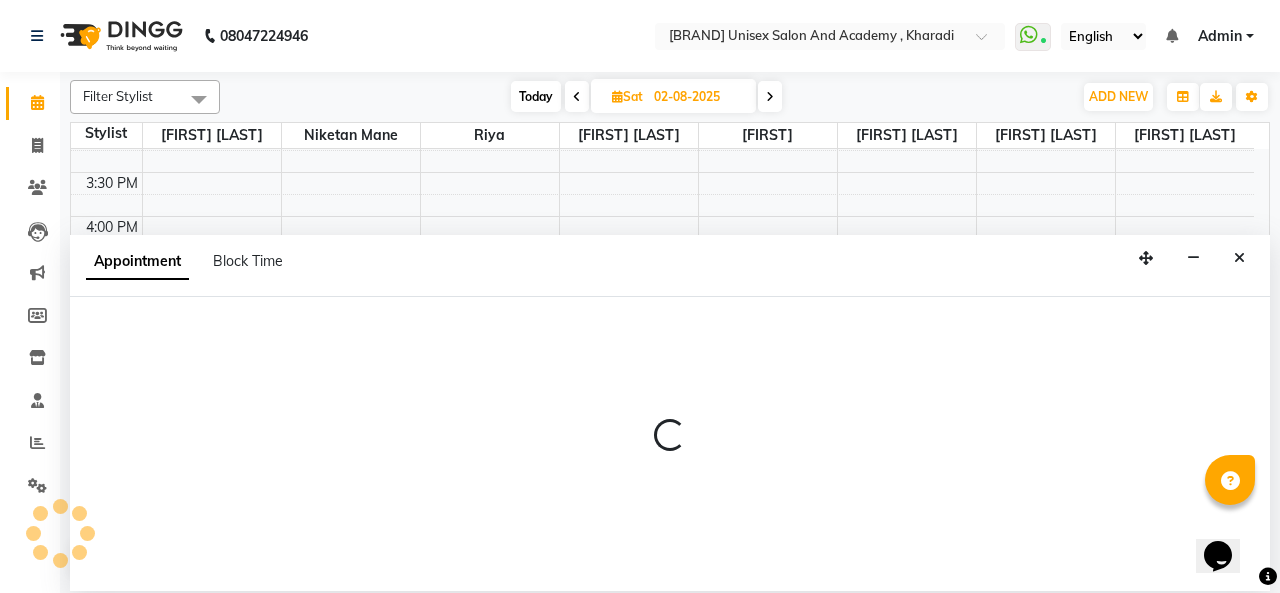 select on "65488" 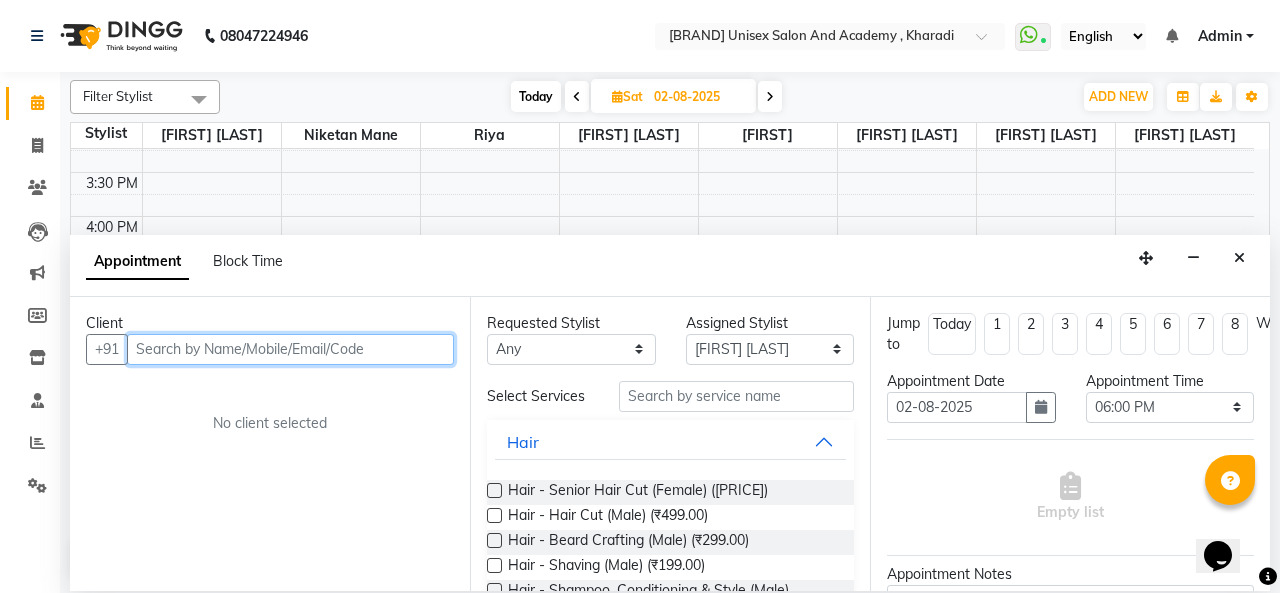 click at bounding box center [290, 349] 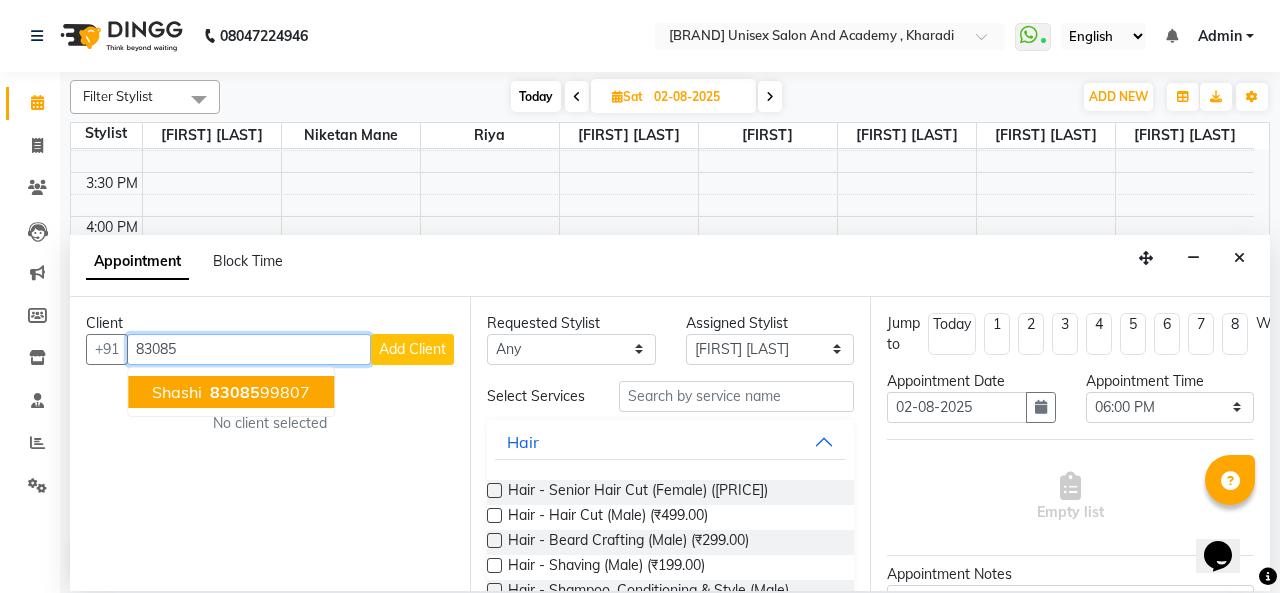click on "83085" at bounding box center [235, 392] 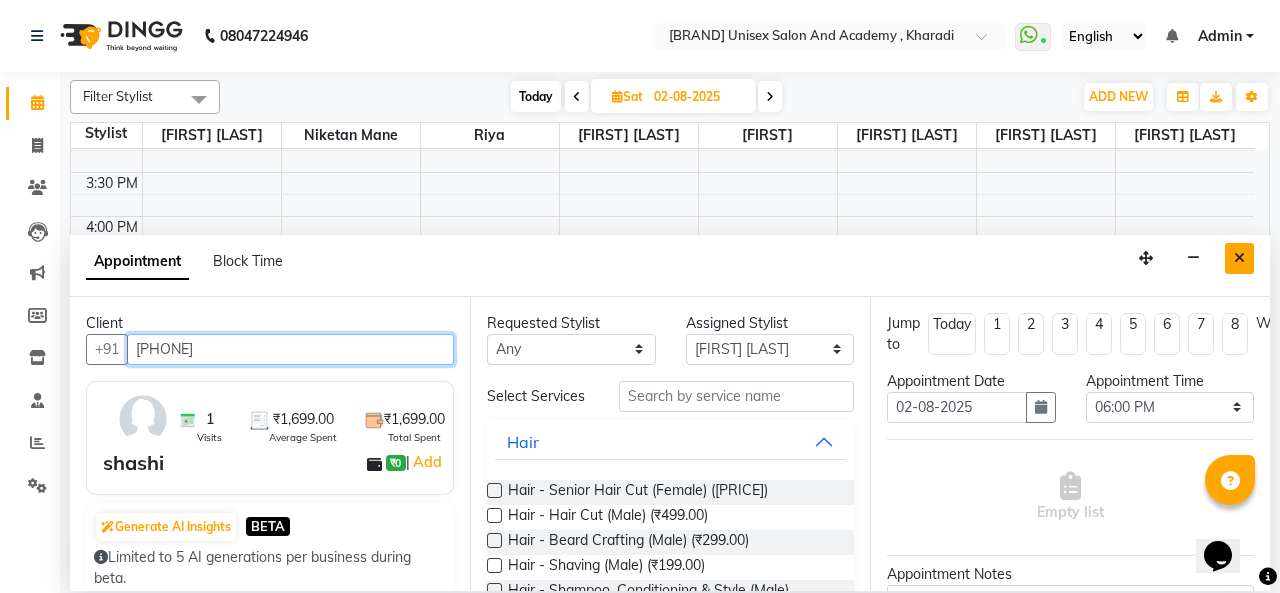type on "[PHONE]" 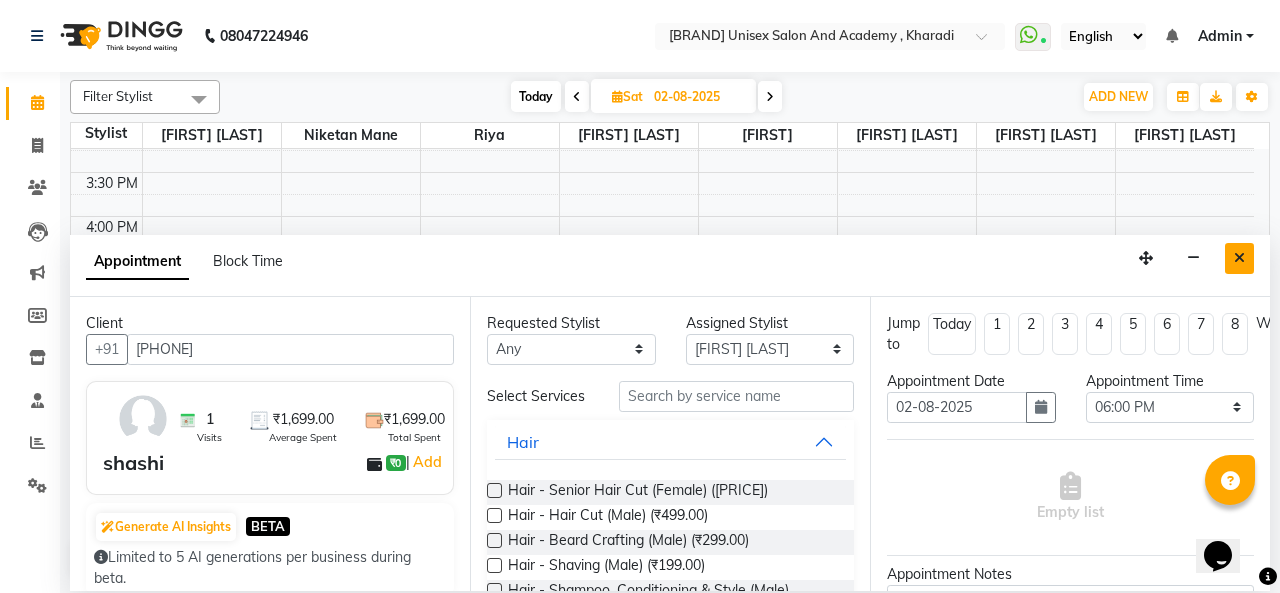 click at bounding box center (1239, 258) 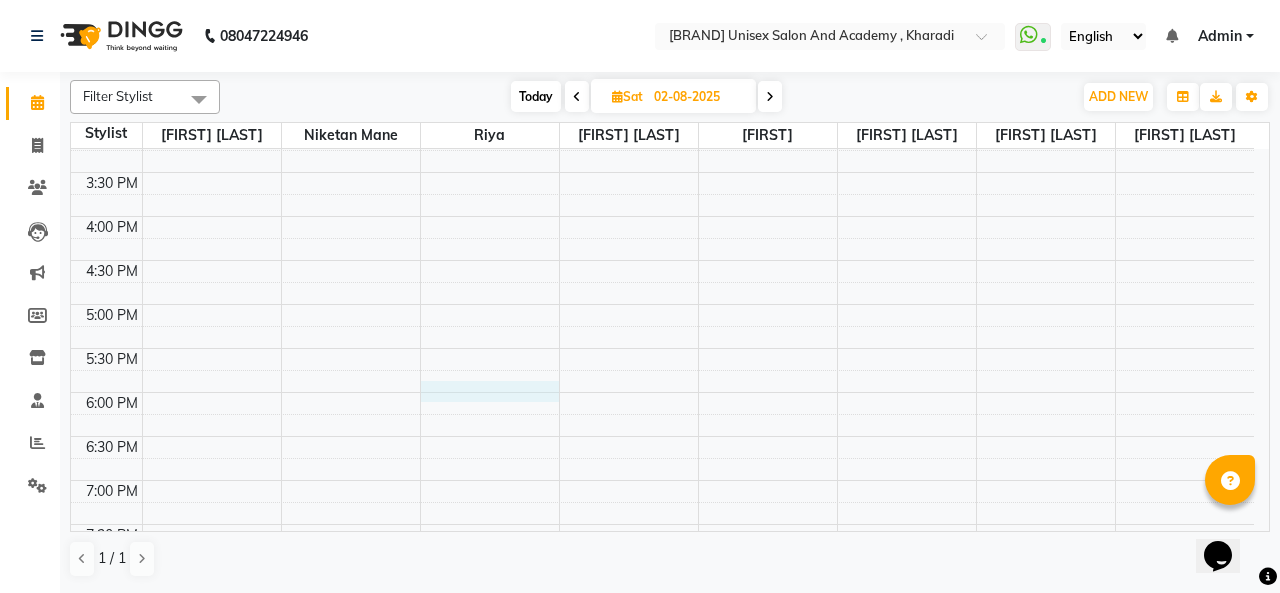 click on "9:00 AM 9:30 AM 10:00 AM 10:30 AM 11:00 AM 11:30 AM 12:00 PM 12:30 PM 1:00 PM 1:30 PM 2:00 PM 2:30 PM 3:00 PM 3:30 PM 4:00 PM 4:30 PM 5:00 PM 5:30 PM 6:00 PM 6:30 PM 7:00 PM 7:30 PM 8:00 PM 8:30 PM 9:00 PM 9:30 PM 10:00 PM 10:30 PM" at bounding box center [662, 216] 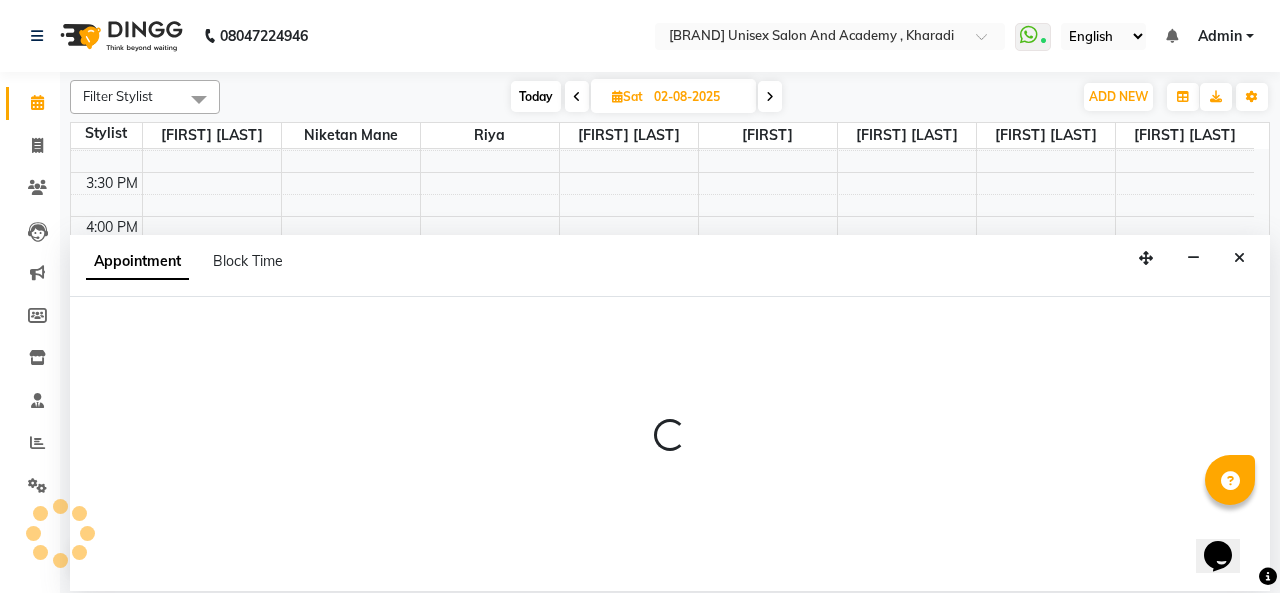 select on "52731" 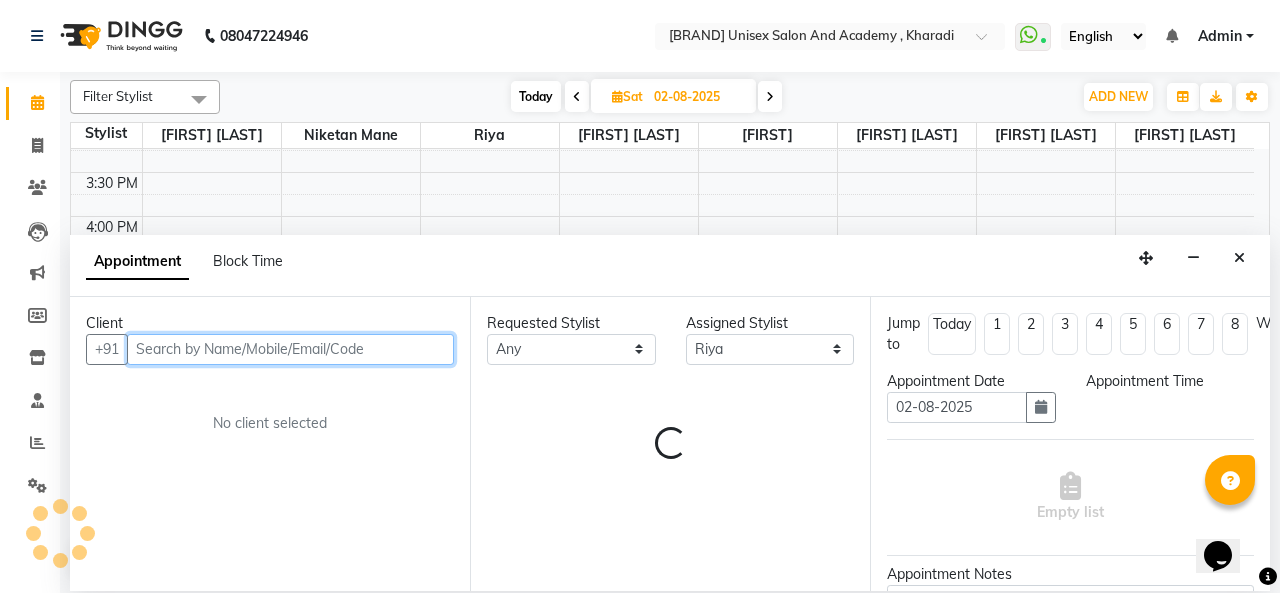 select on "1080" 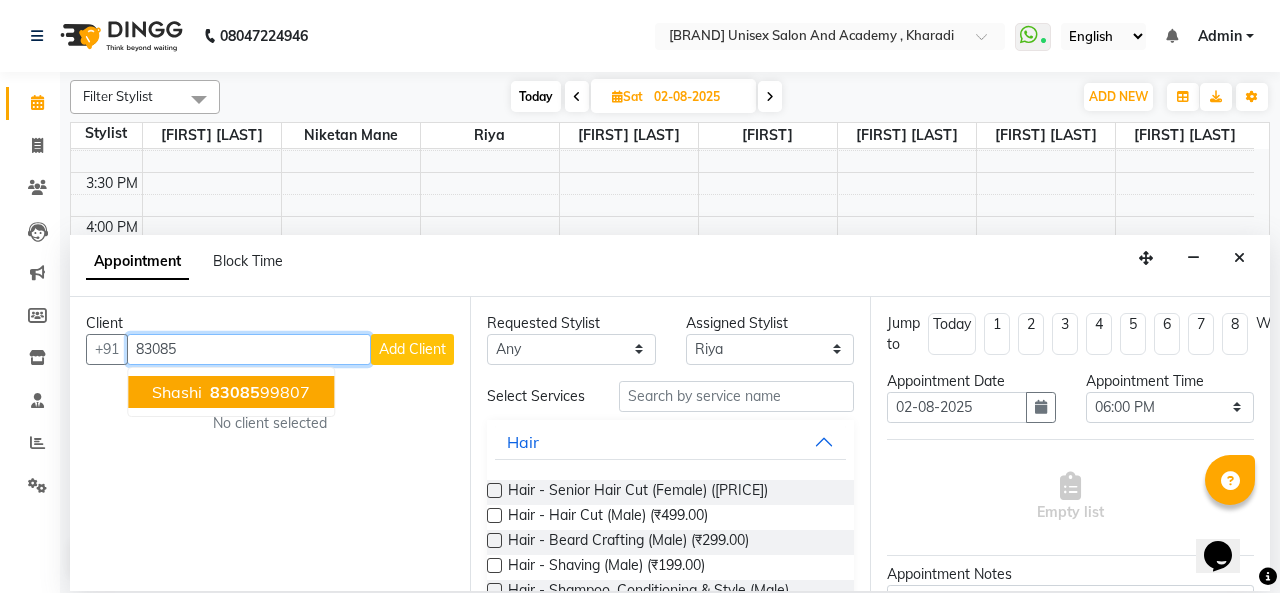 click on "83085" at bounding box center (235, 392) 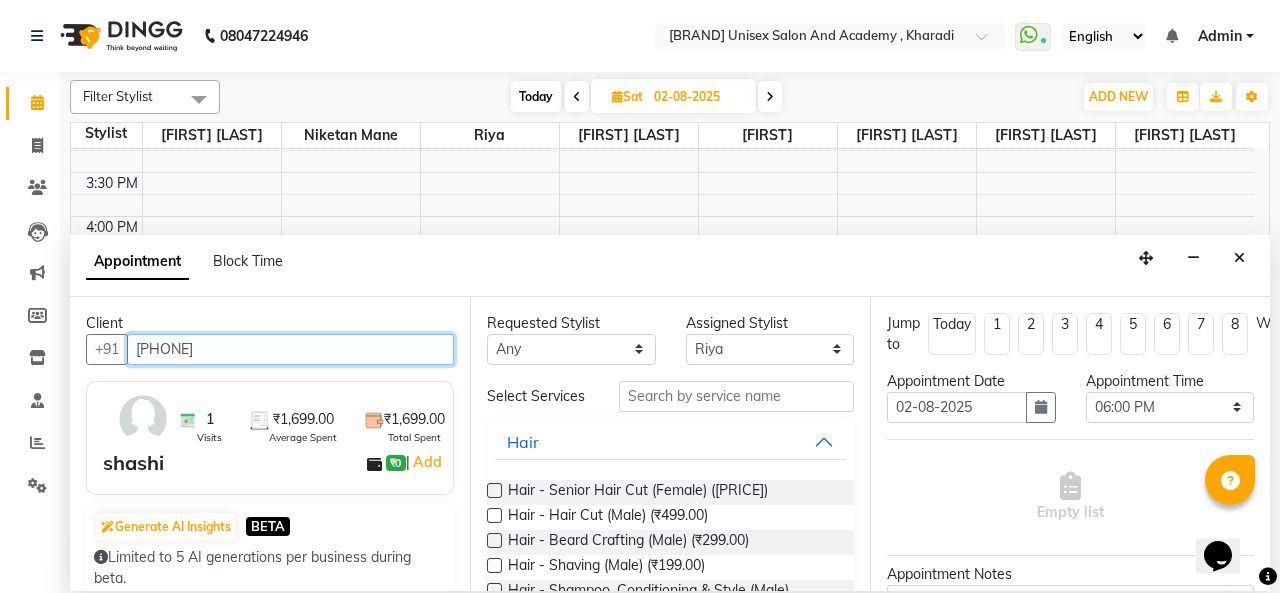 type on "[PHONE]" 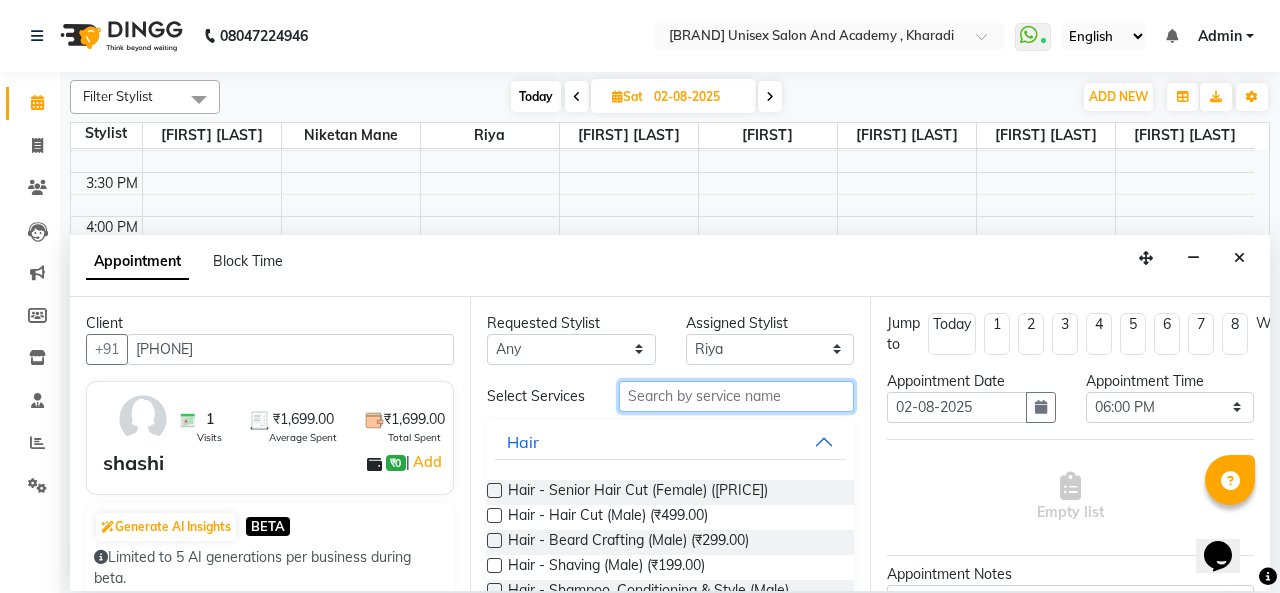 click at bounding box center (736, 396) 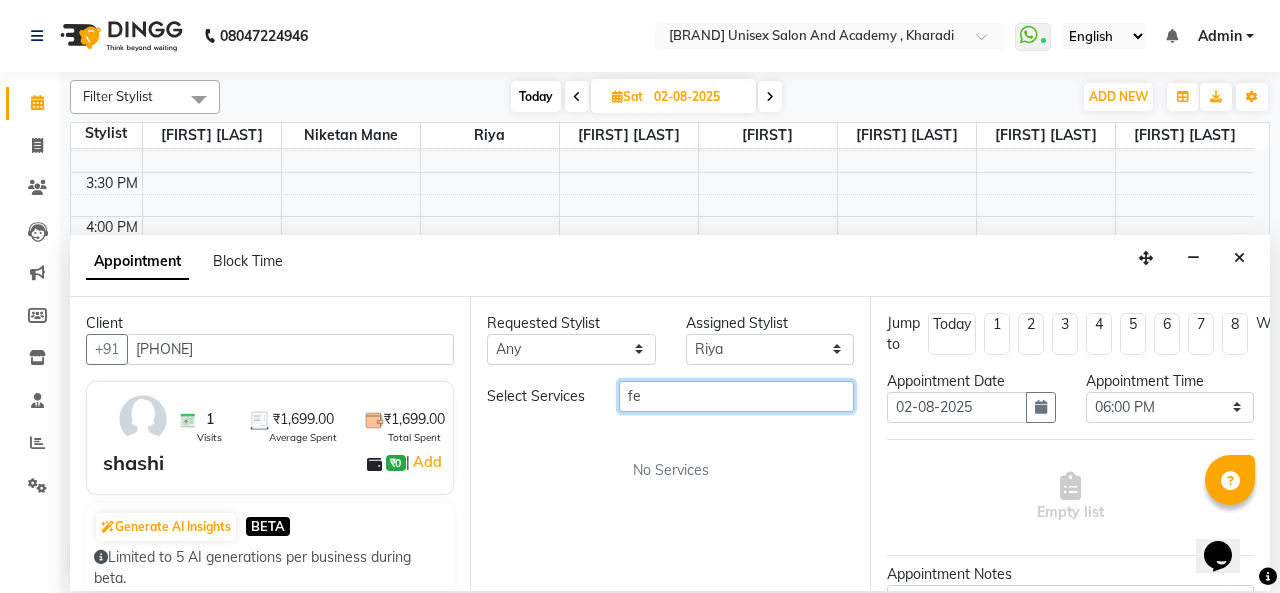 type on "f" 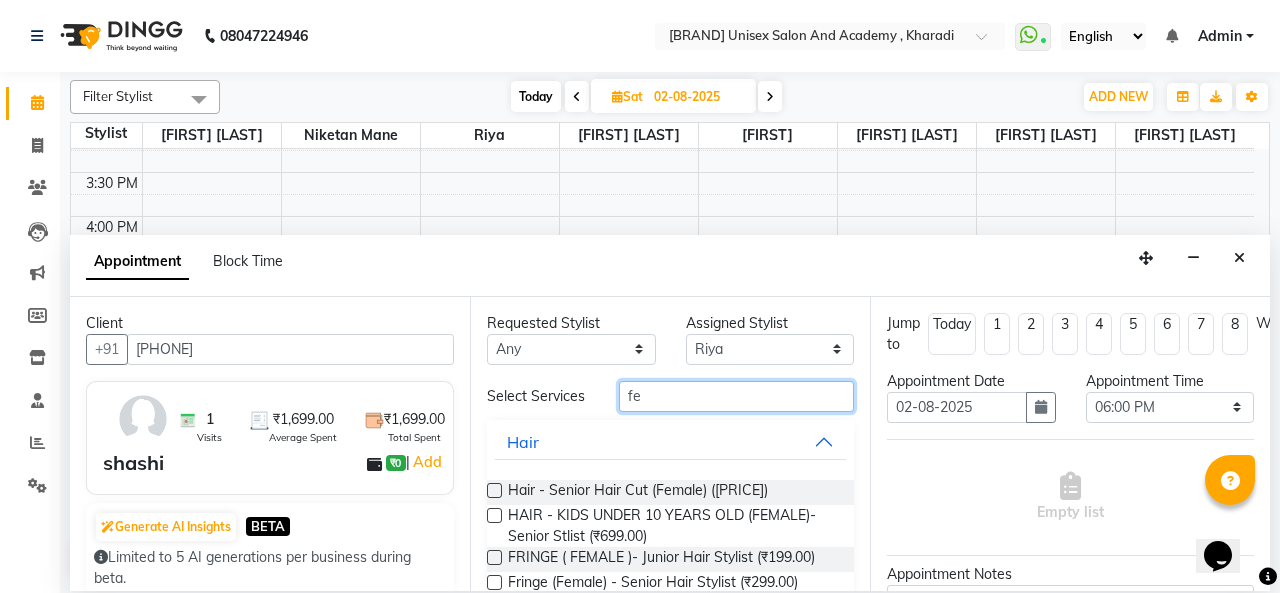 type on "f" 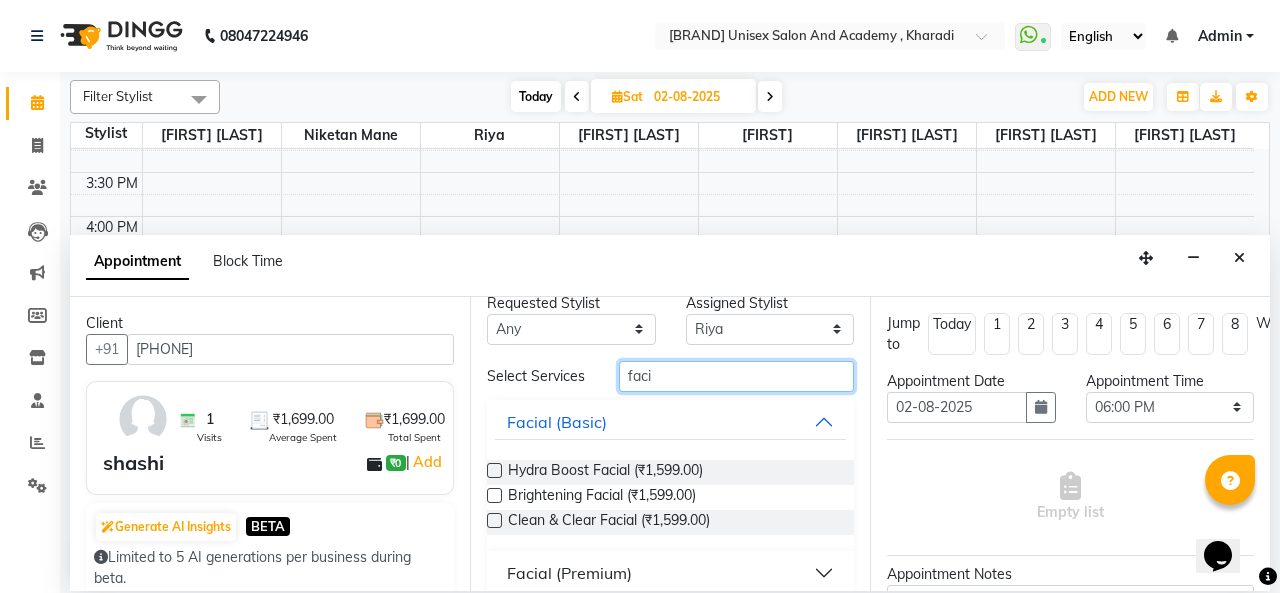 scroll, scrollTop: 39, scrollLeft: 0, axis: vertical 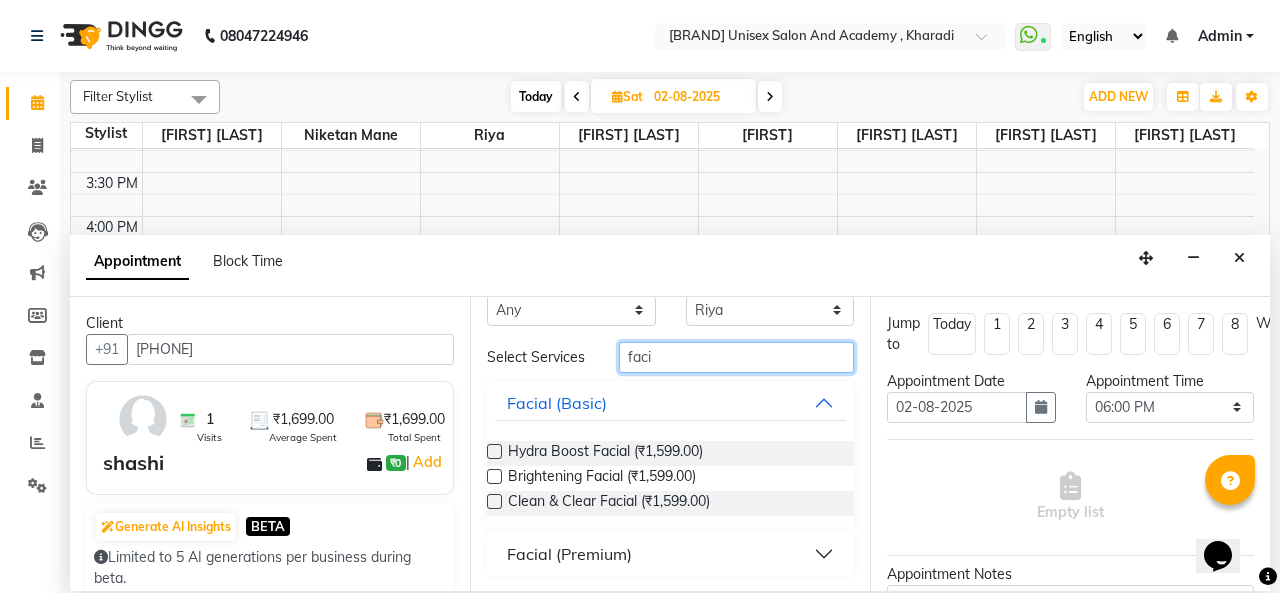type on "faci" 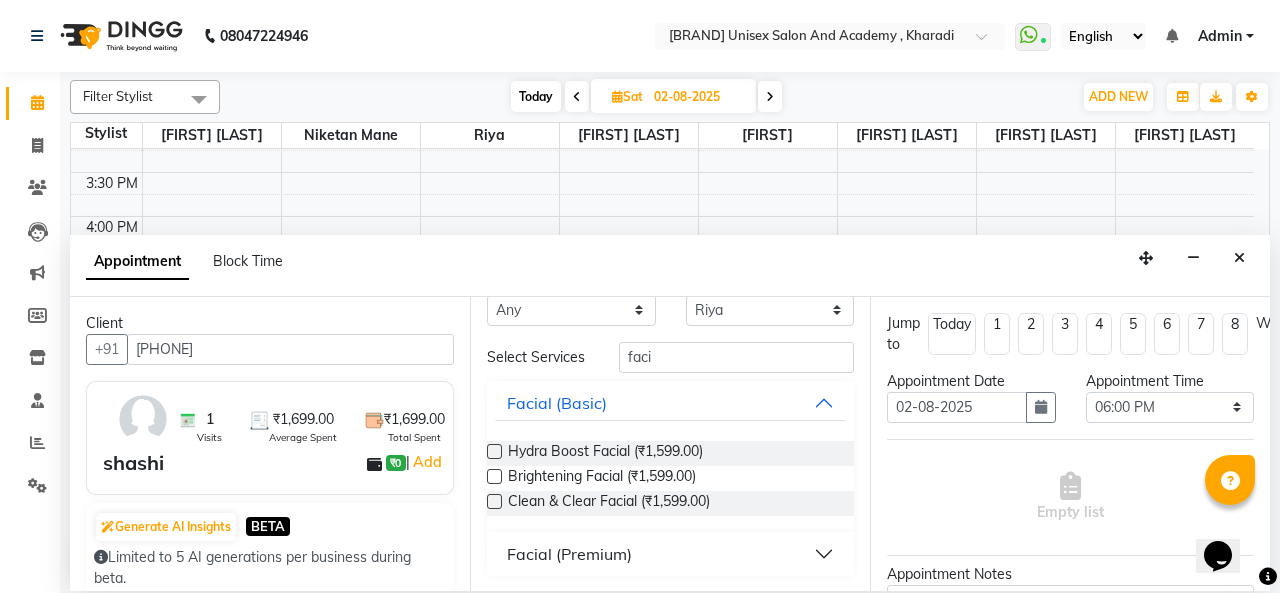 click on "Facial (Premium)" at bounding box center (569, 554) 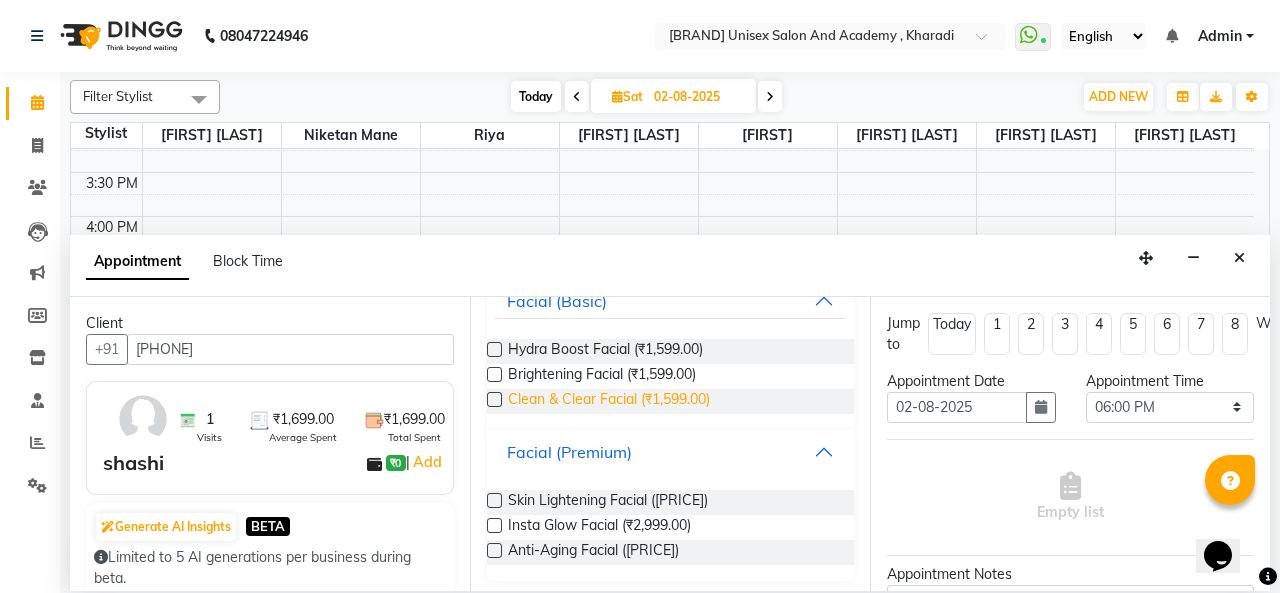 scroll, scrollTop: 146, scrollLeft: 0, axis: vertical 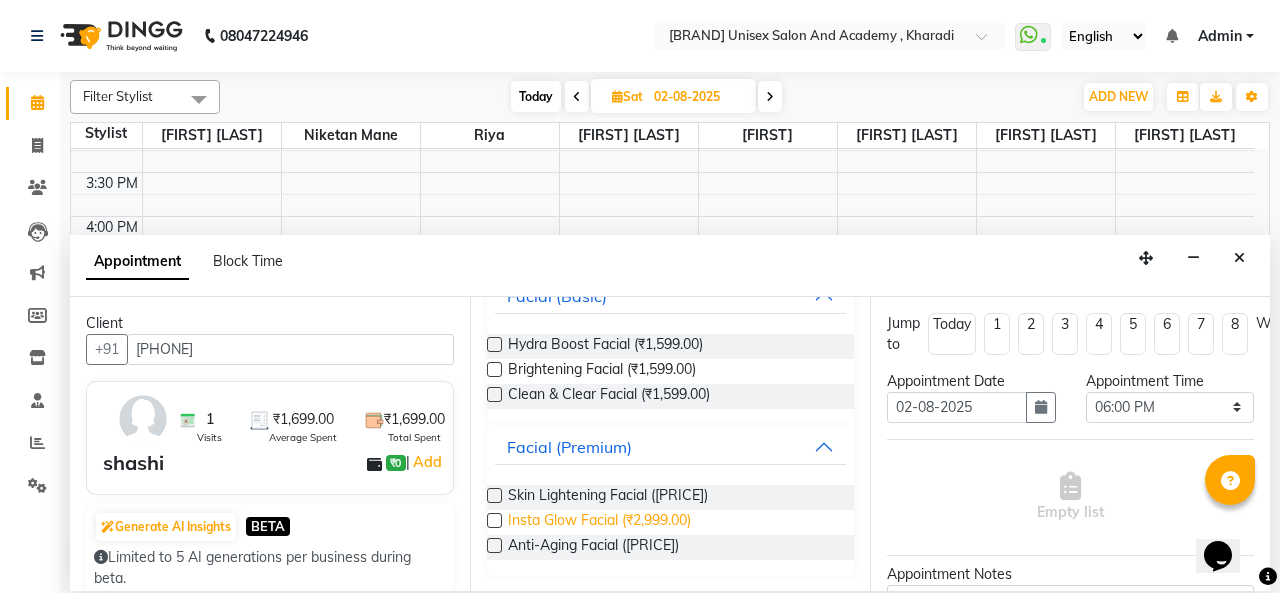 click on "Insta Glow Facial  (₹2,999.00)" at bounding box center (599, 522) 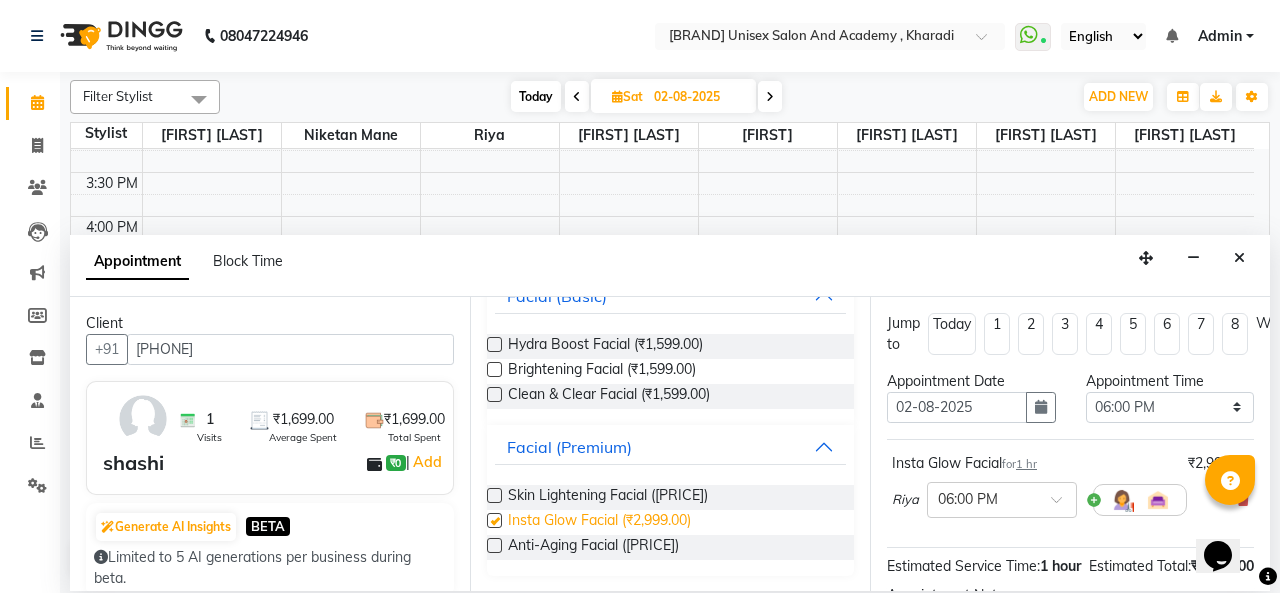 checkbox on "false" 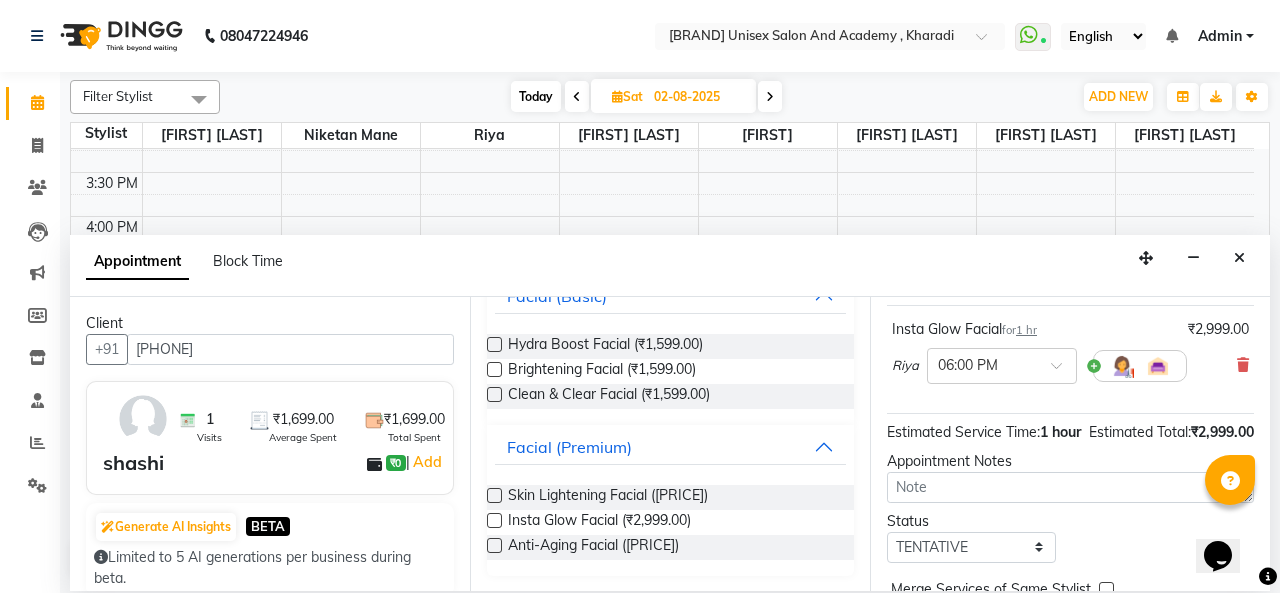 scroll, scrollTop: 267, scrollLeft: 0, axis: vertical 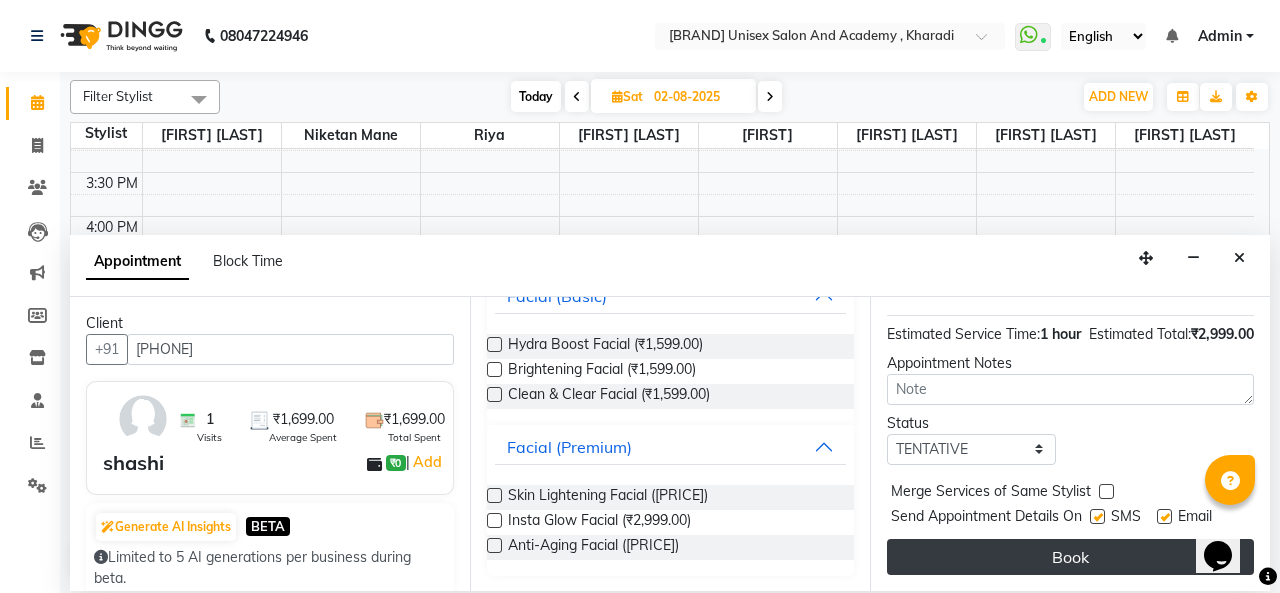 click on "Book" at bounding box center (1070, 557) 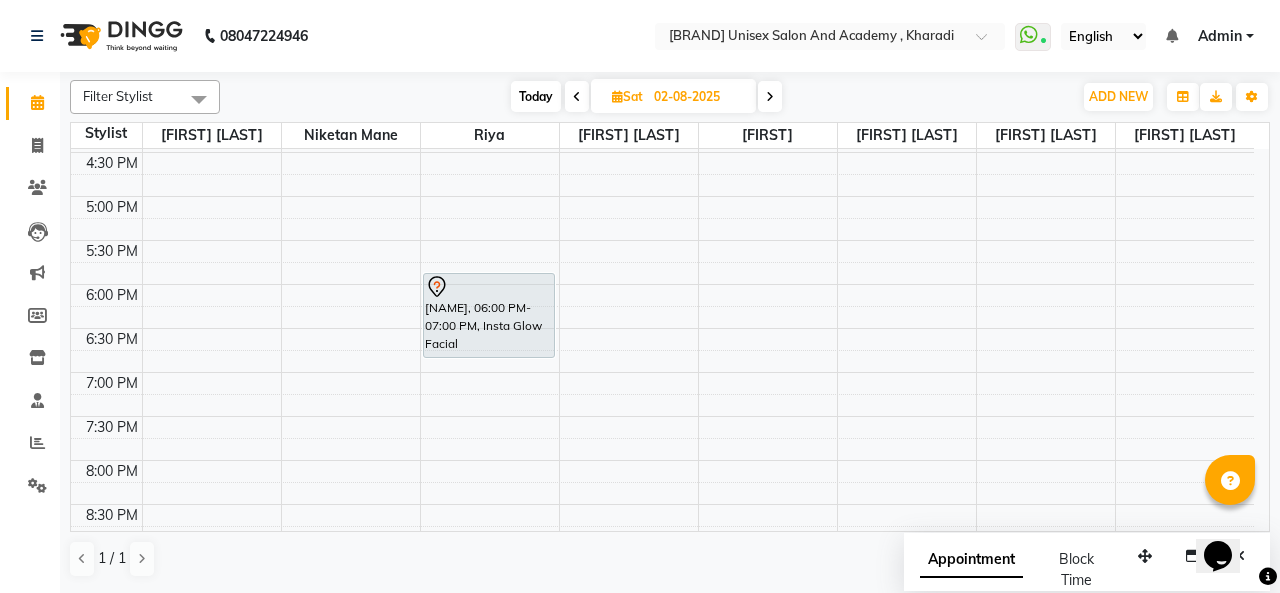scroll, scrollTop: 630, scrollLeft: 0, axis: vertical 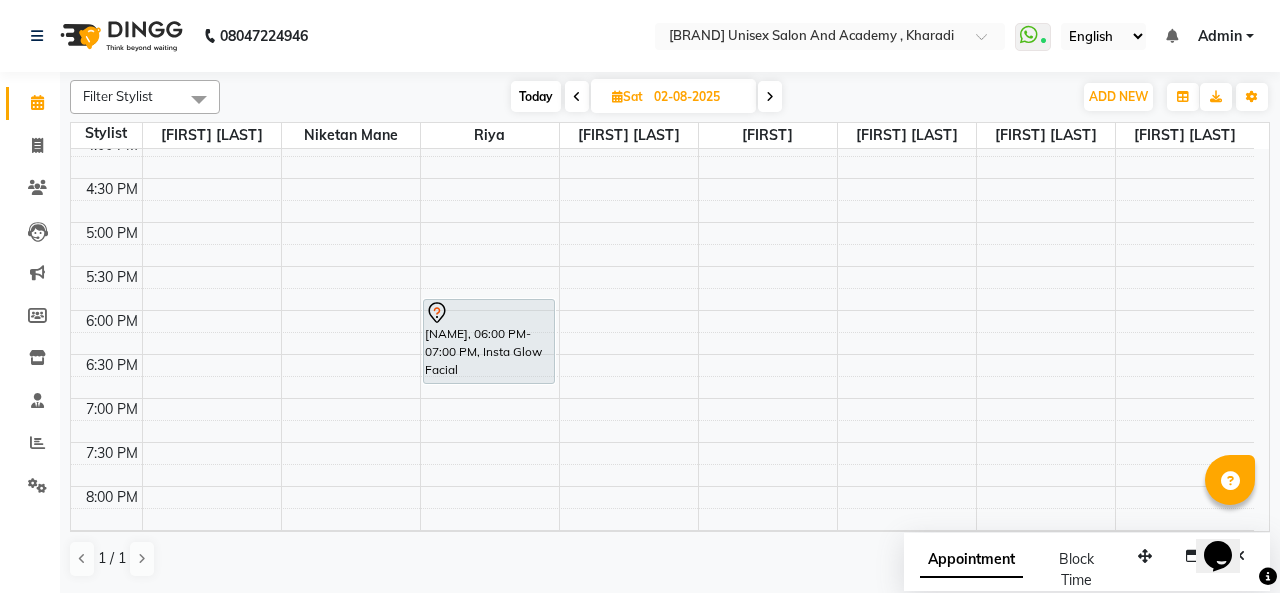 click at bounding box center (577, 97) 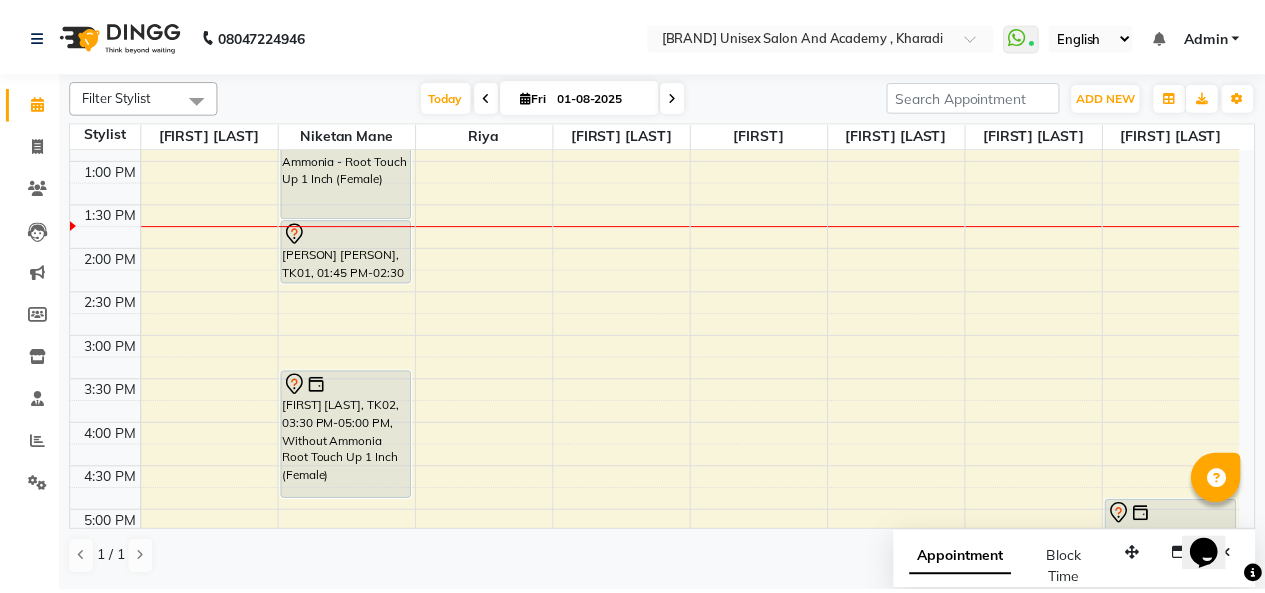 scroll, scrollTop: 400, scrollLeft: 0, axis: vertical 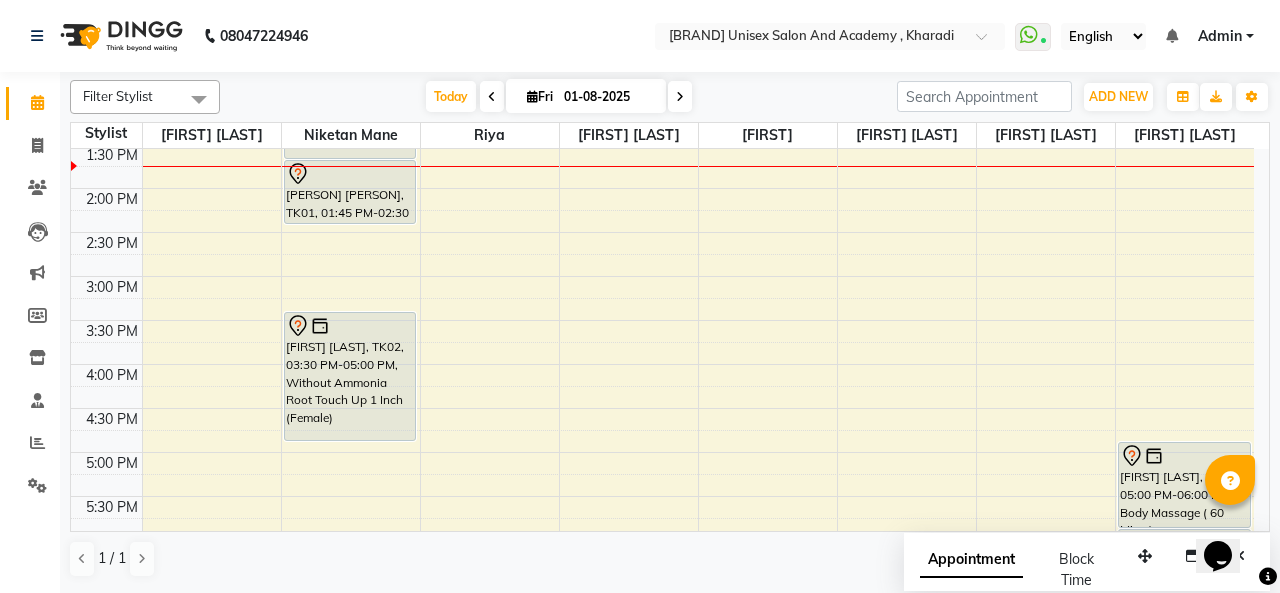 click at bounding box center (350, 174) 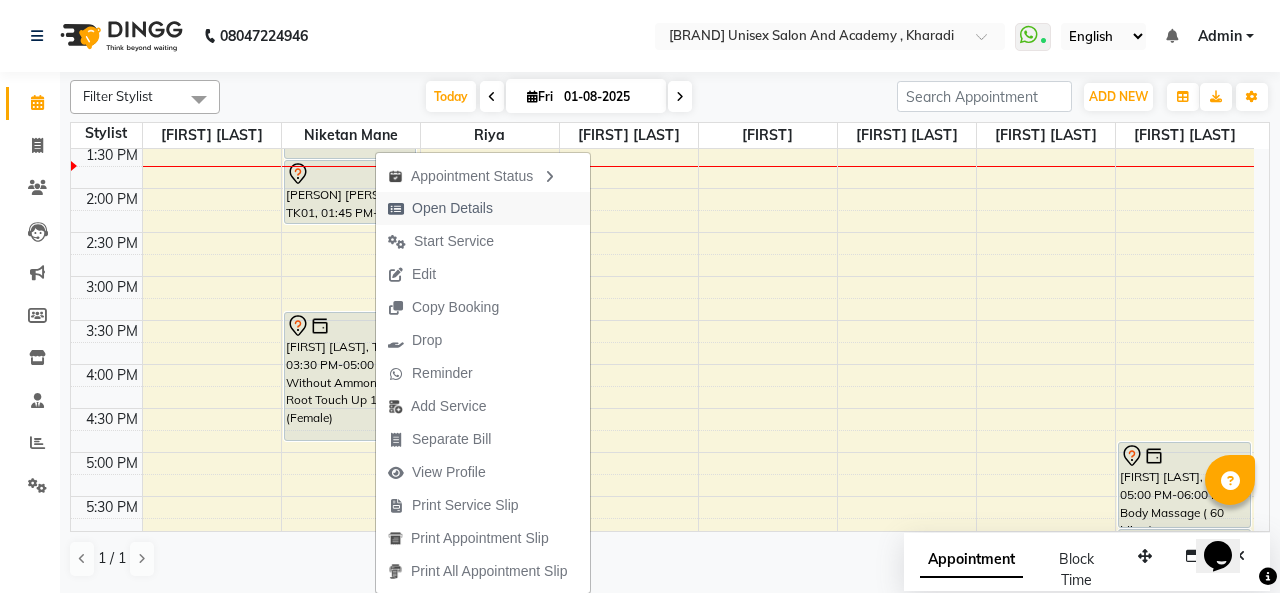 click on "Open Details" at bounding box center (452, 208) 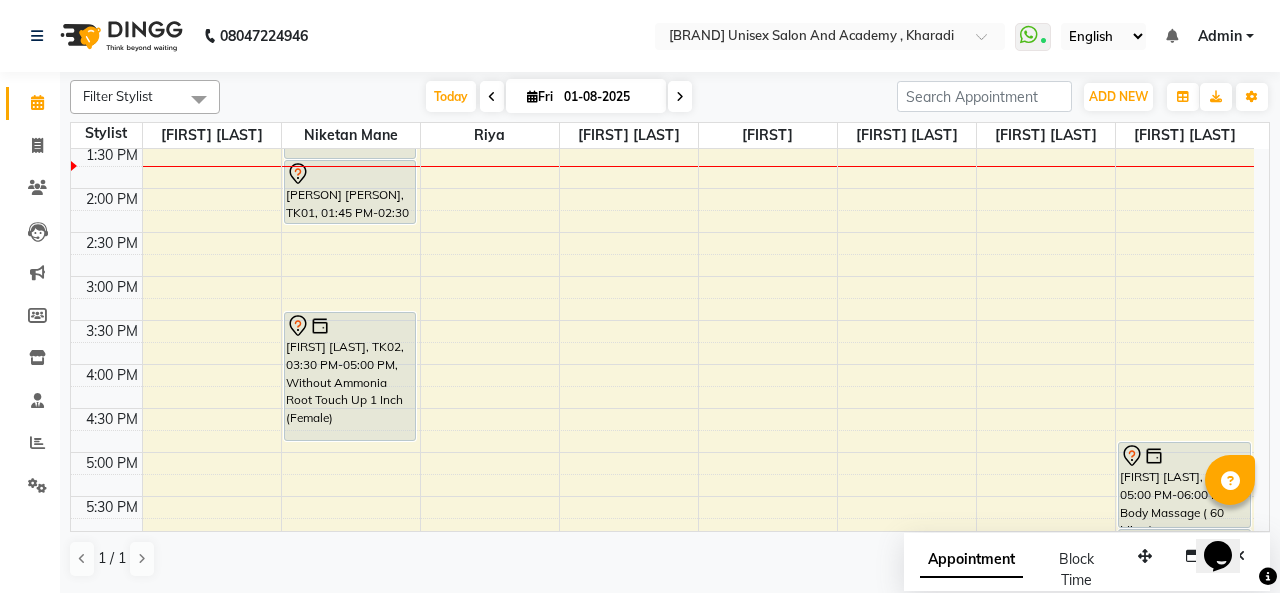 click at bounding box center (350, 174) 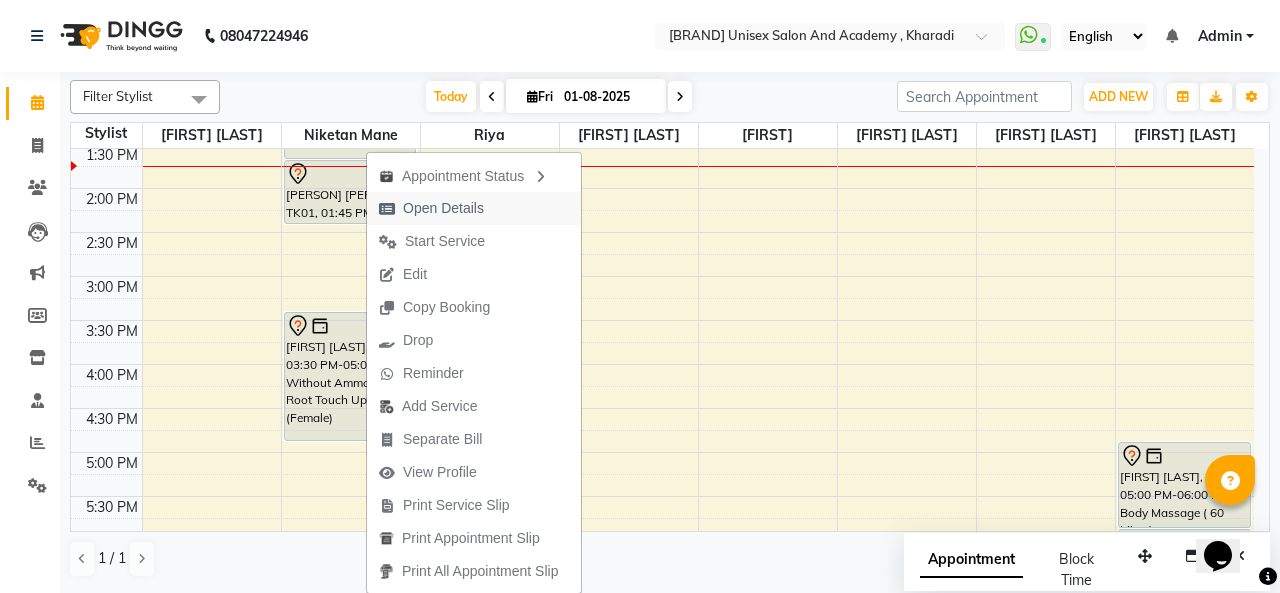 click on "Open Details" at bounding box center [443, 208] 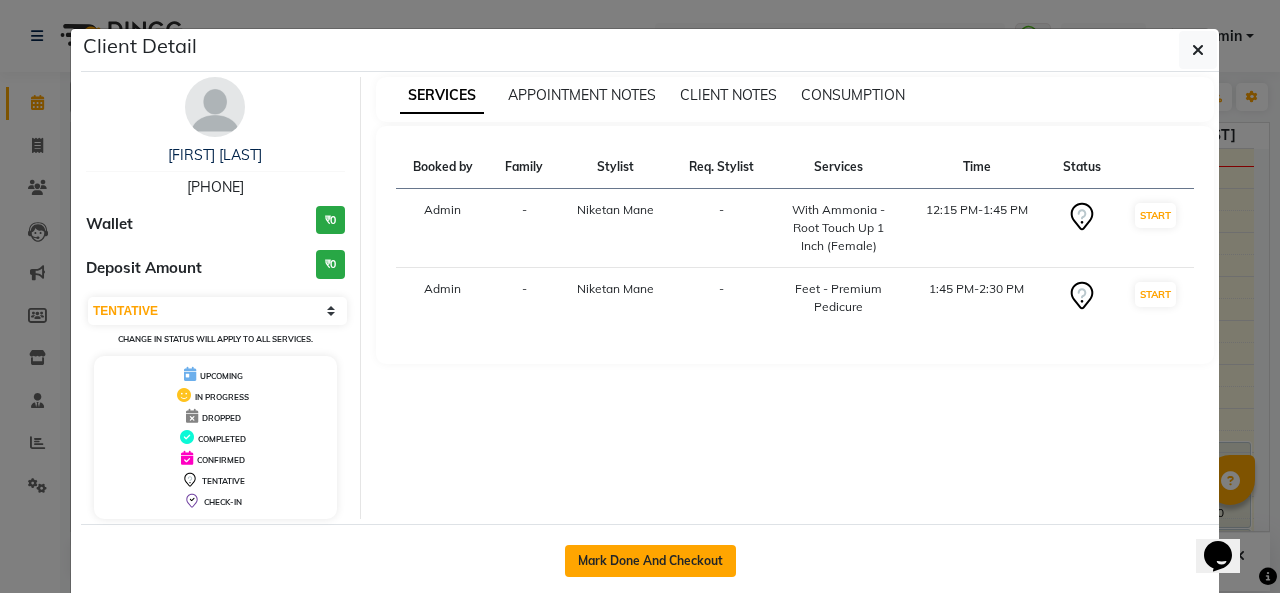 click on "Mark Done And Checkout" 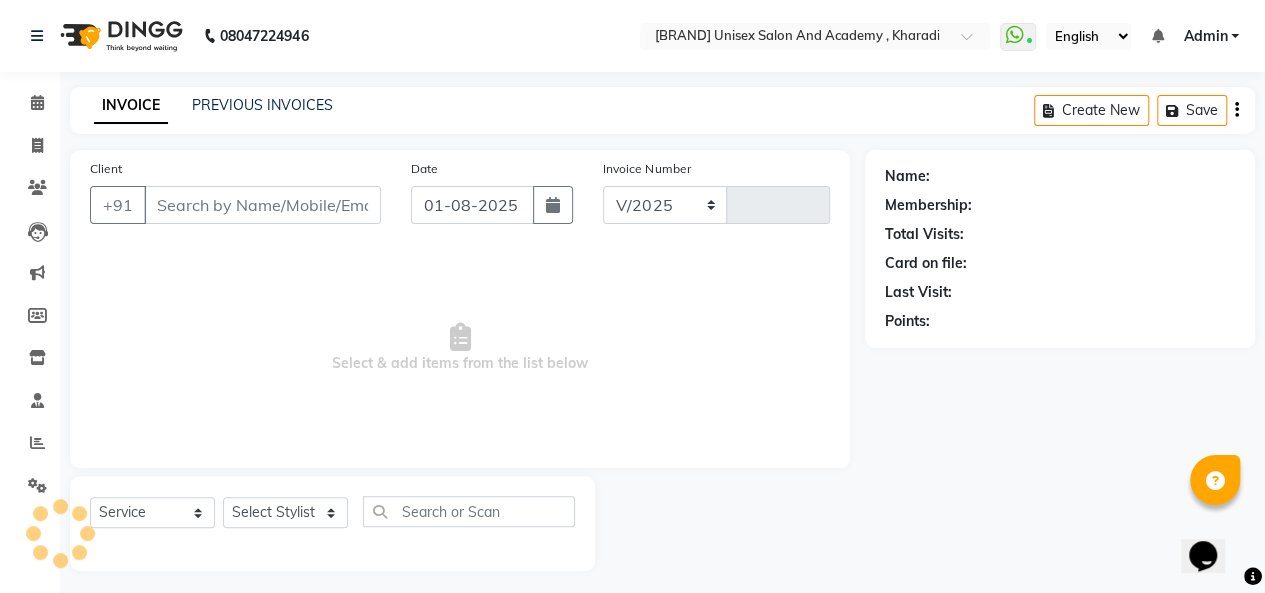 select on "665" 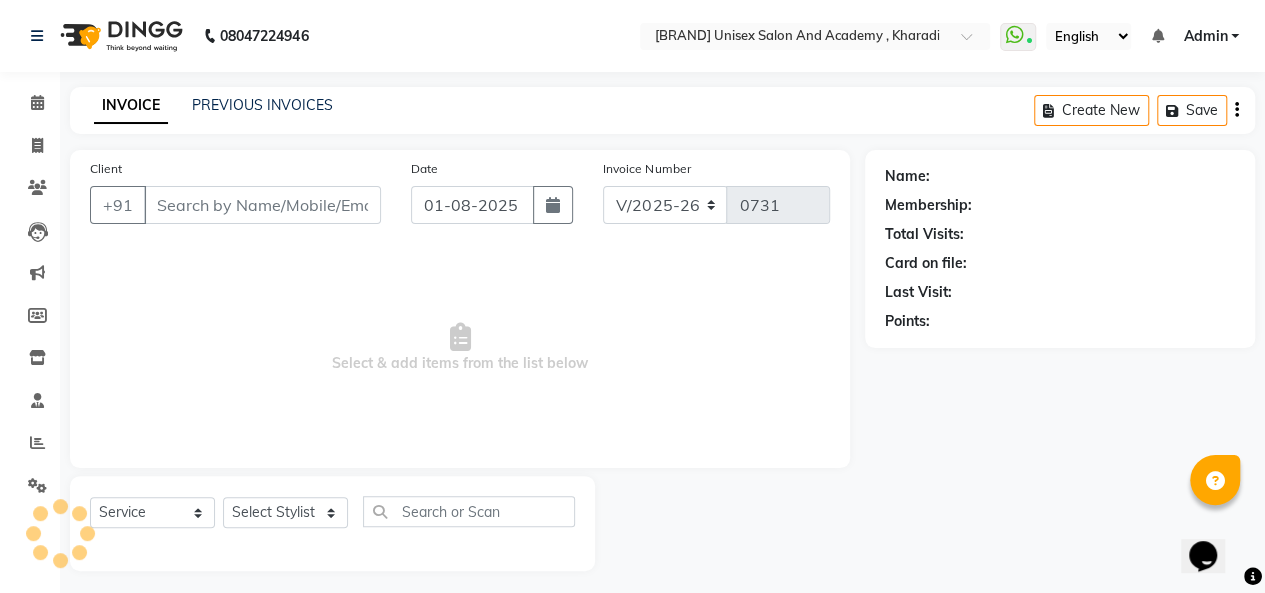 type on "[PHONE]" 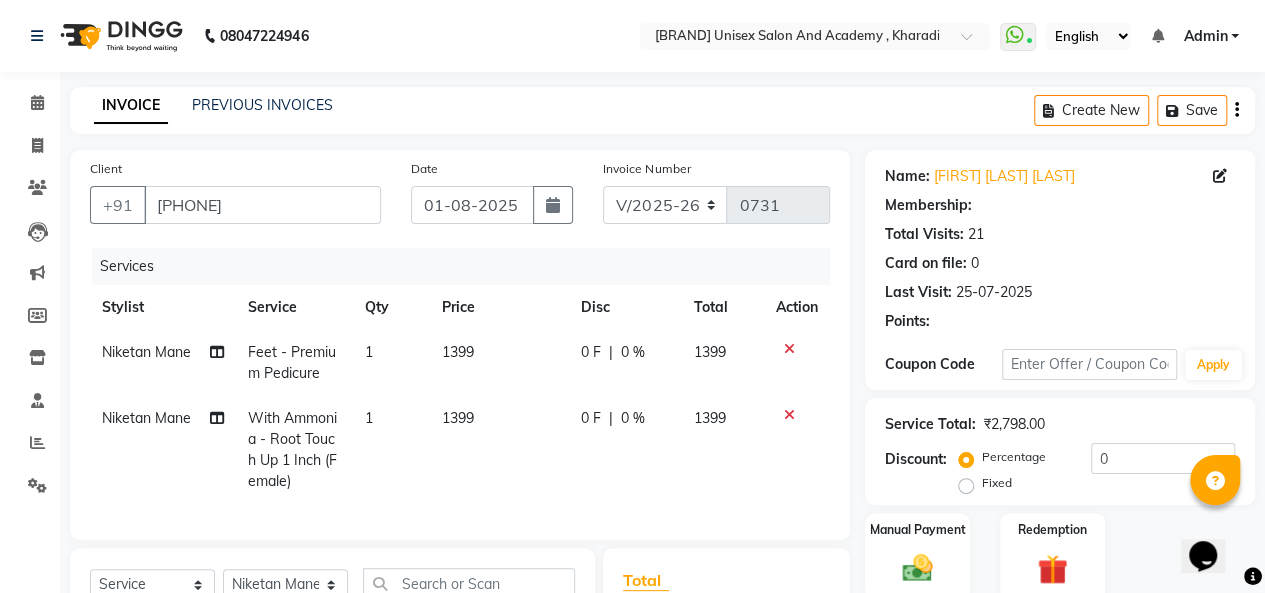 select on "2: Object" 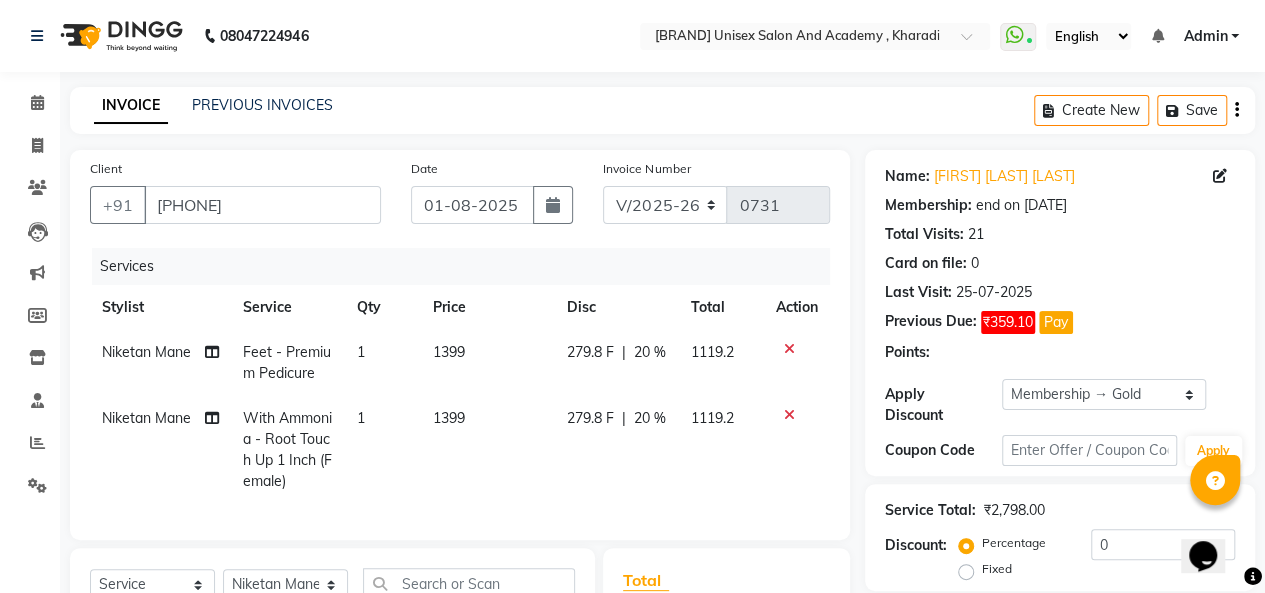 type on "20" 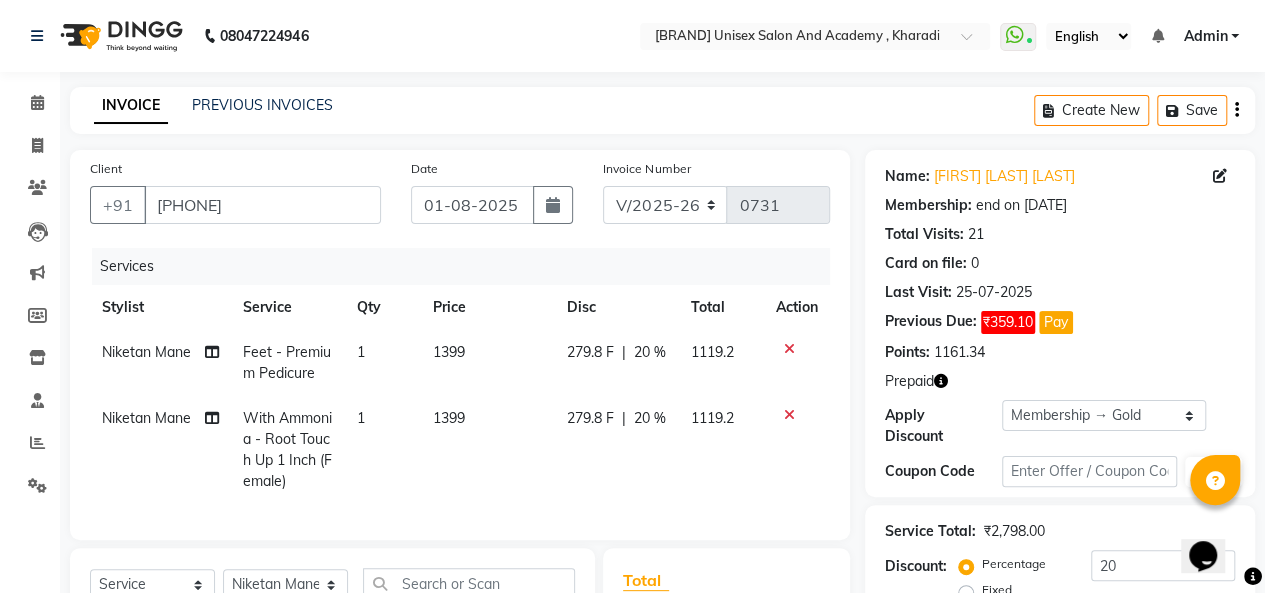 scroll, scrollTop: 294, scrollLeft: 0, axis: vertical 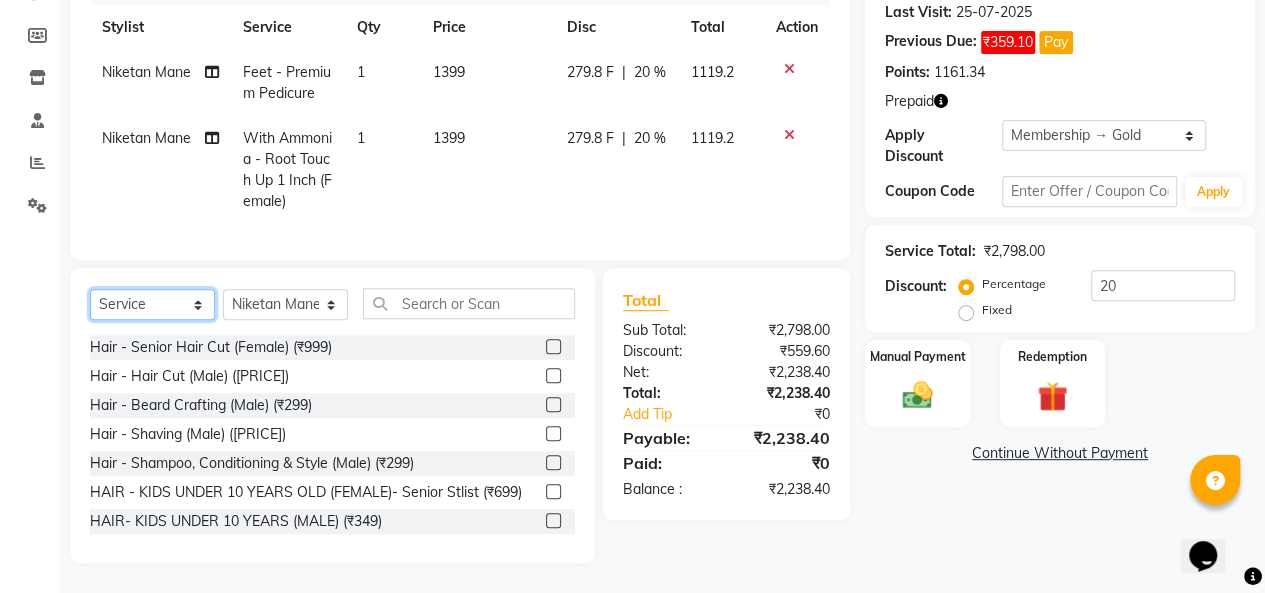 click on "Select  Service  Product  Membership  Package Voucher Prepaid Gift Card" 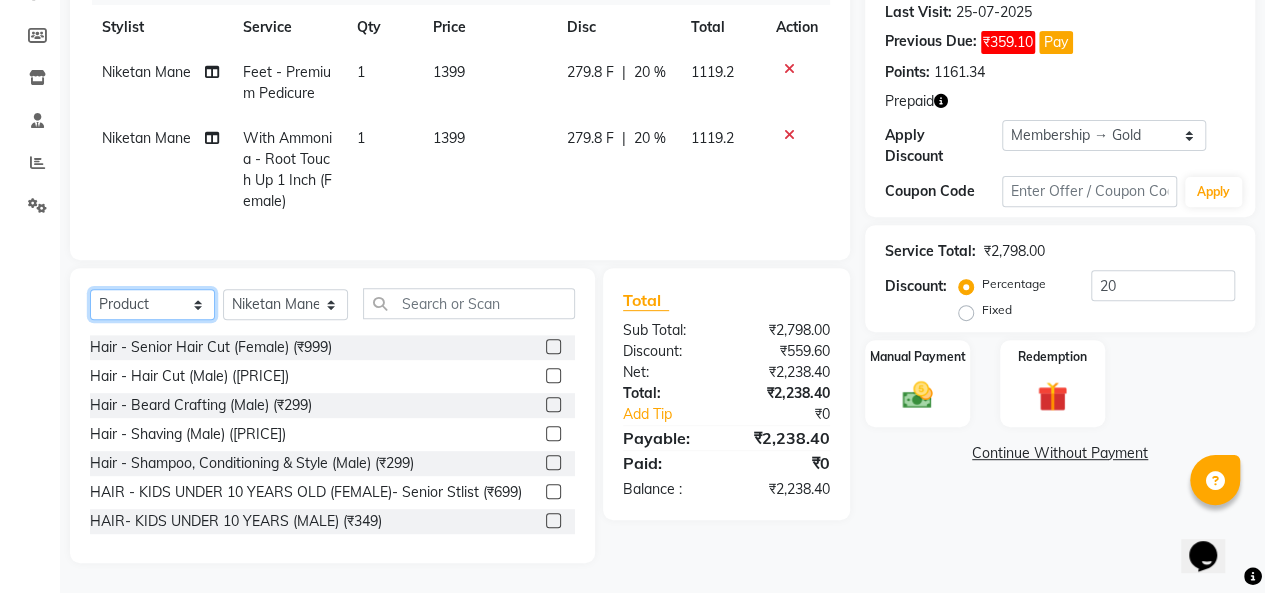 click on "Select  Service  Product  Membership  Package Voucher Prepaid Gift Card" 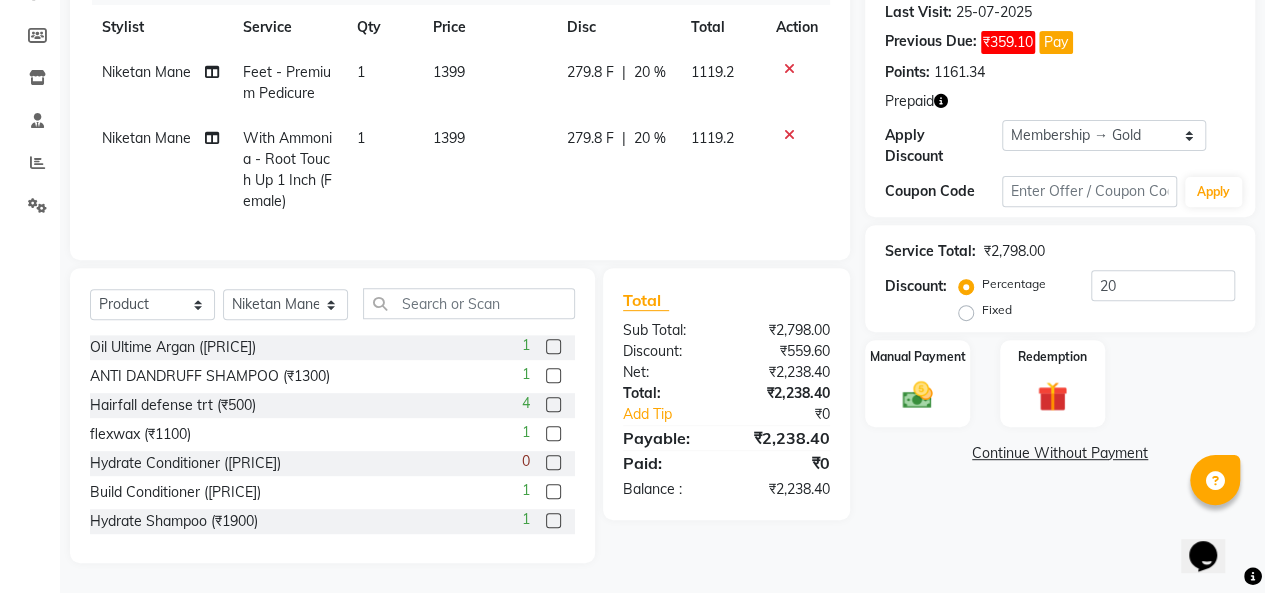 click on "Select  Service  Product  Membership  Package Voucher Prepaid Gift Card  Select Stylist [NAME] [NAME] [NAME] [NAME] [NAME] [NAME] [NAME] [NAME] [NAME]" 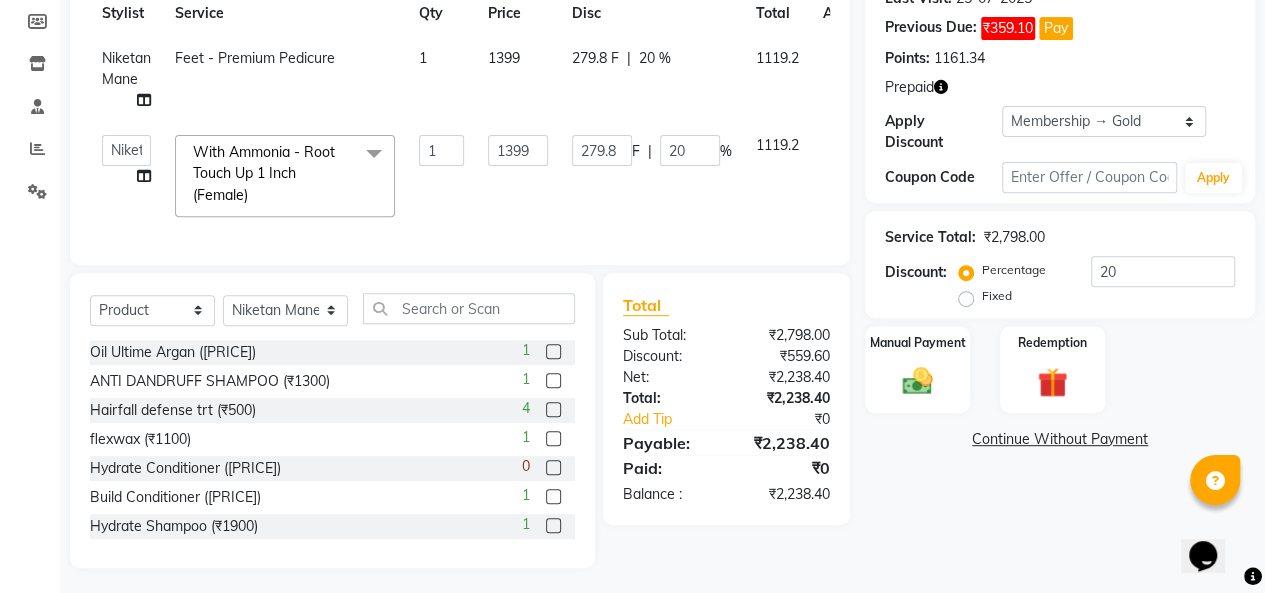 click on "With Ammonia - Root Touch Up 1 Inch (Female)  x" 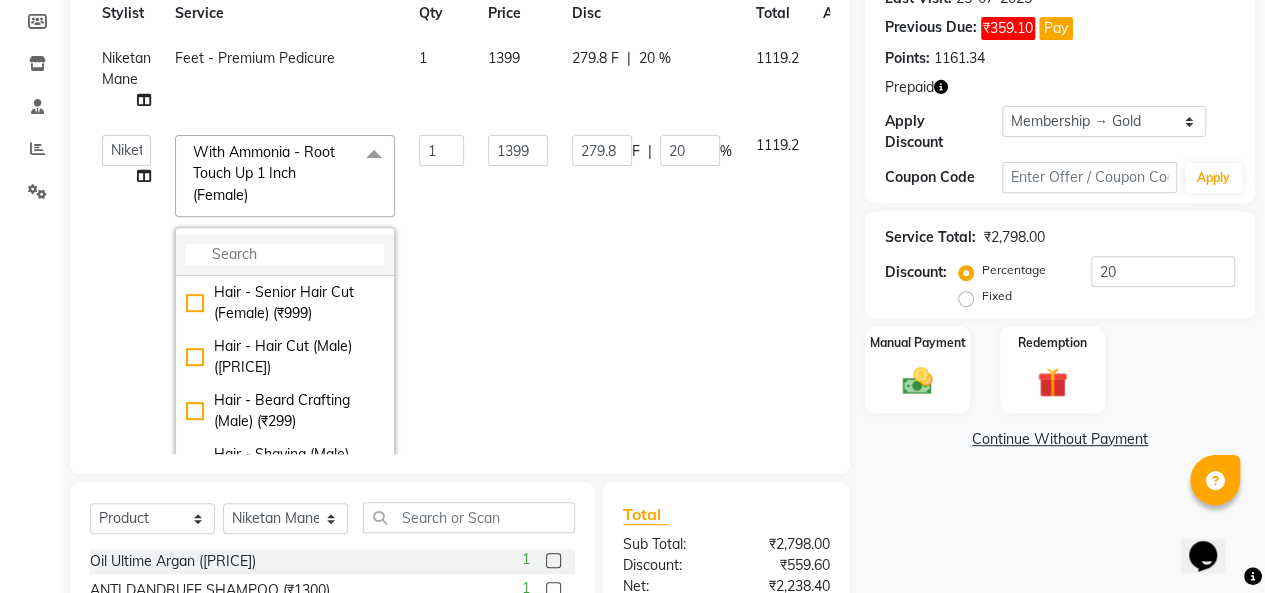 click 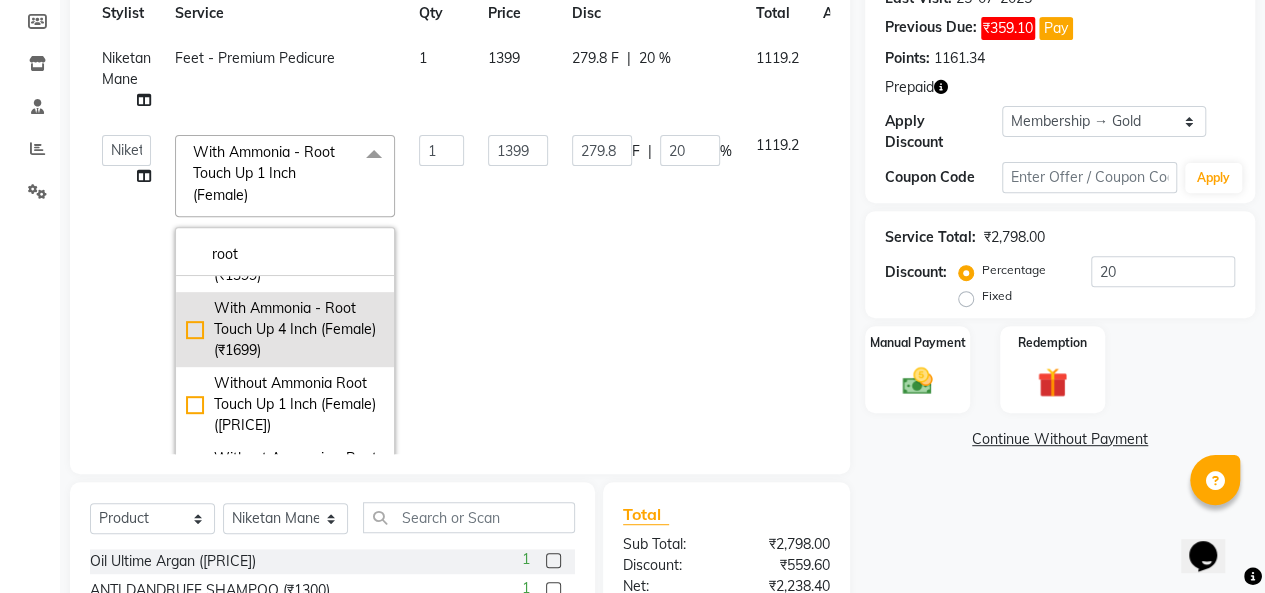 scroll, scrollTop: 100, scrollLeft: 0, axis: vertical 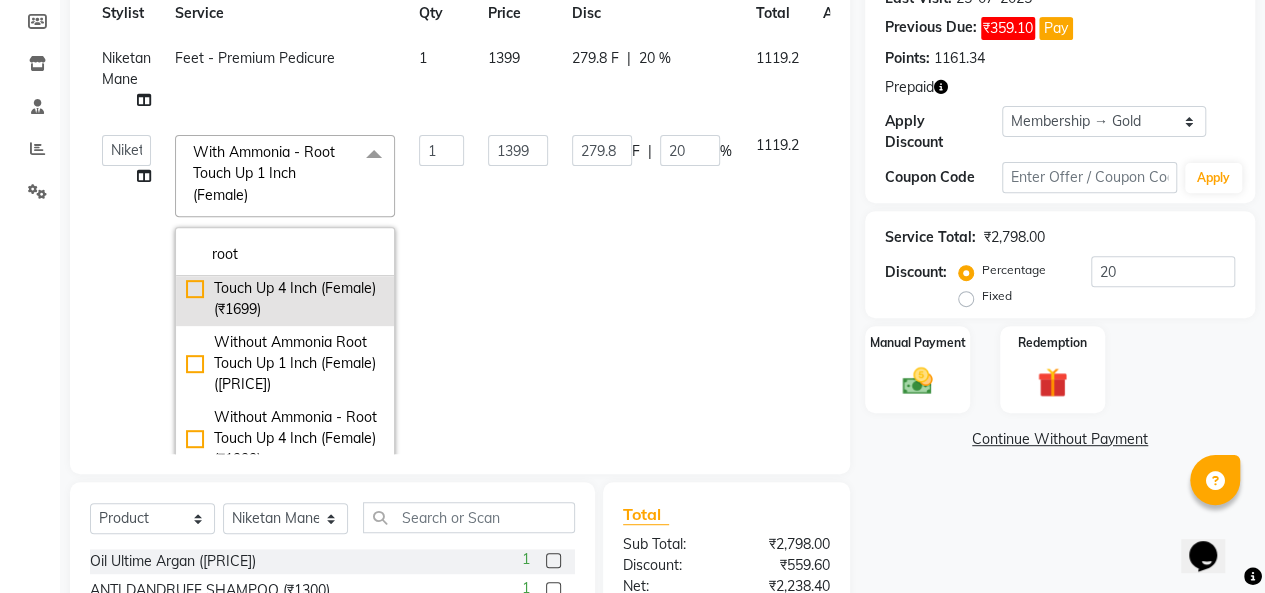 type on "root" 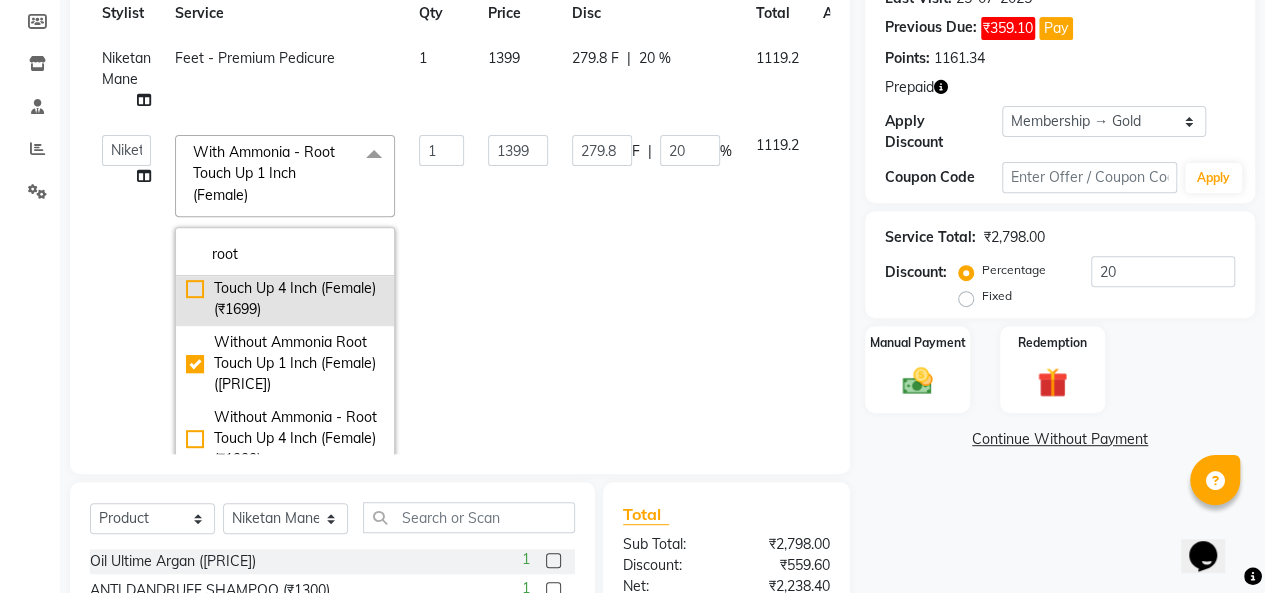 checkbox on "false" 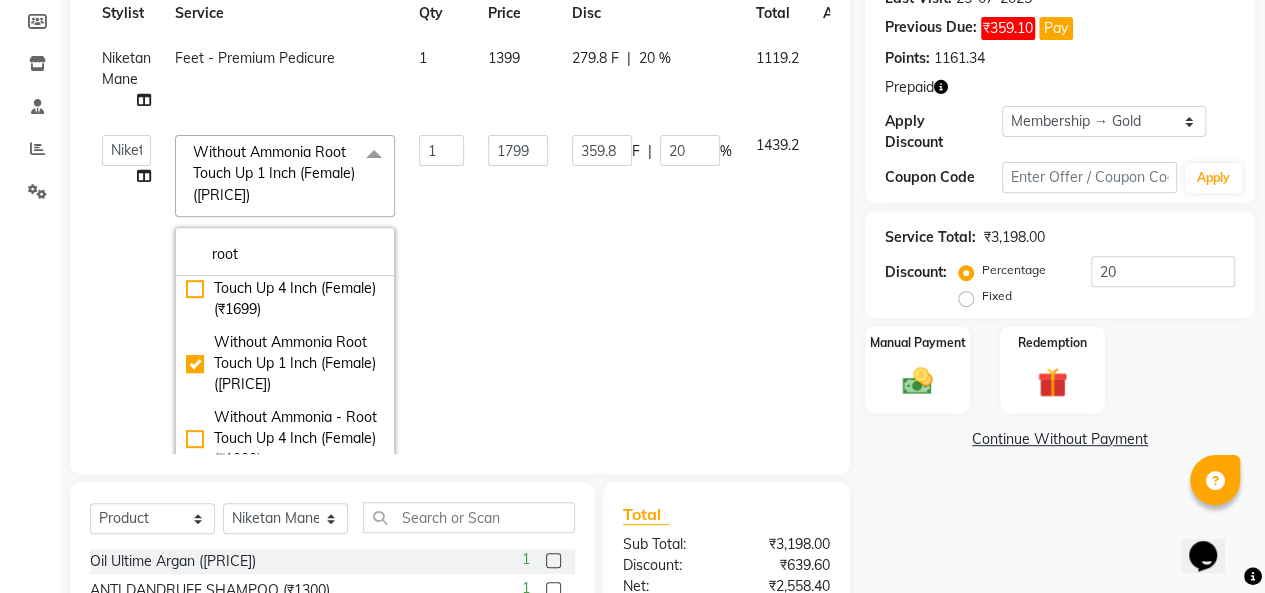 click on "1799" 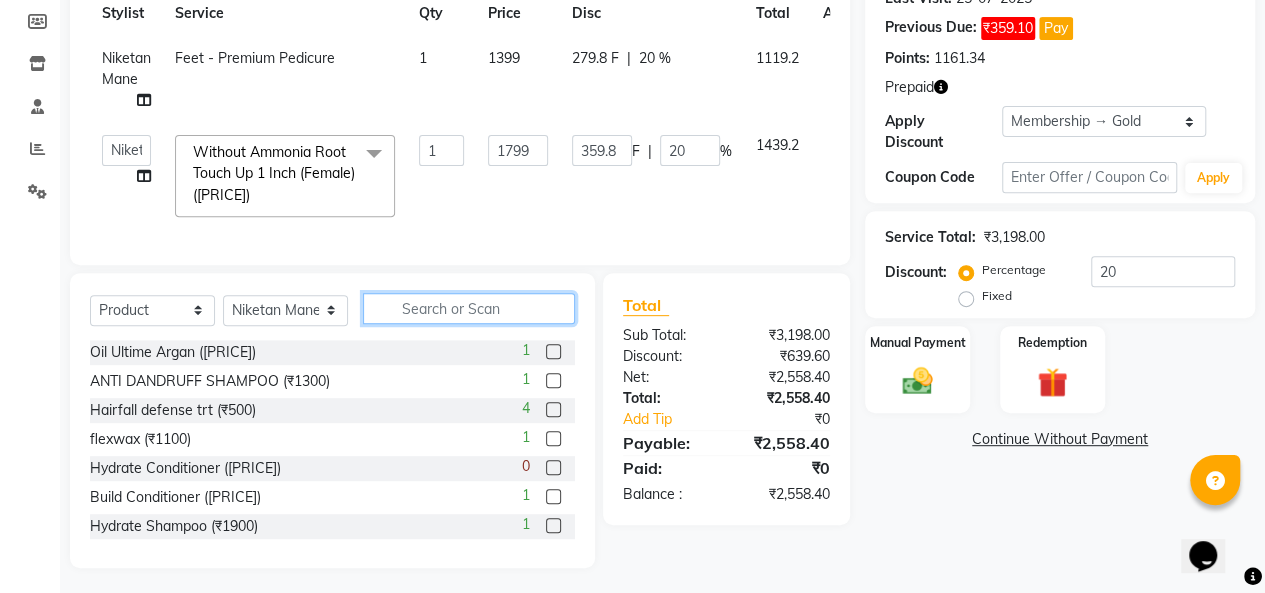 click 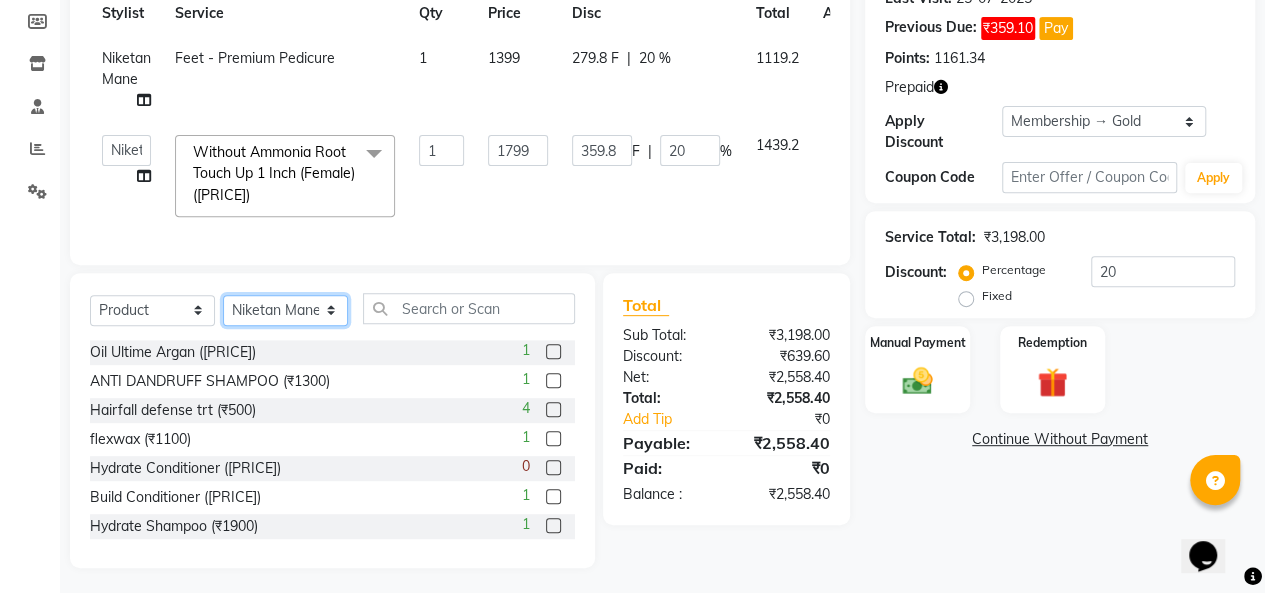 click on "Select Stylist [PERSON] [PERSON] [PERSON] [PERSON] [PERSON] [PERSON] [PERSON]" 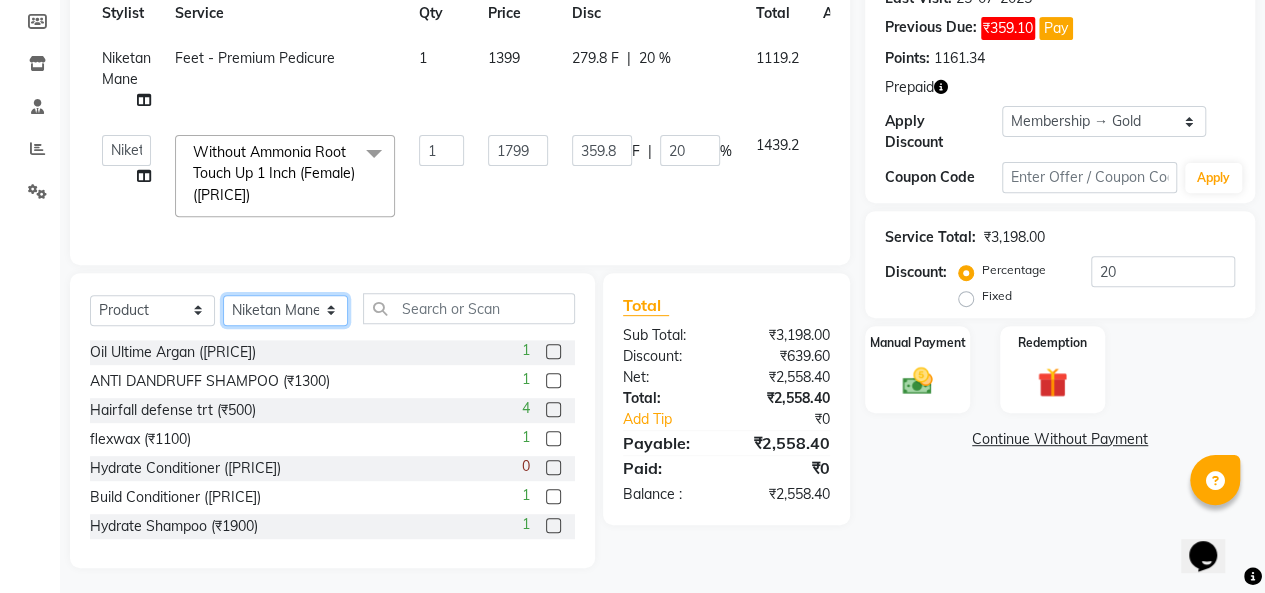 select on "52731" 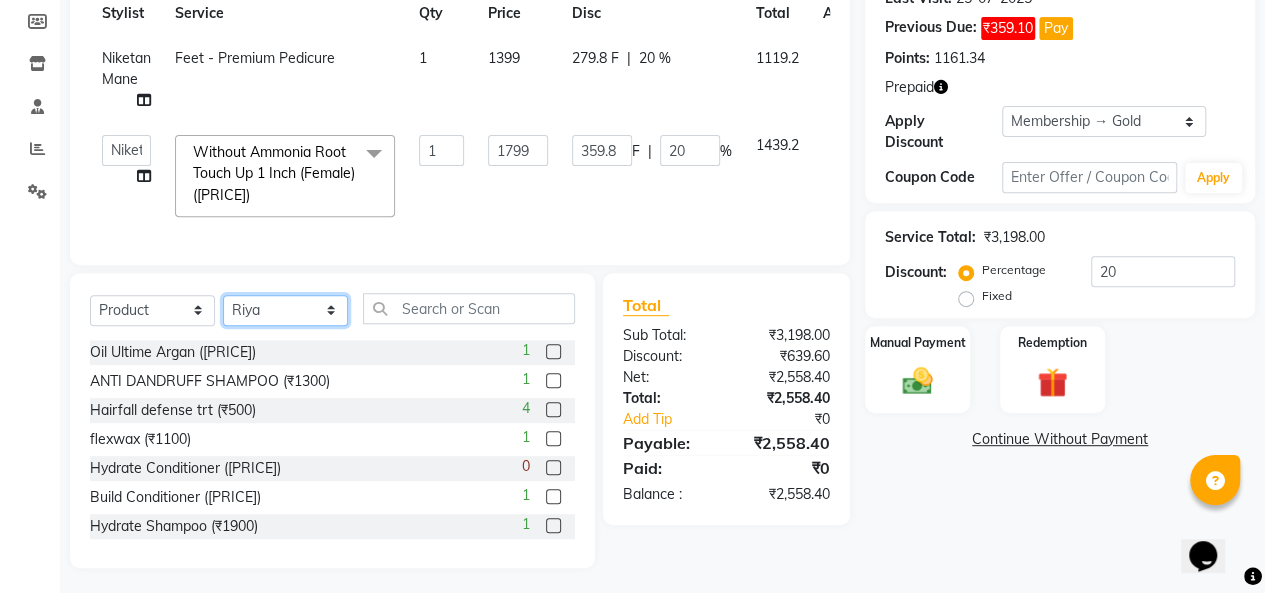 click on "Select Stylist [PERSON] [PERSON] [PERSON] [PERSON] [PERSON] [PERSON] [PERSON]" 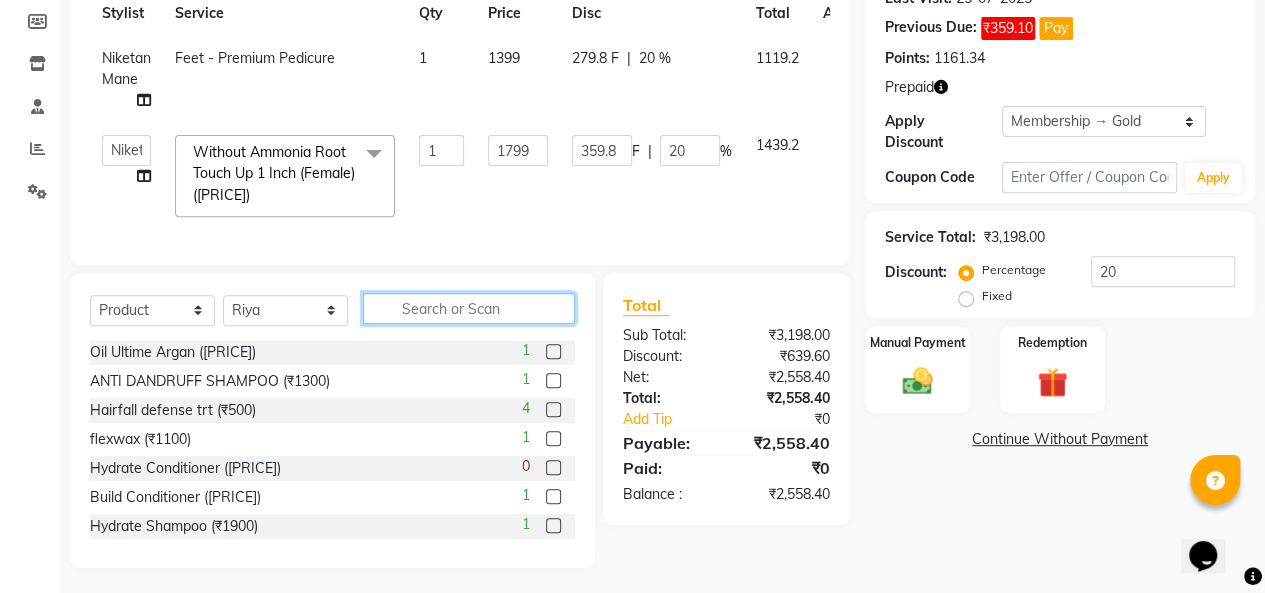 click 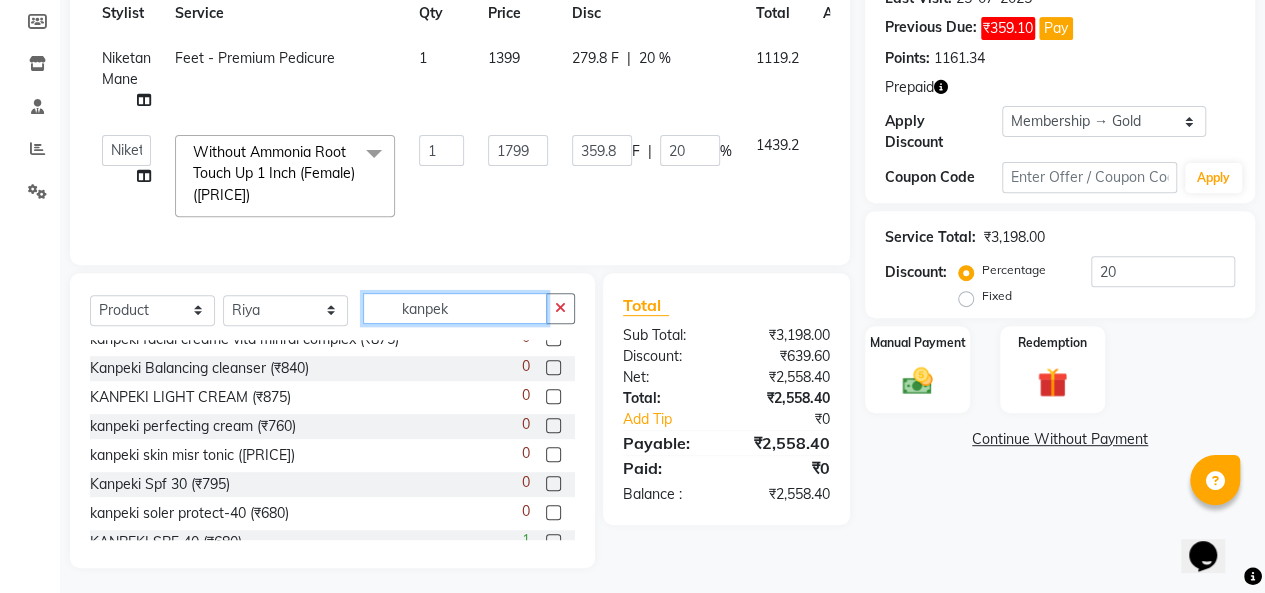 scroll, scrollTop: 177, scrollLeft: 0, axis: vertical 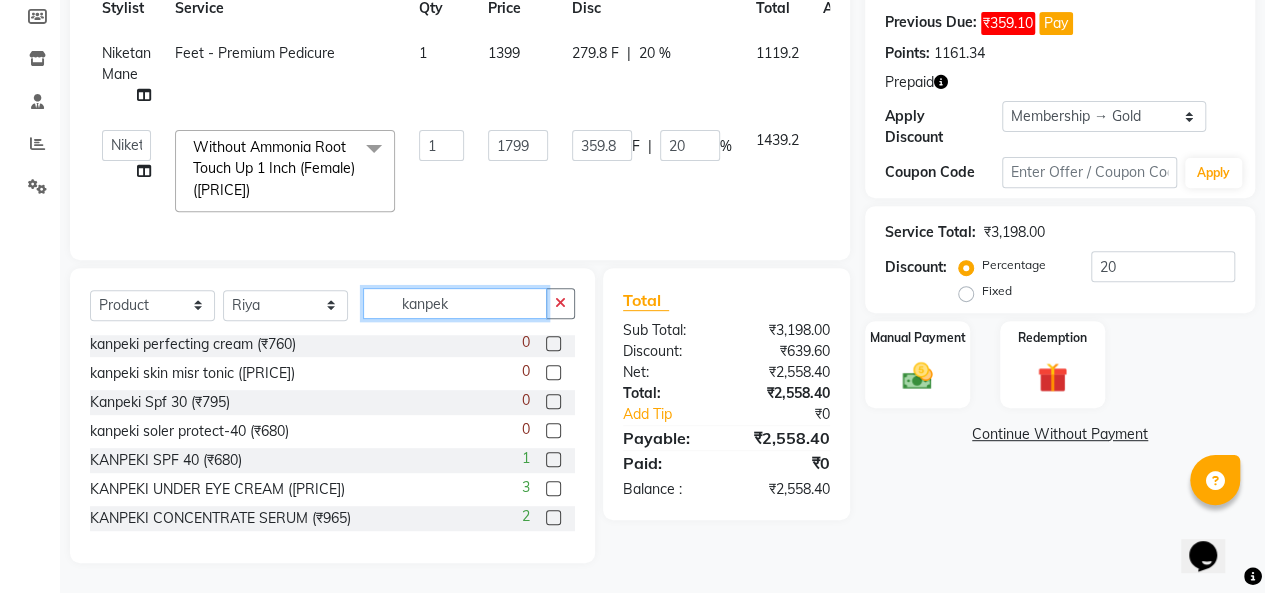 type on "kanpek" 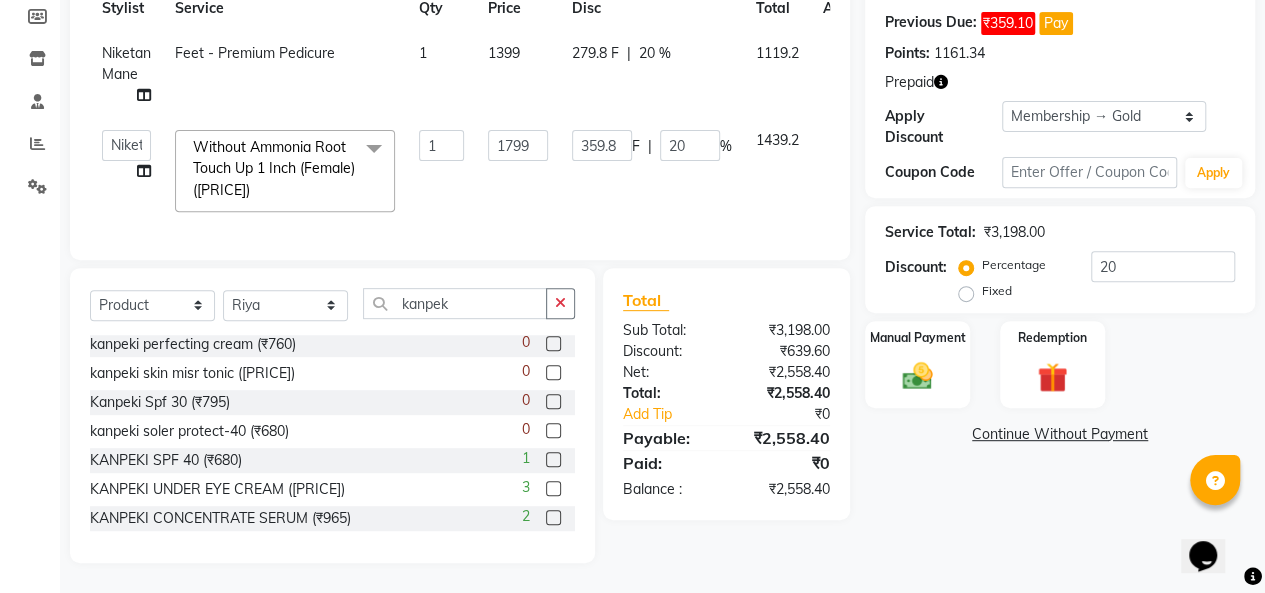 click 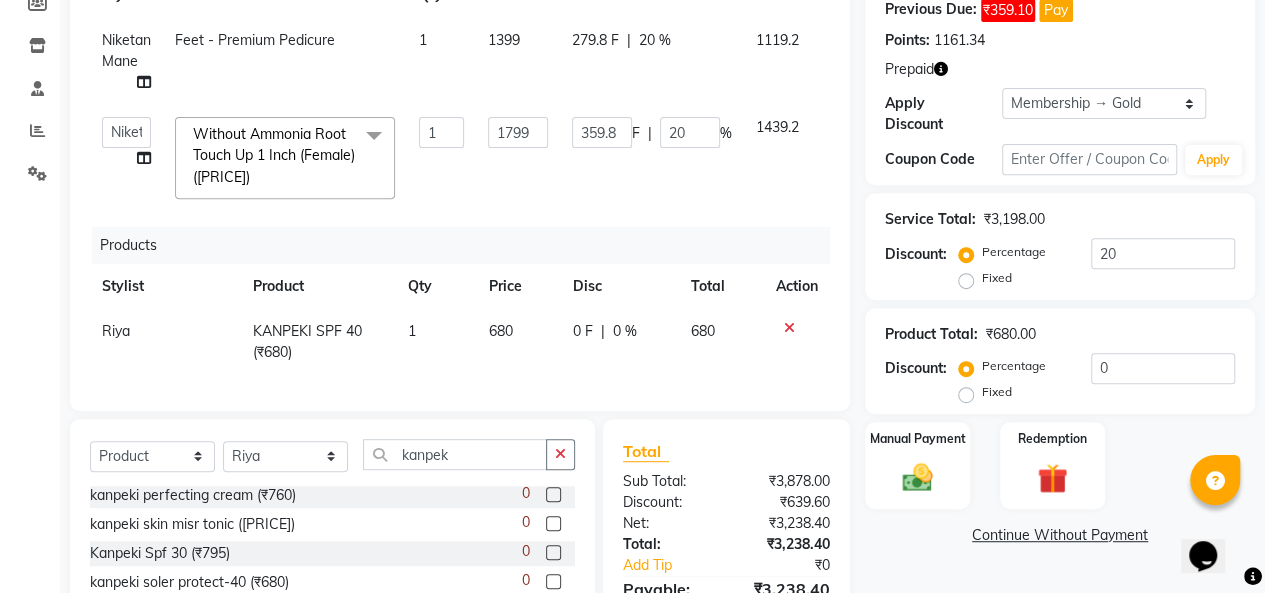 checkbox on "false" 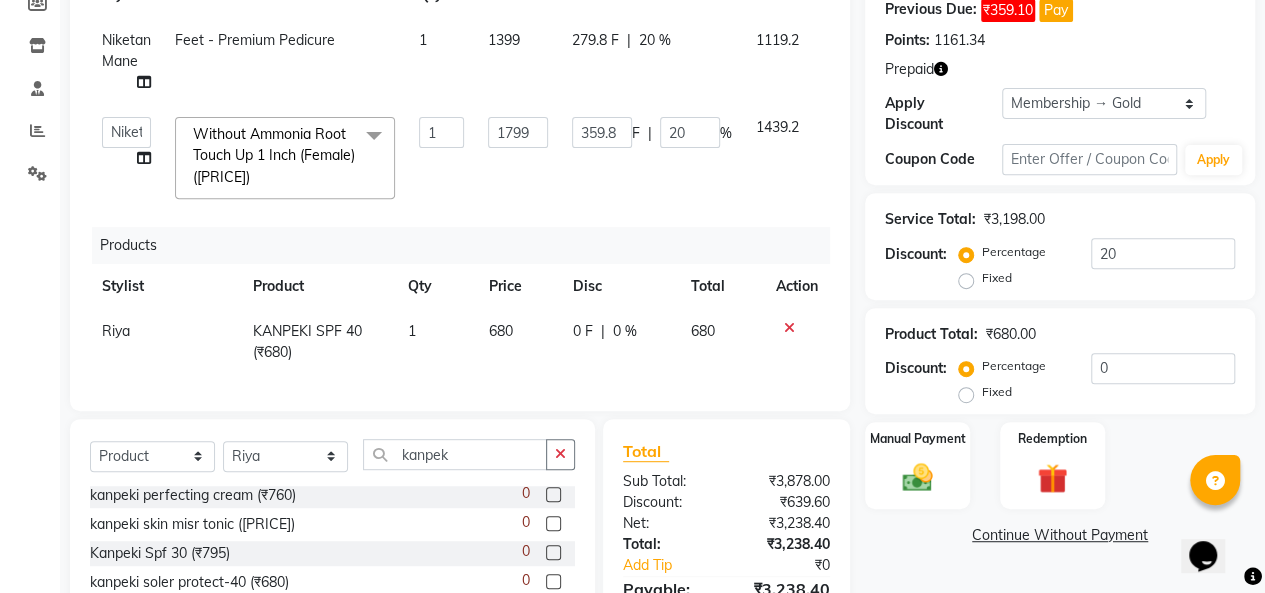 click on "680" 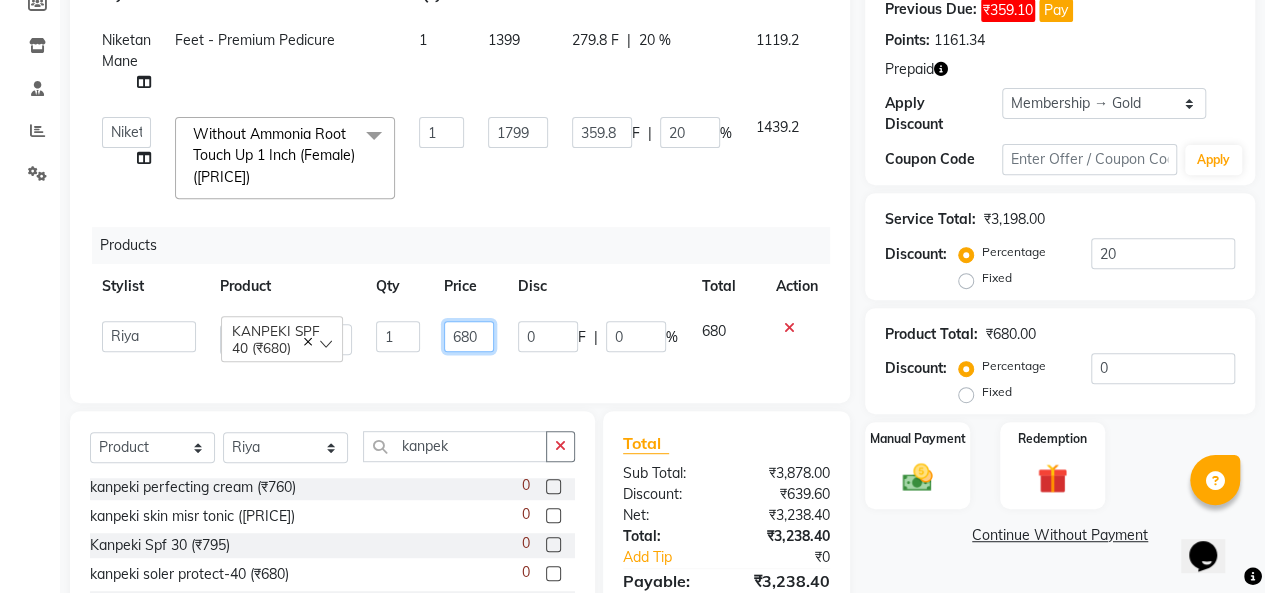 click on "680" 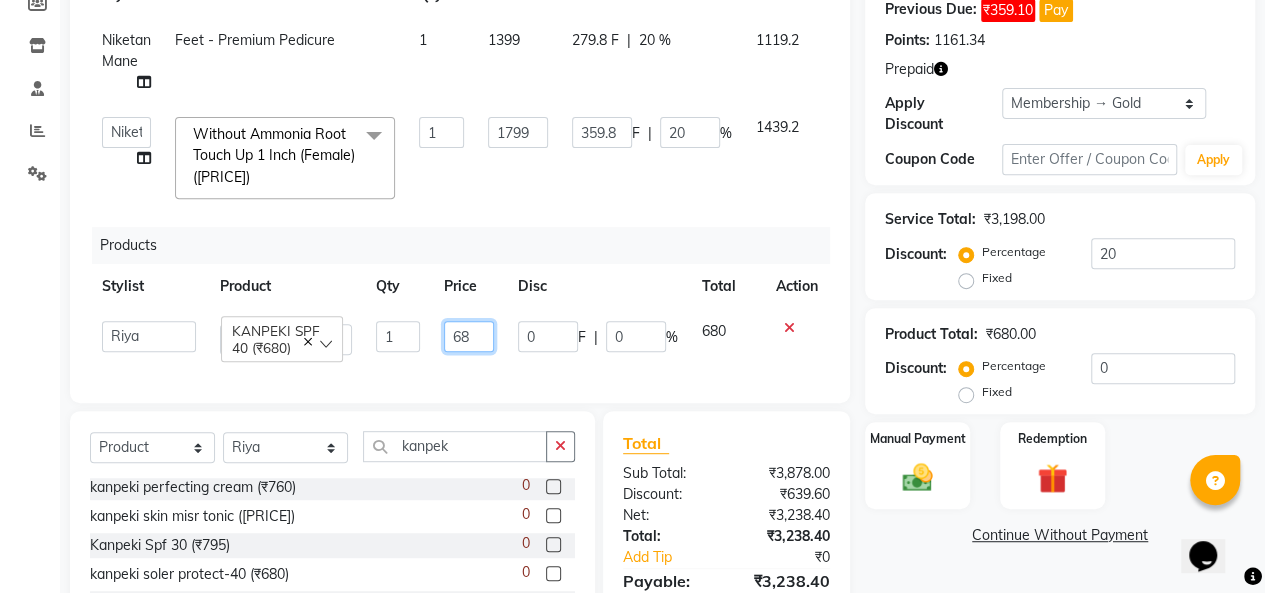 type on "6" 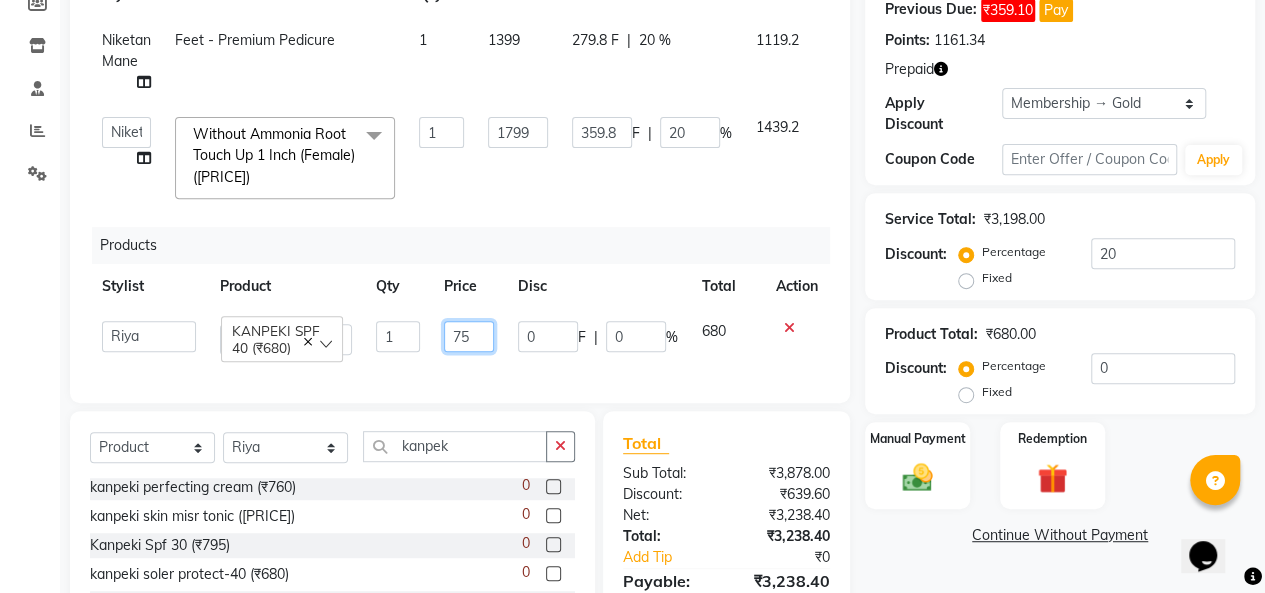 type on "750" 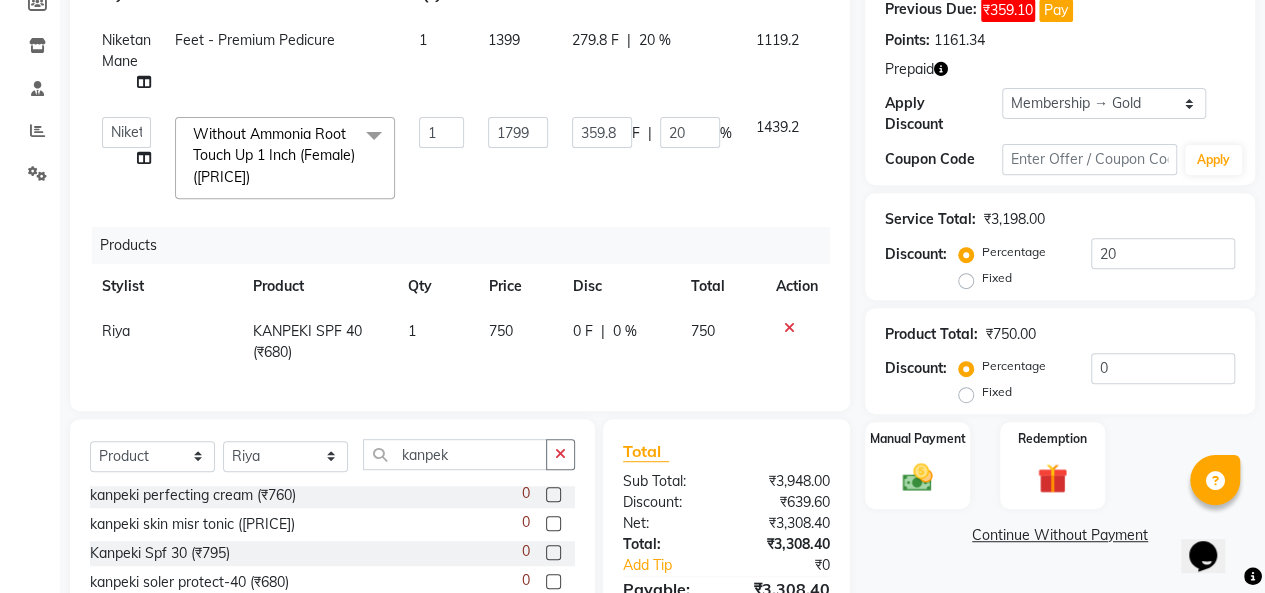 click on "[FIRST] [LAST] SPF 40 (₹680) 1 750 0 F | 0 % 750" 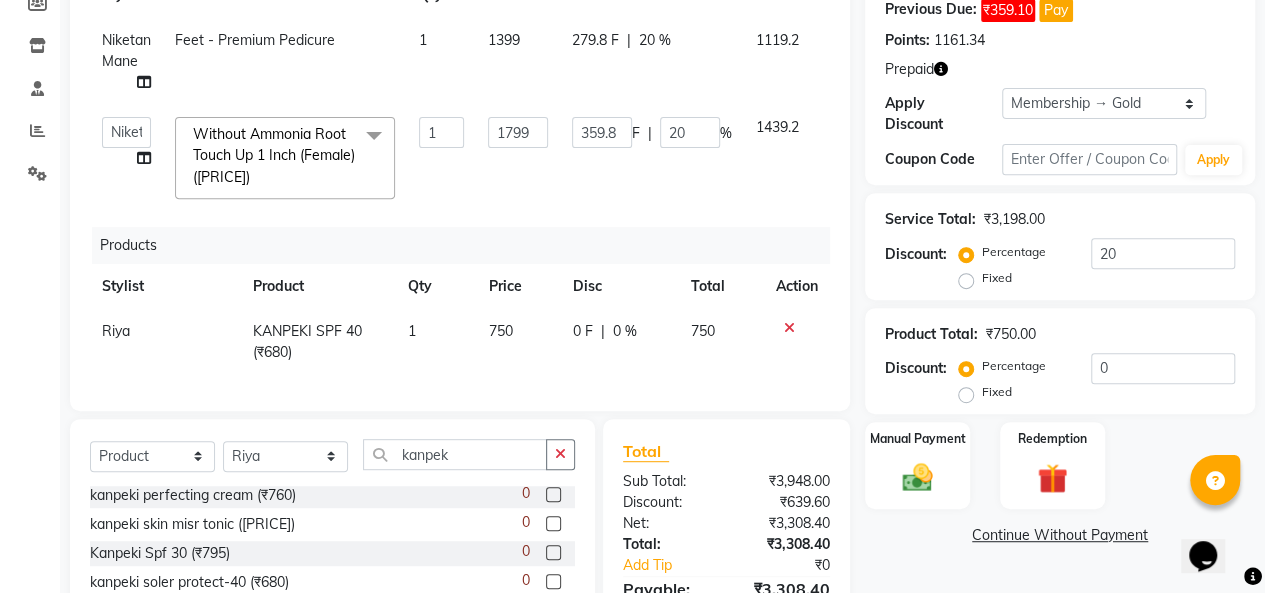 click 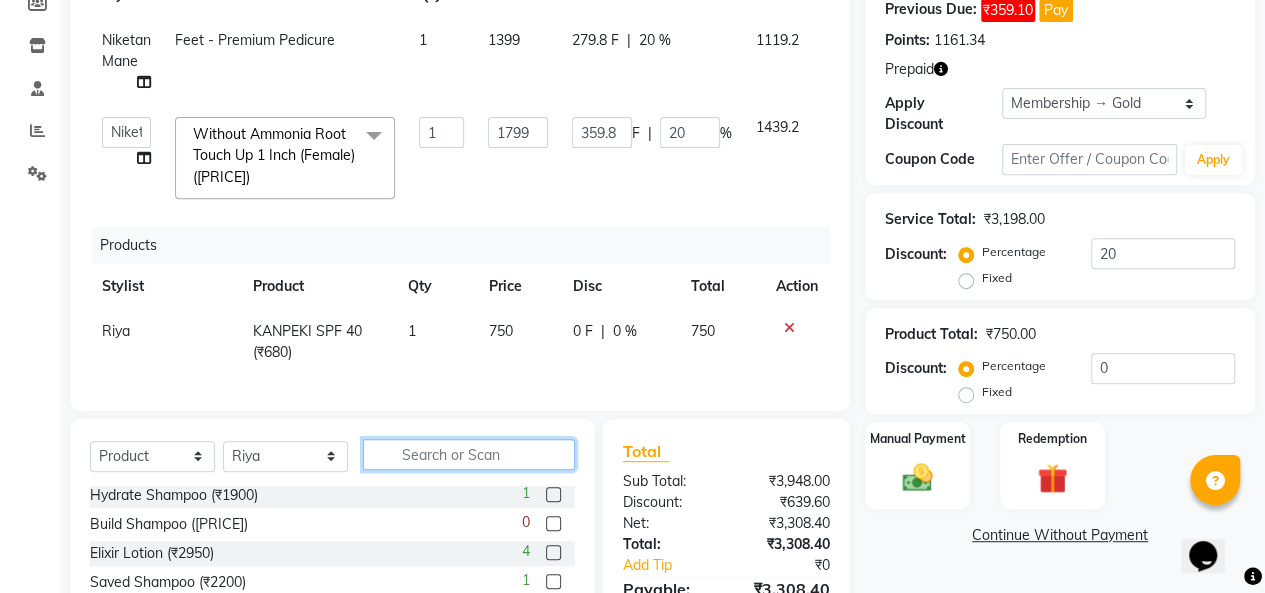 scroll, scrollTop: 1250, scrollLeft: 0, axis: vertical 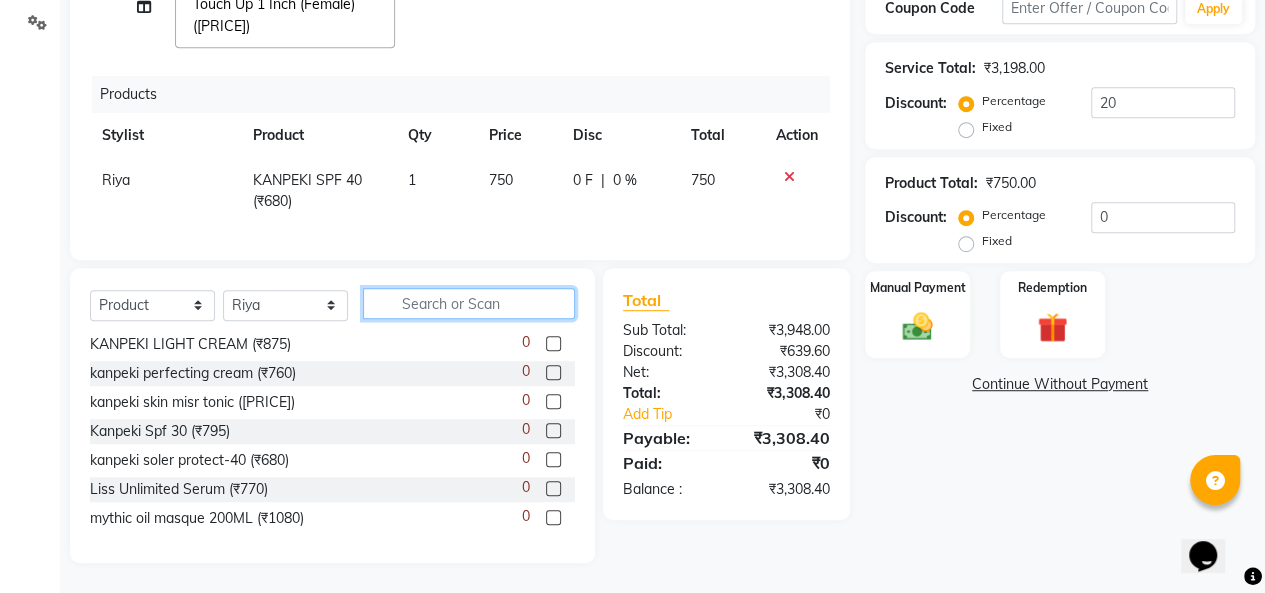 click 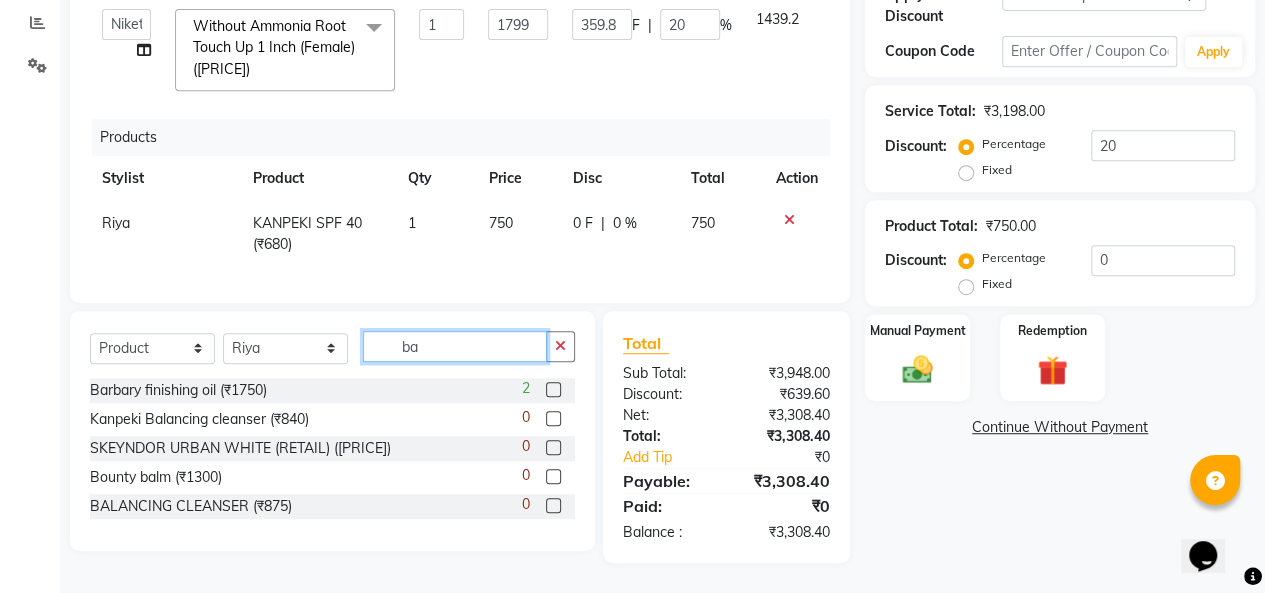 scroll, scrollTop: 0, scrollLeft: 0, axis: both 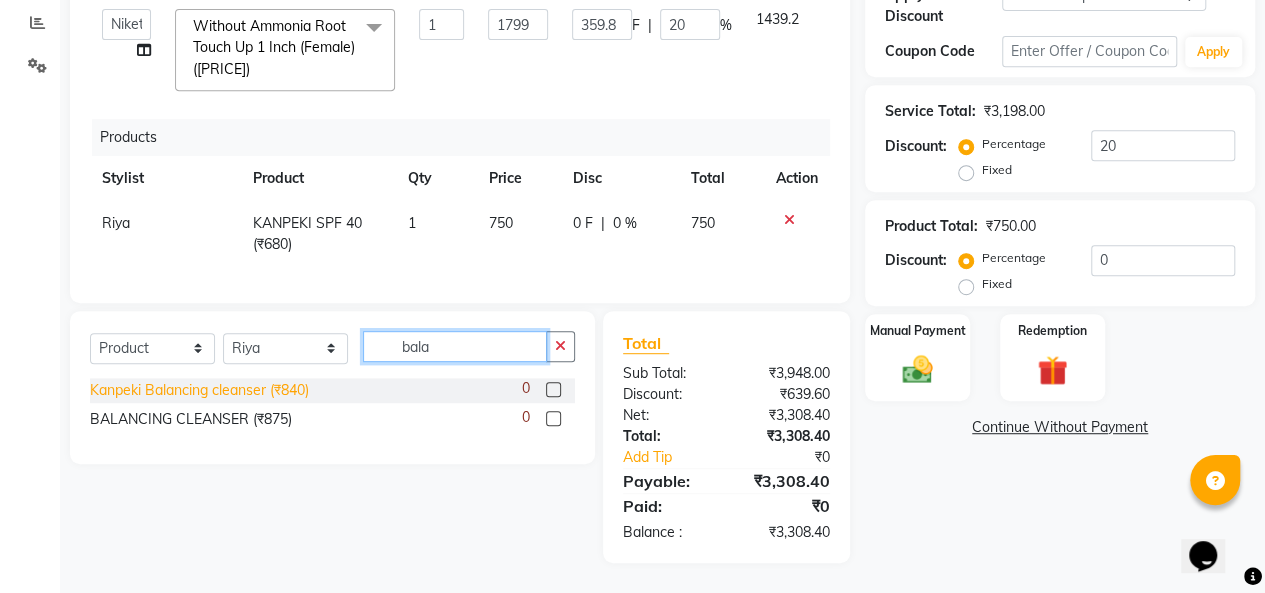 type on "bala" 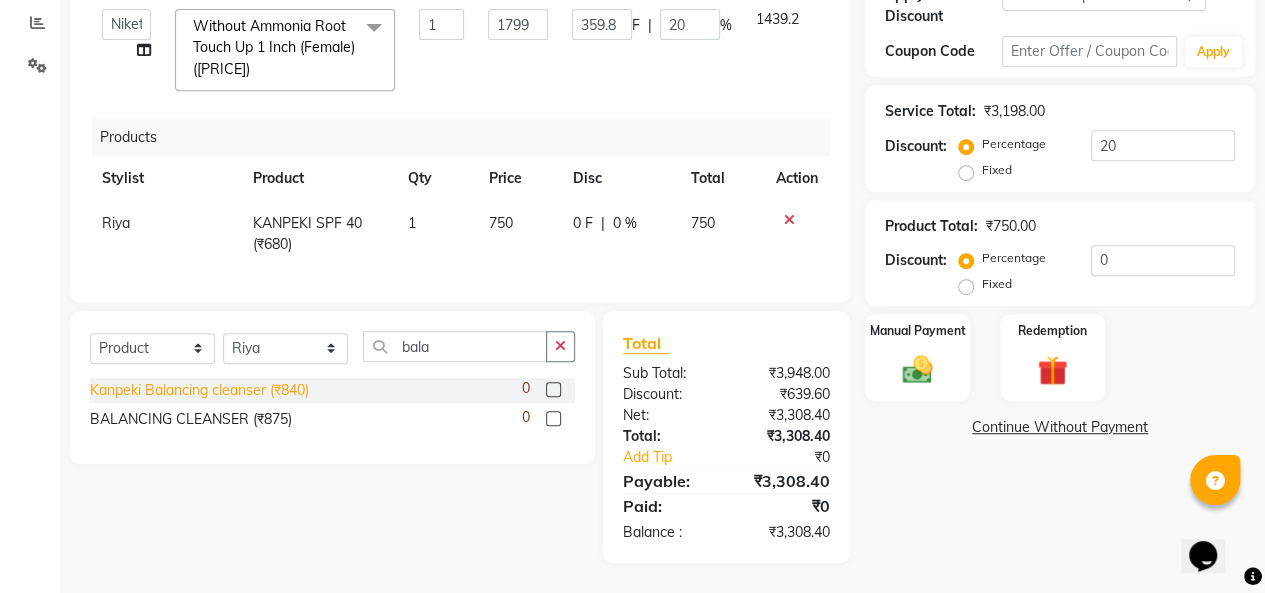 click on "Kanpeki Balancing cleanser (₹840)" 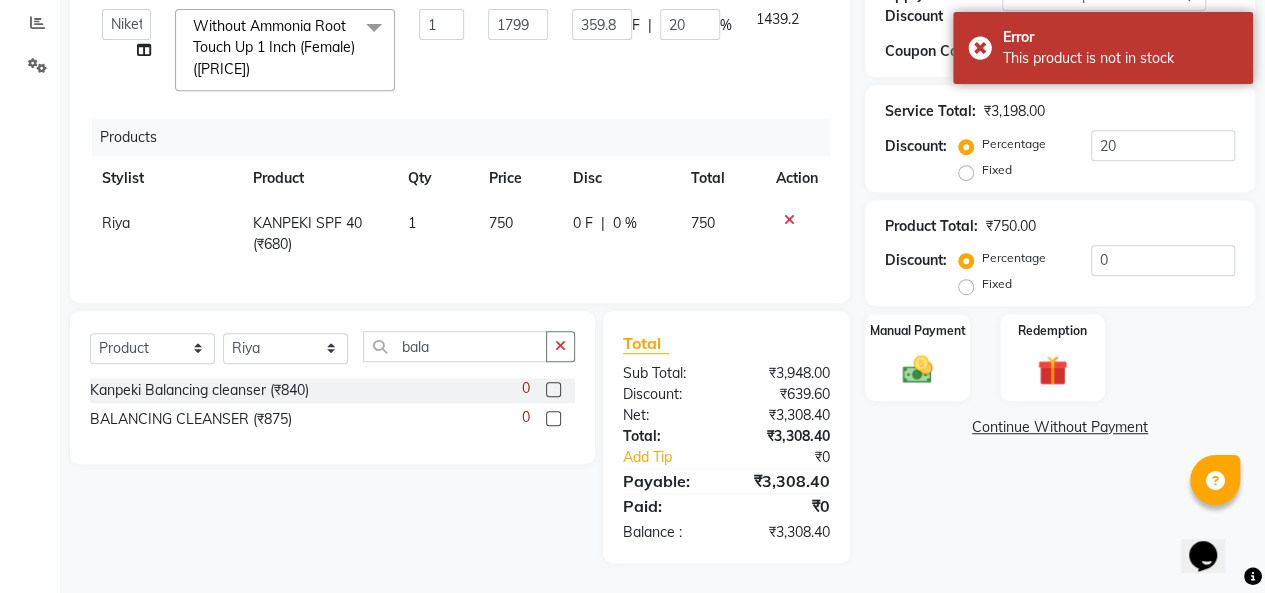 click 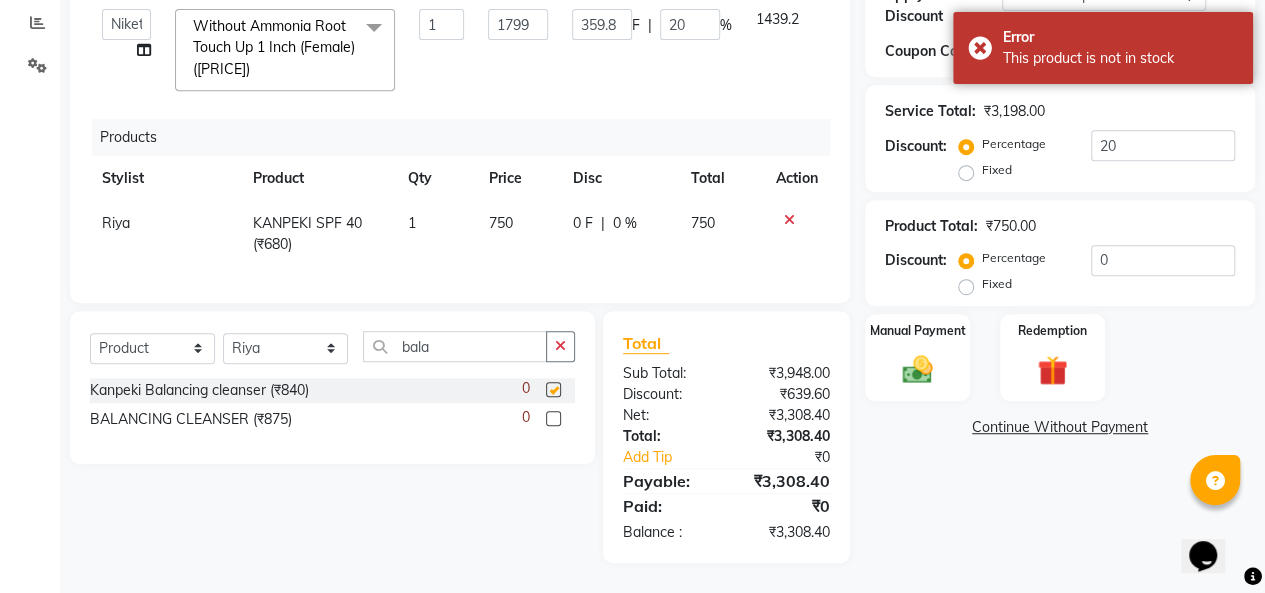 checkbox on "false" 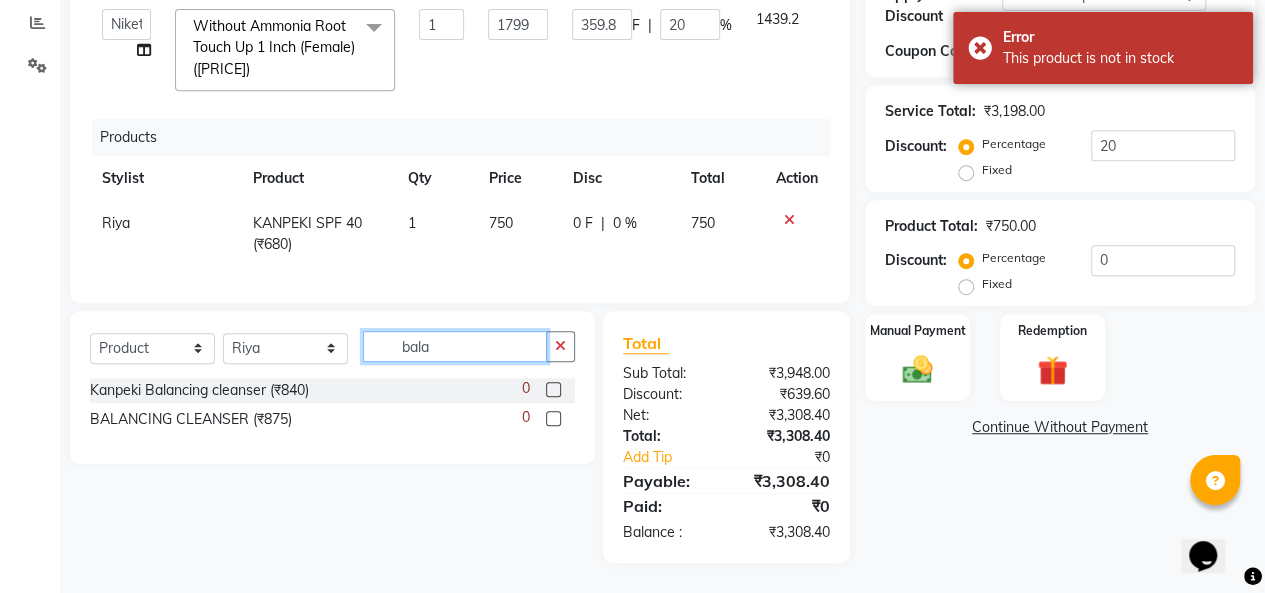 click on "bala" 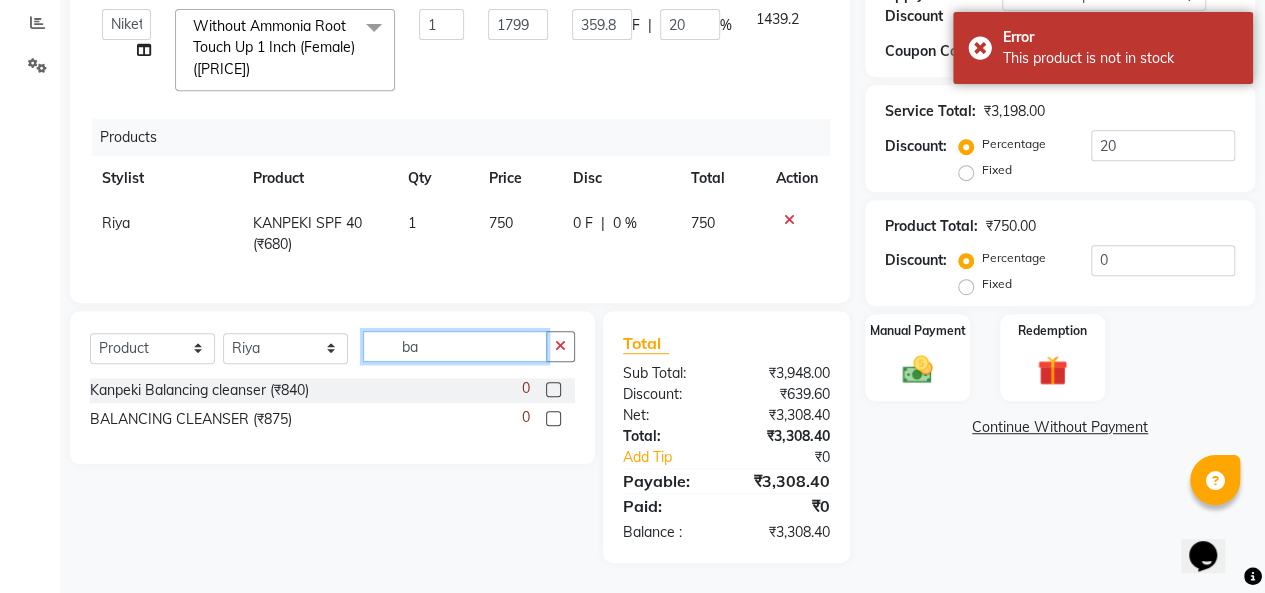 type on "b" 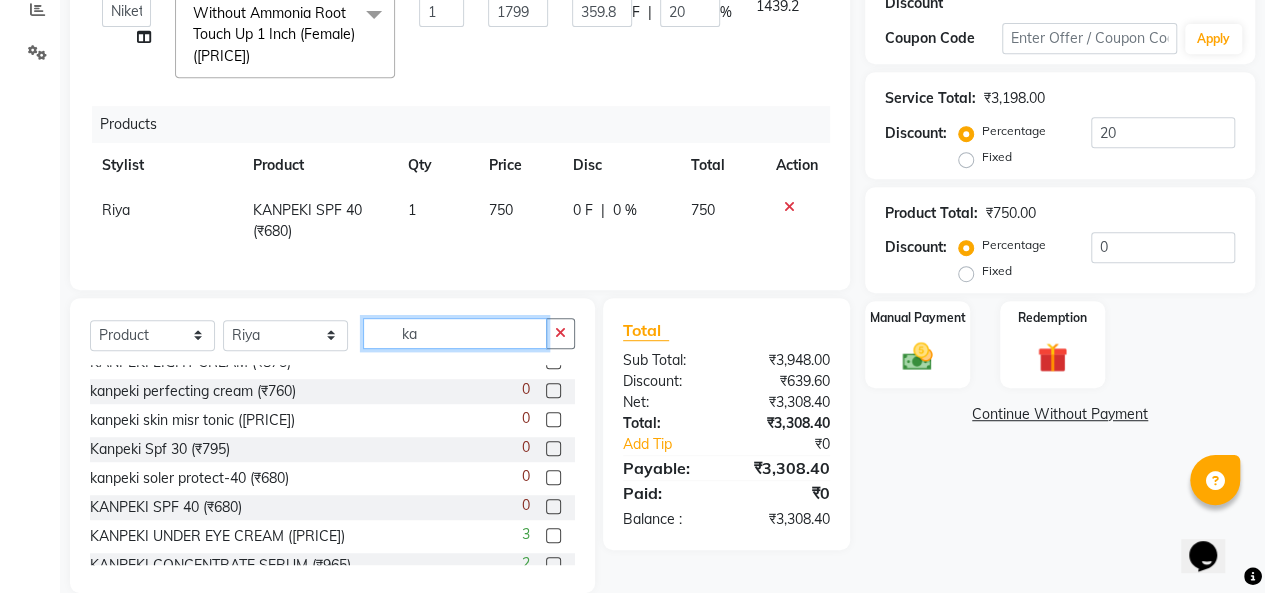 scroll, scrollTop: 177, scrollLeft: 0, axis: vertical 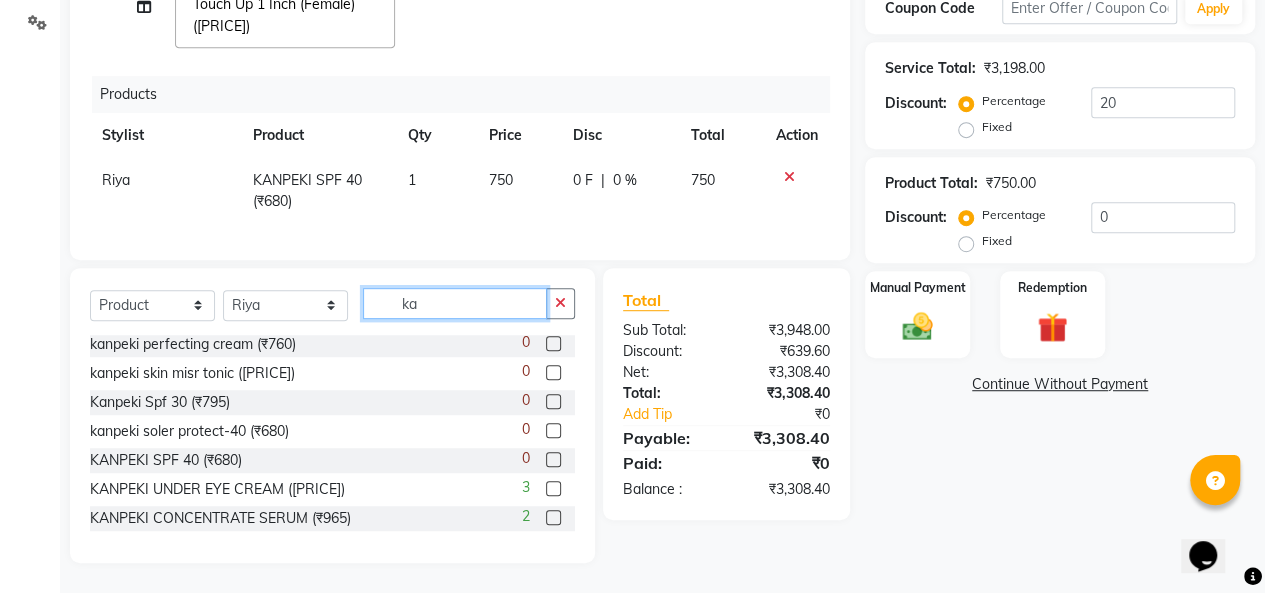 type on "ka" 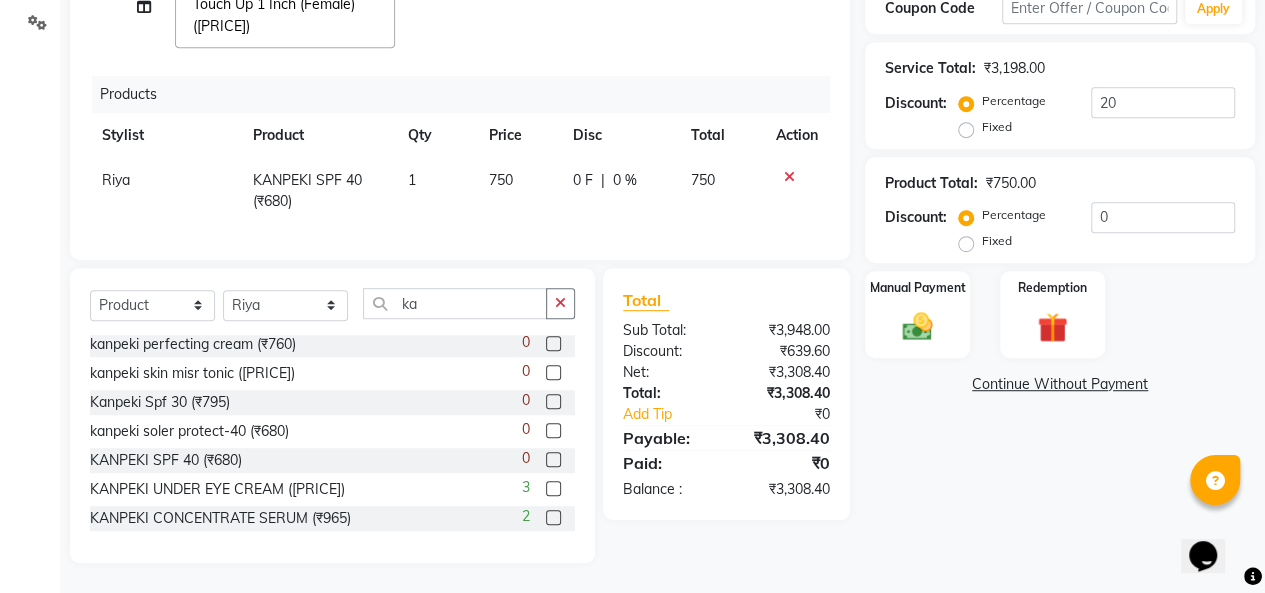 click 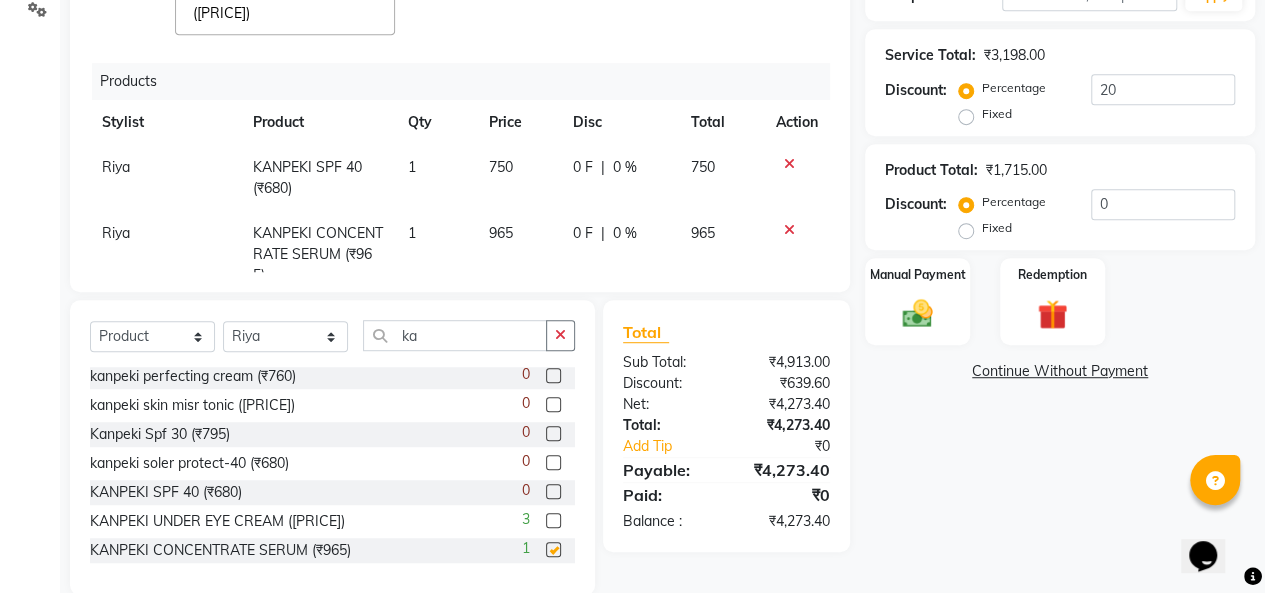 checkbox on "false" 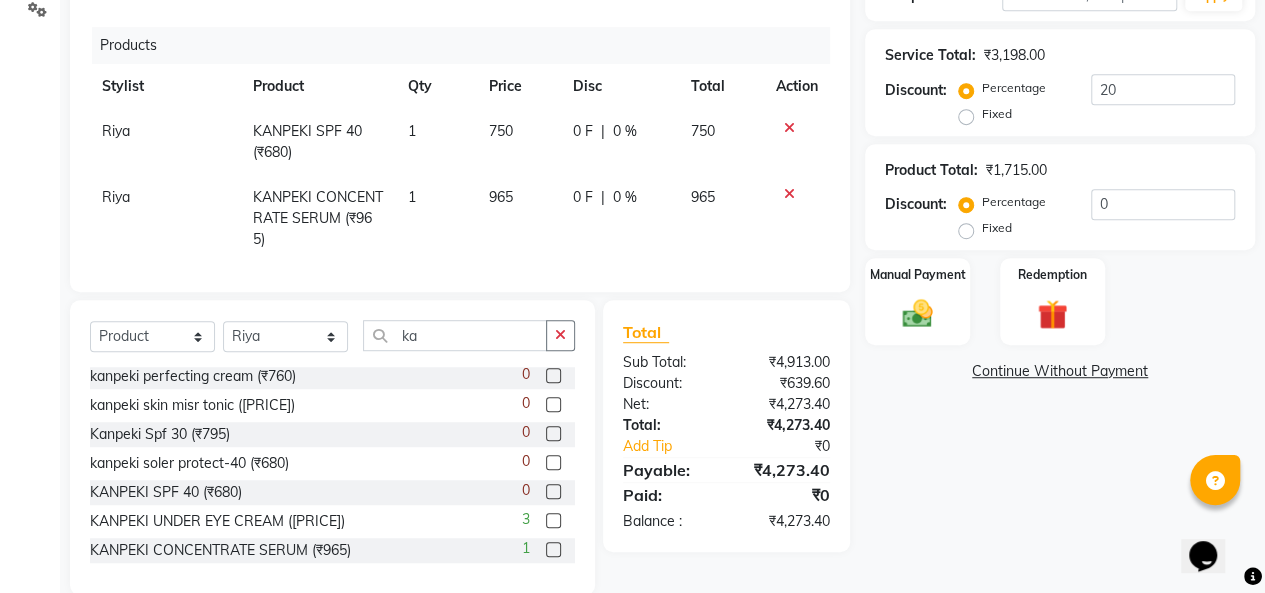 scroll, scrollTop: 56, scrollLeft: 0, axis: vertical 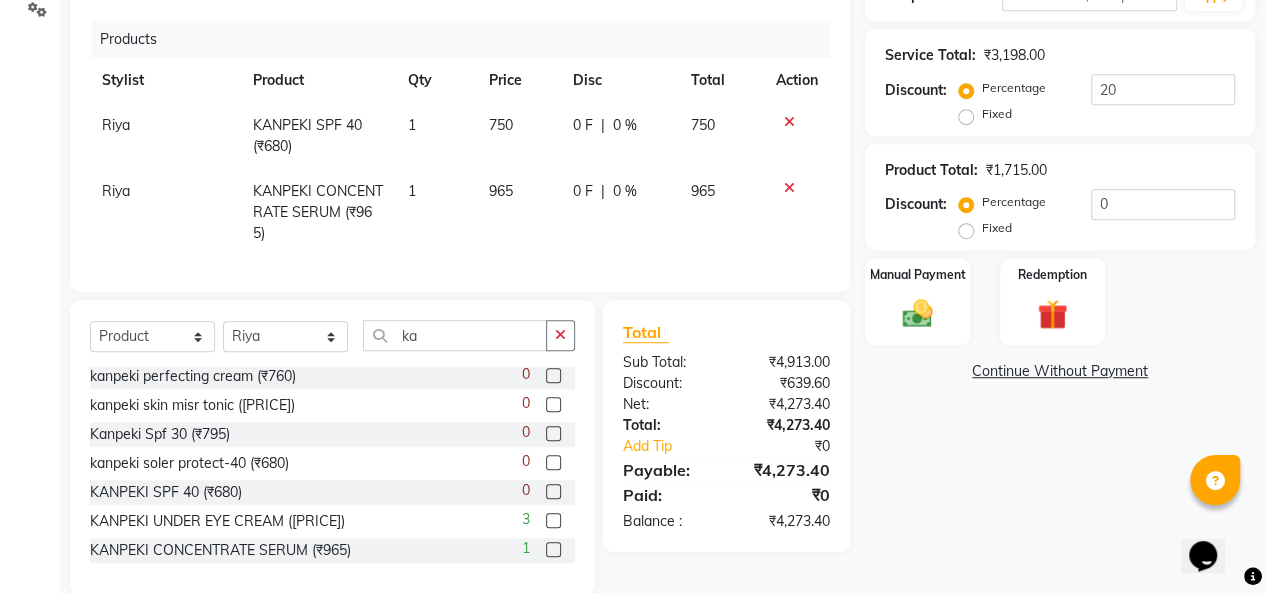 click on "965" 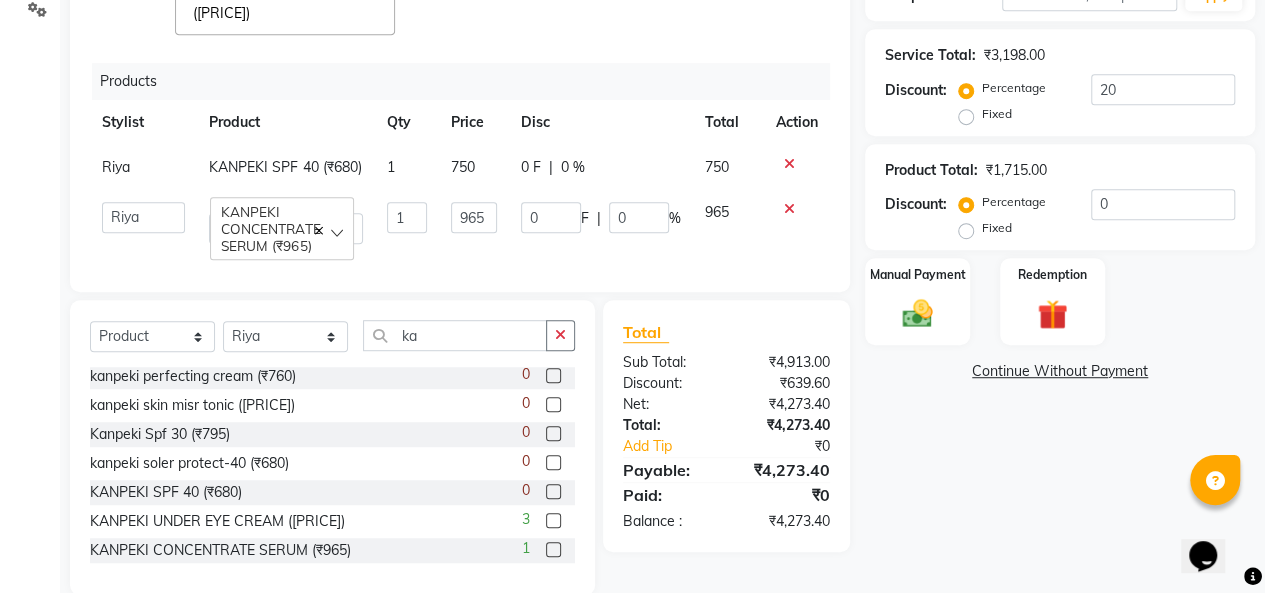 scroll, scrollTop: 36, scrollLeft: 0, axis: vertical 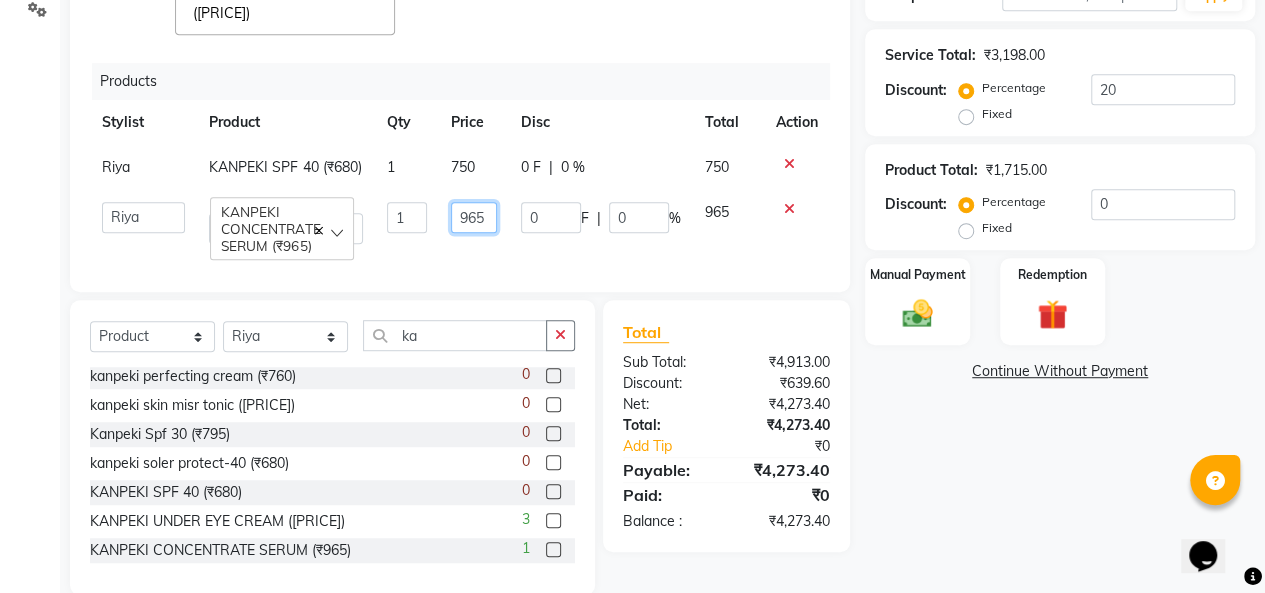 click on "965" 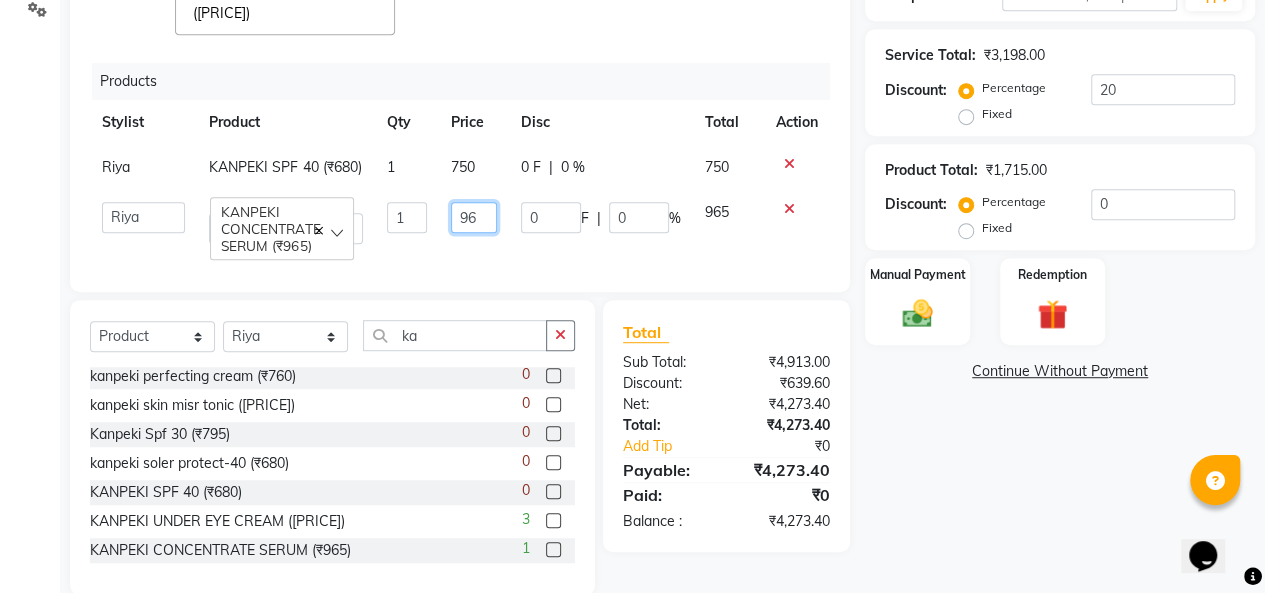 type on "960" 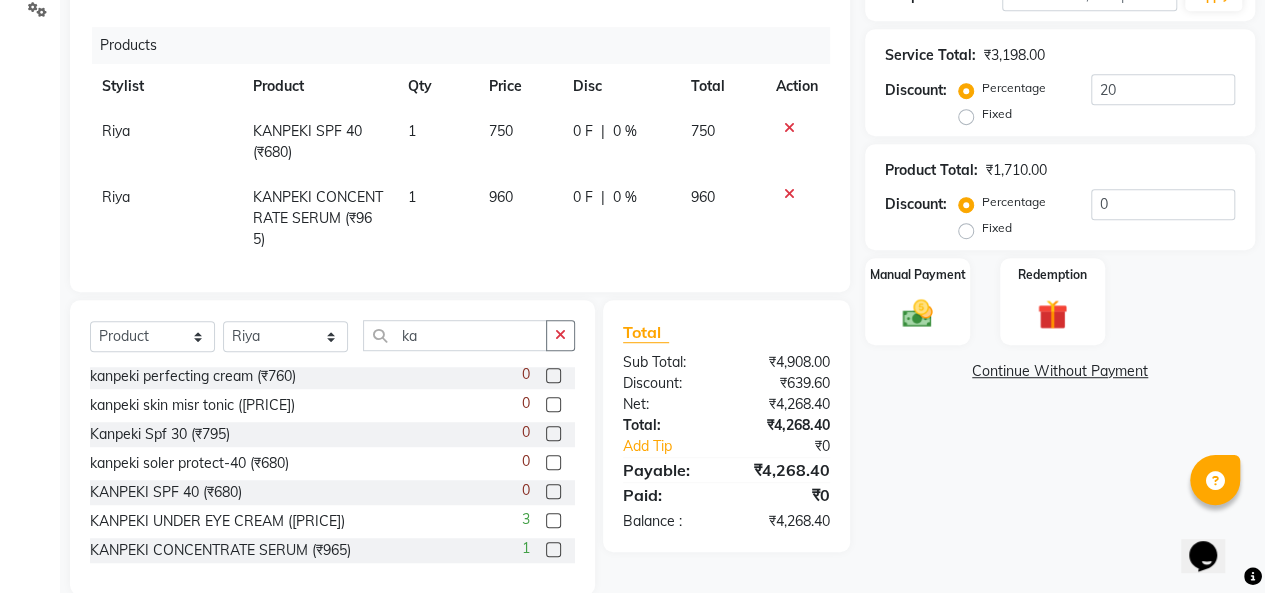 click on "[NAME] KANPEKI CONCENTRATE SERUM (₹965) 1 960 0 F | 0 % 960" 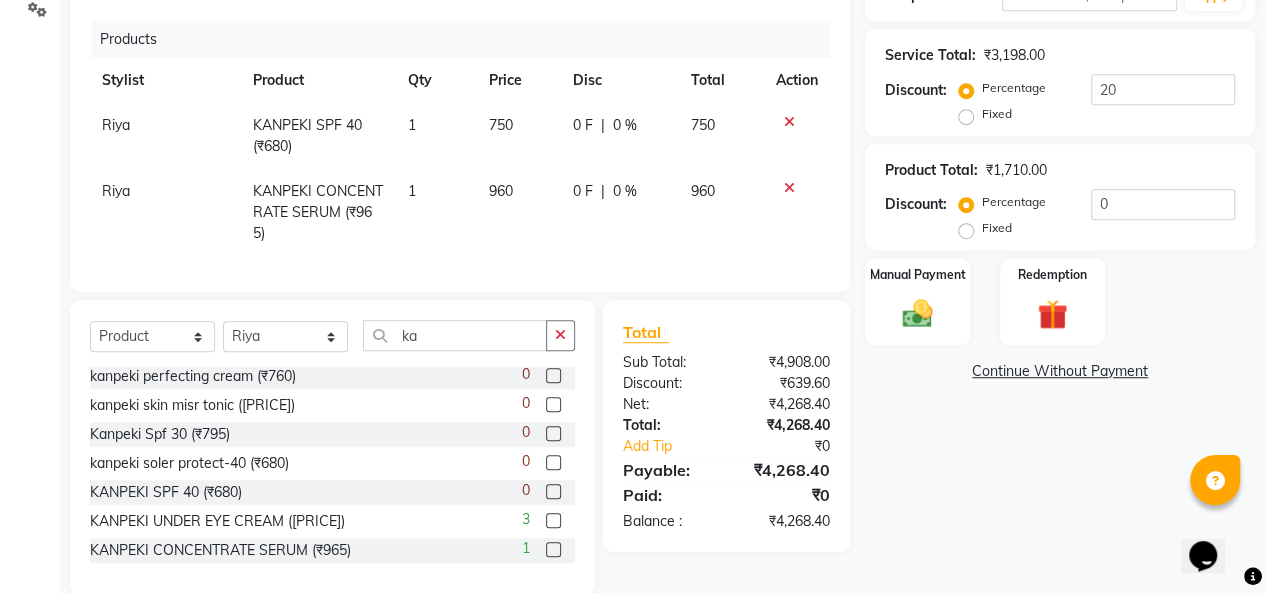 scroll, scrollTop: 56, scrollLeft: 0, axis: vertical 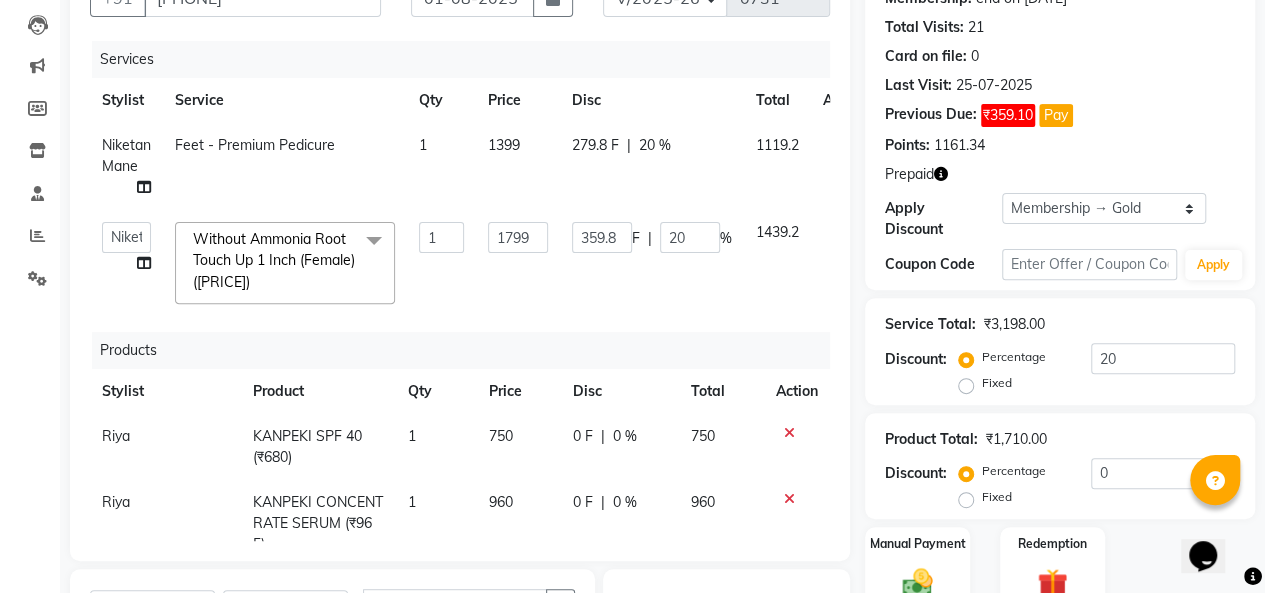click on "Niketan Mane" 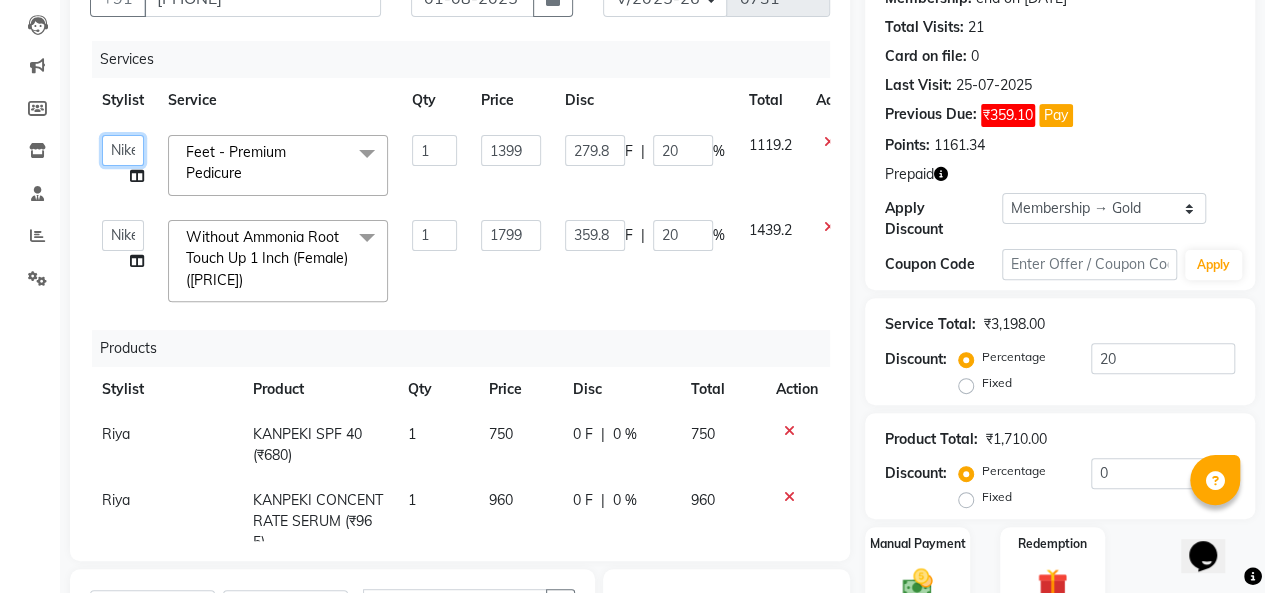 click on "[NAME]   [NAME]   [NAME]    [NAME]   [NAME]   [NAME] [NAME] [NAME] [NAME]" 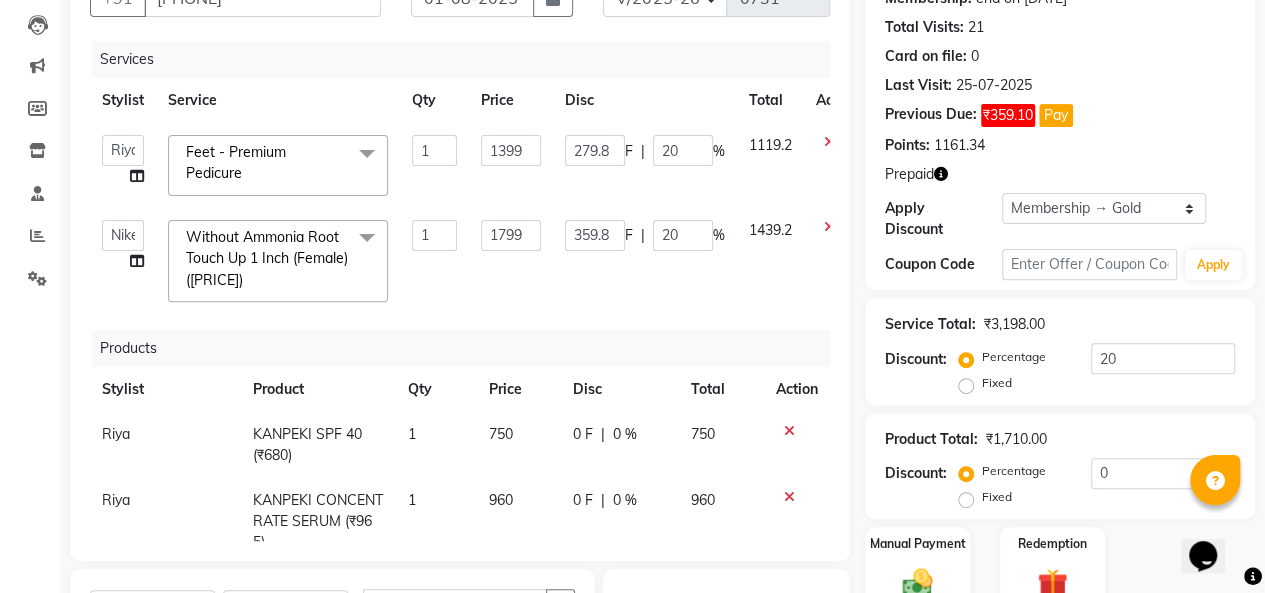 select on "52731" 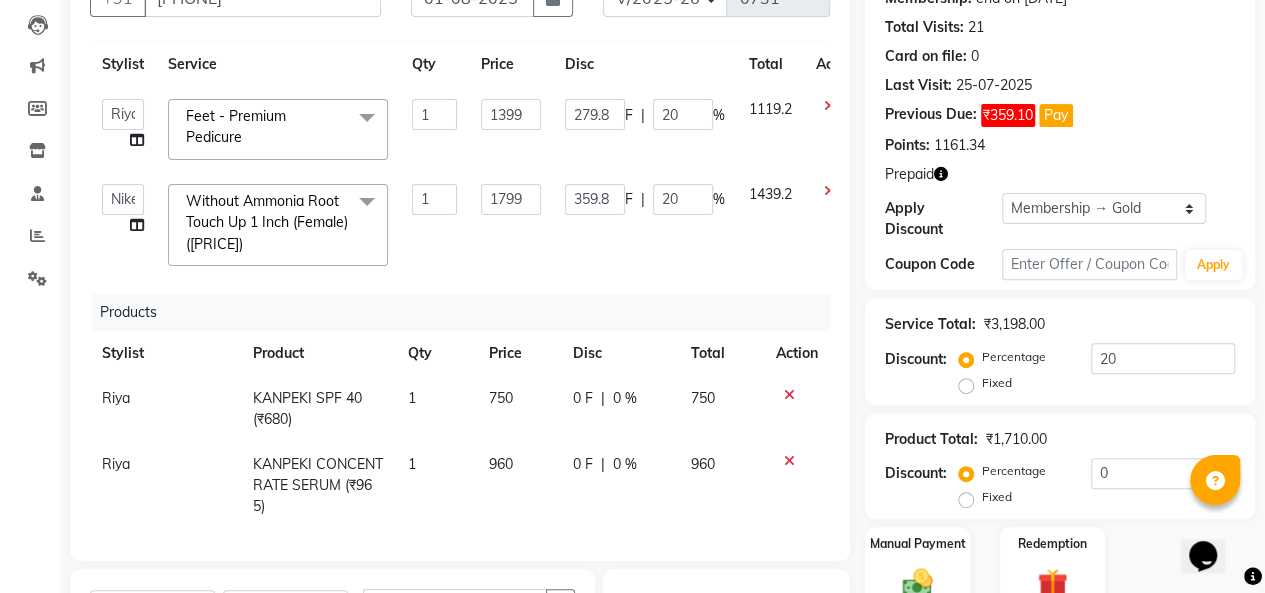 scroll, scrollTop: 54, scrollLeft: 0, axis: vertical 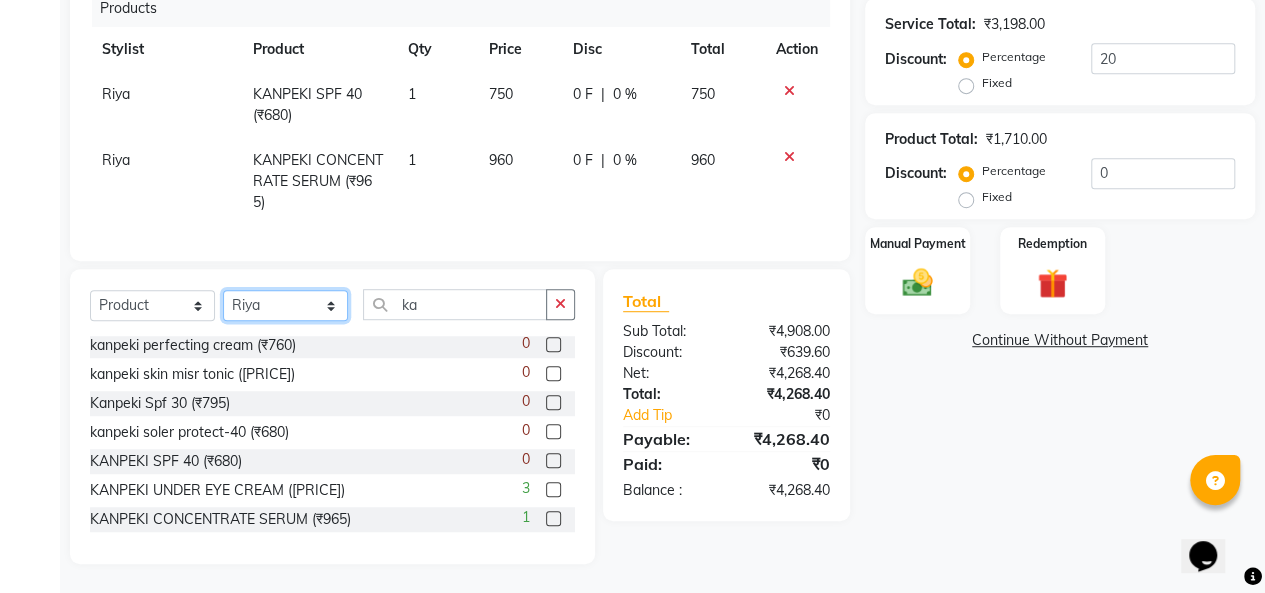 click on "Select Stylist [PERSON] [PERSON] [PERSON] [PERSON] [PERSON] [PERSON] [PERSON]" 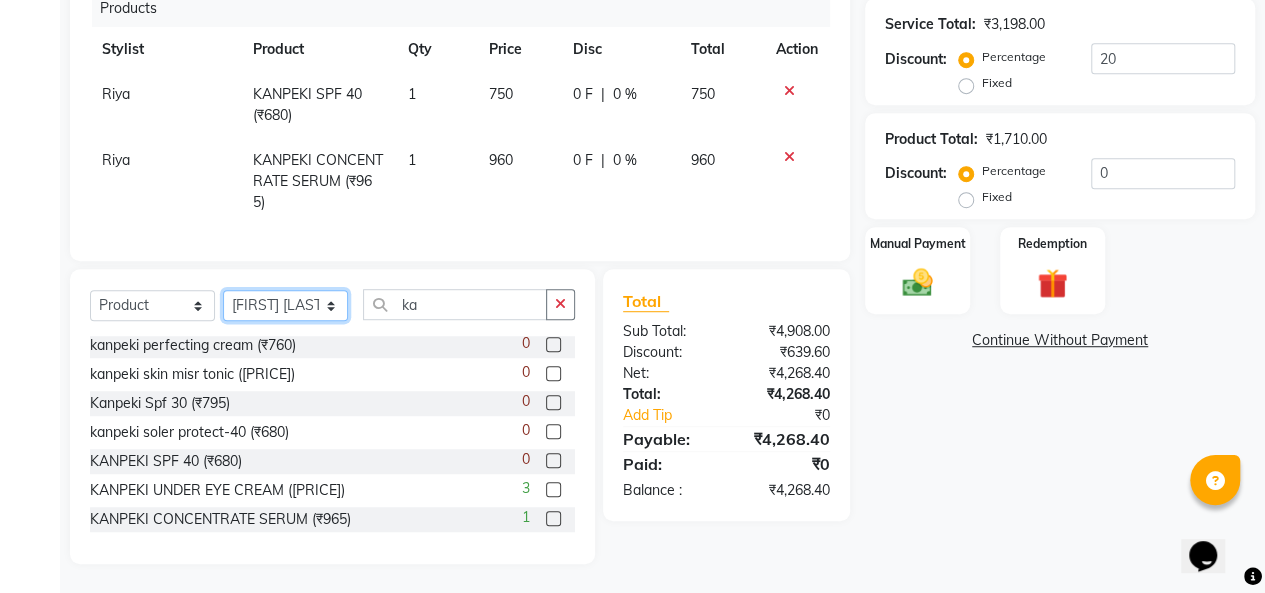 click on "Select Stylist [PERSON] [PERSON] [PERSON] [PERSON] [PERSON] [PERSON] [PERSON]" 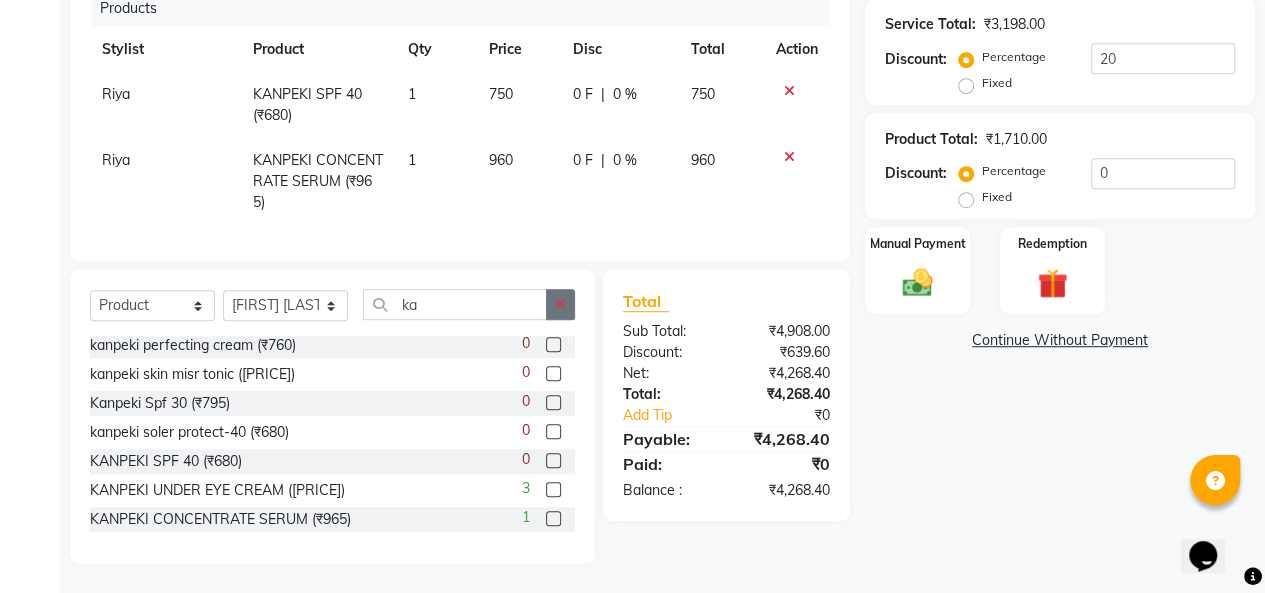 click 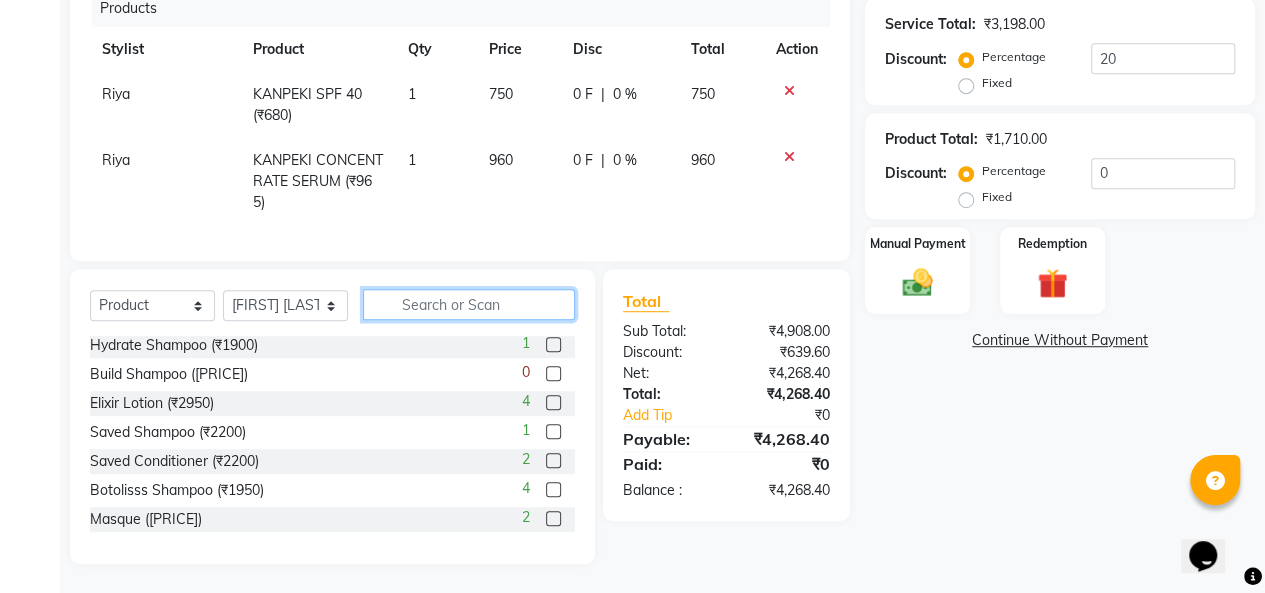 scroll, scrollTop: 1250, scrollLeft: 0, axis: vertical 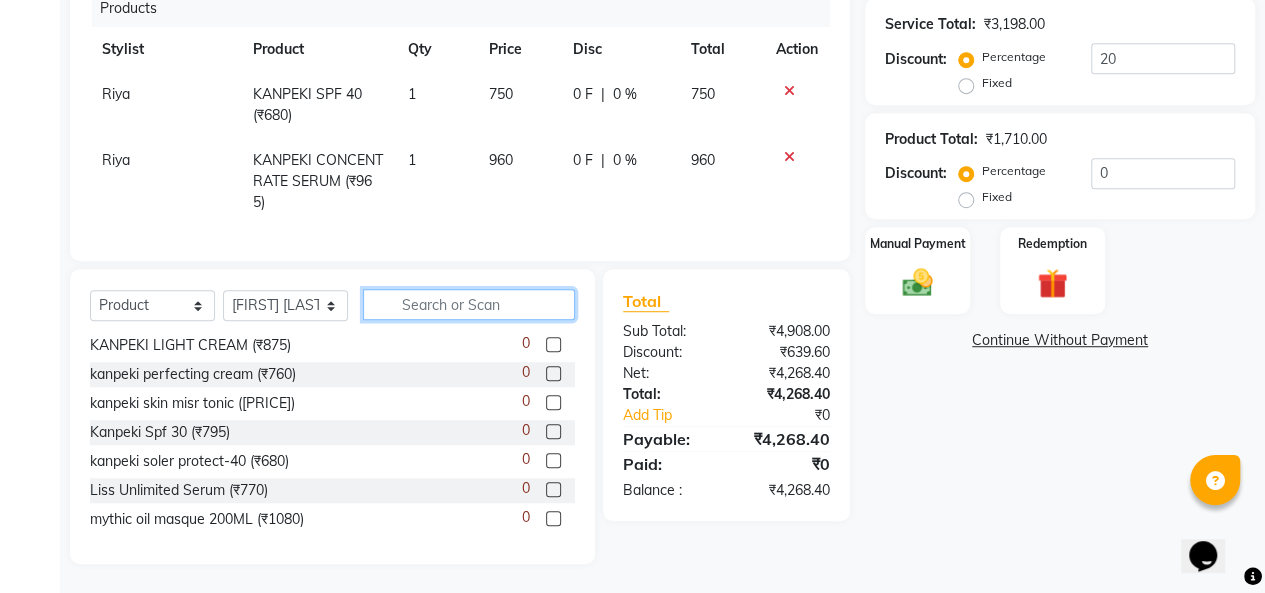 click 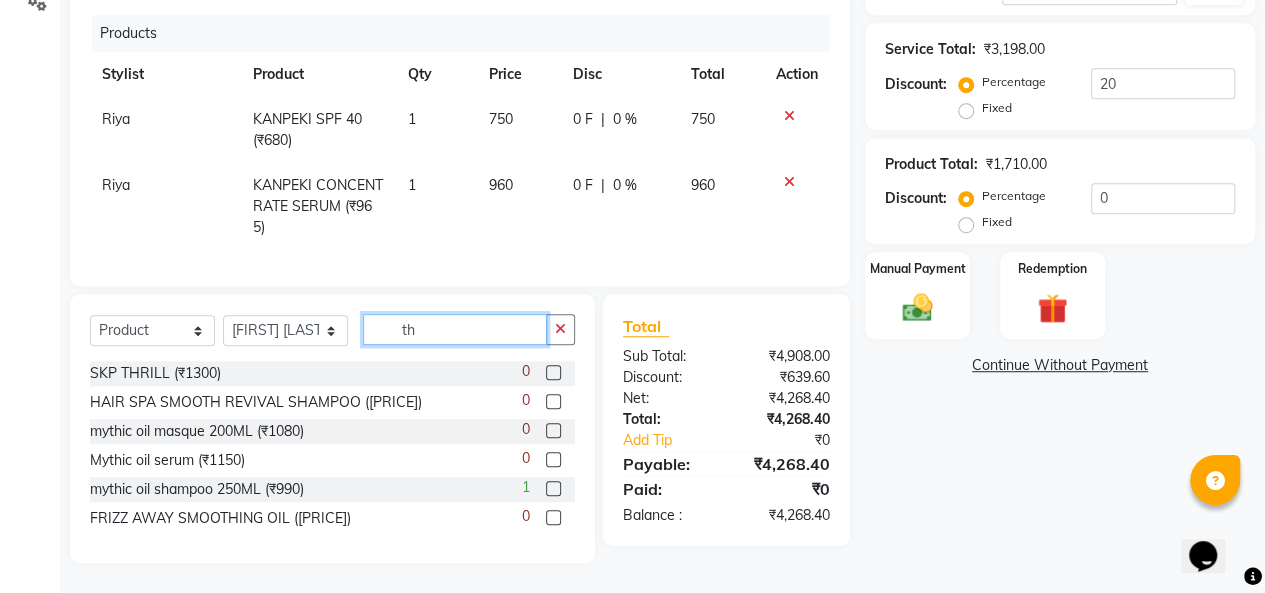 scroll, scrollTop: 0, scrollLeft: 0, axis: both 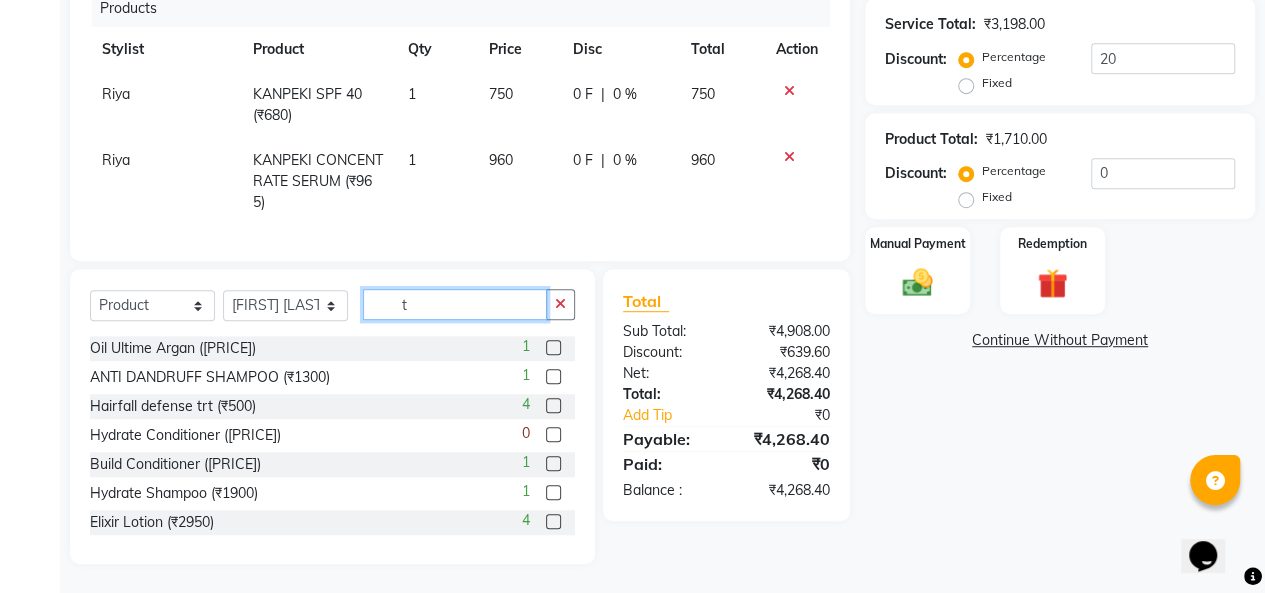 type on "t" 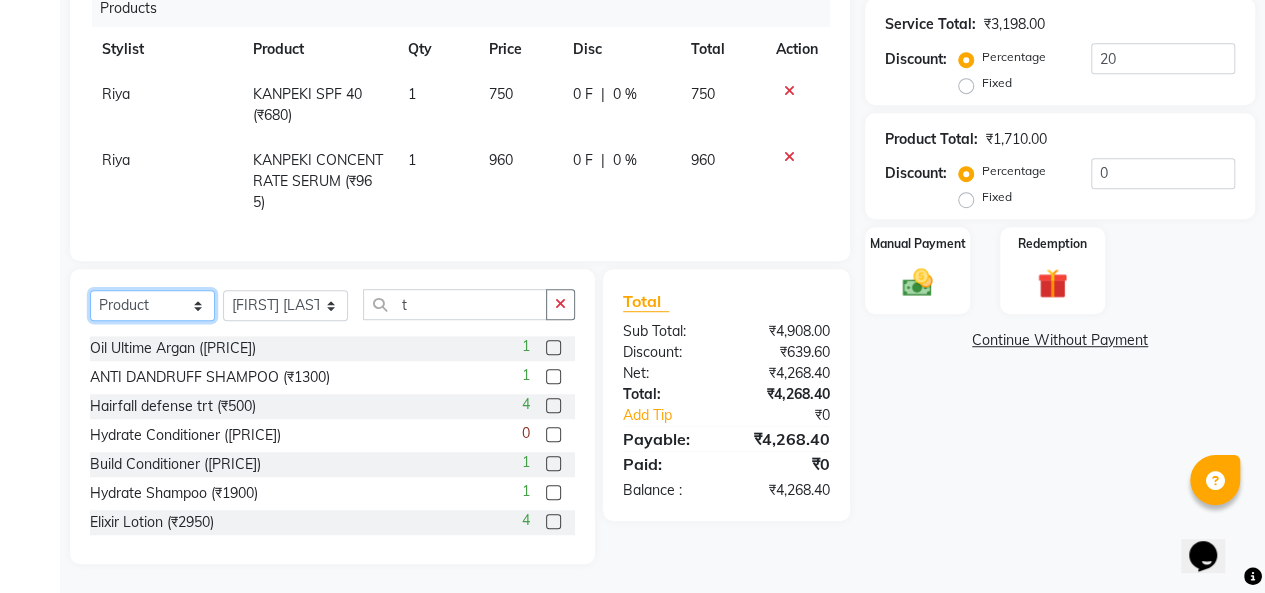 click on "Select  Service  Product  Membership  Package Voucher Prepaid Gift Card" 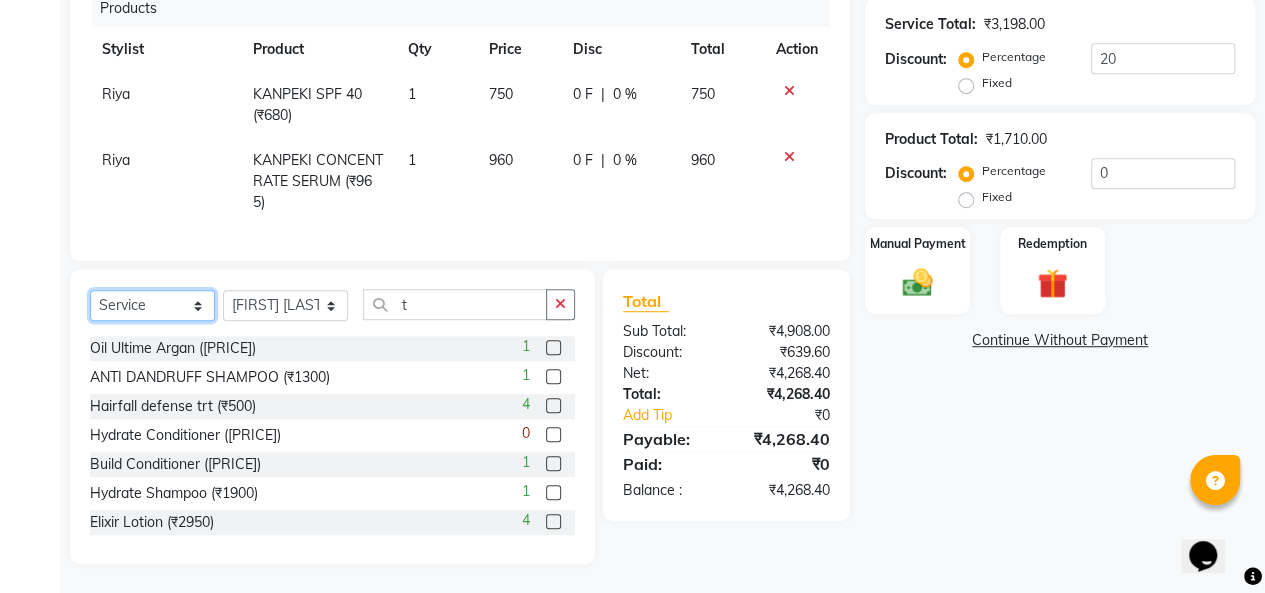 click on "Select  Service  Product  Membership  Package Voucher Prepaid Gift Card" 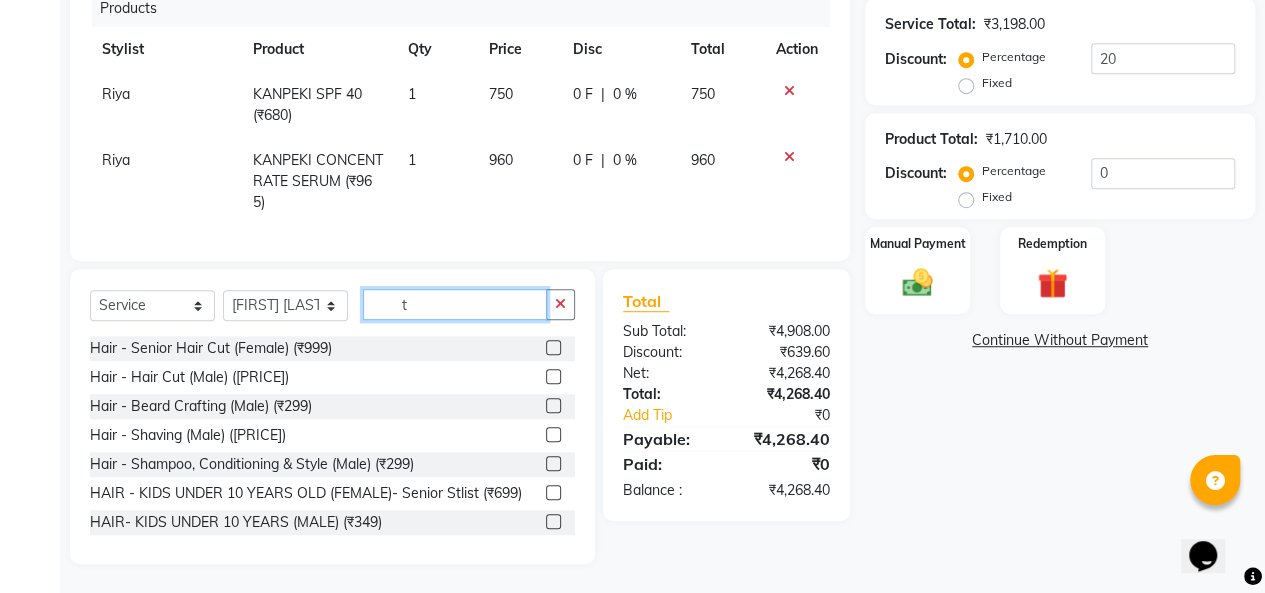click on "t" 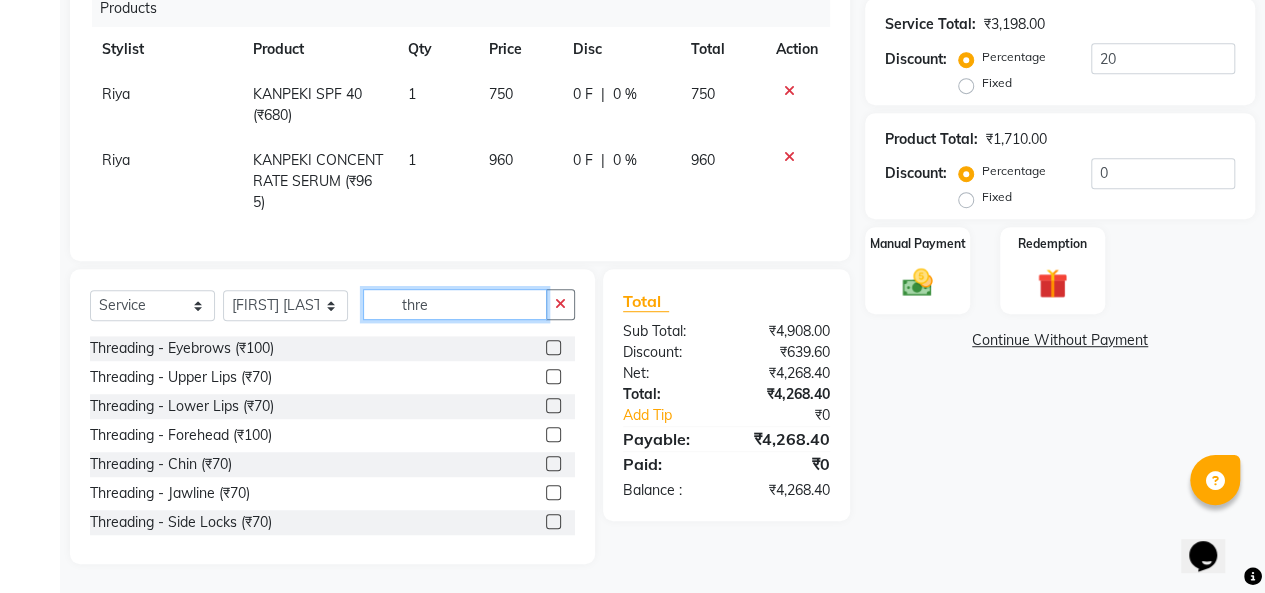 type on "thre" 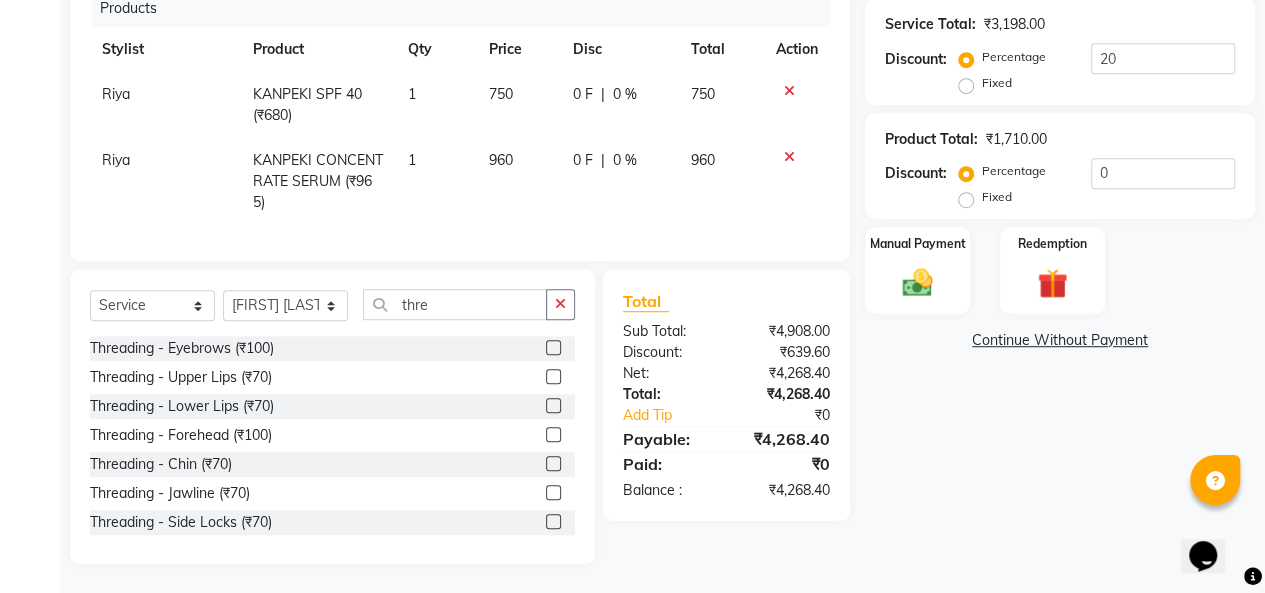click 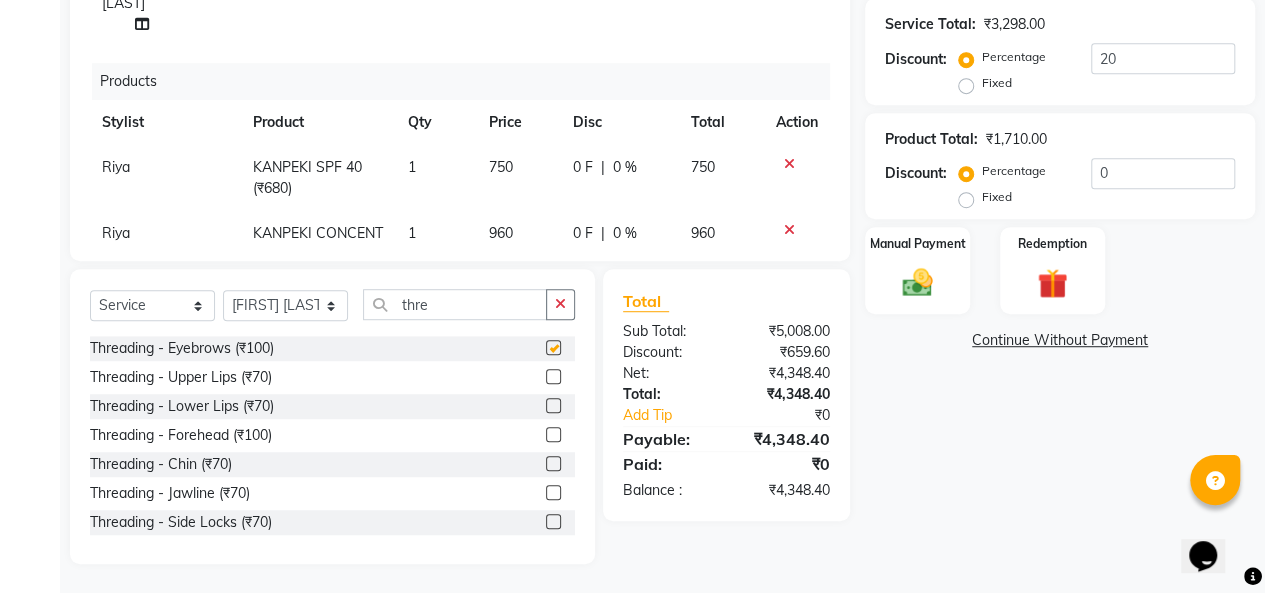 checkbox on "false" 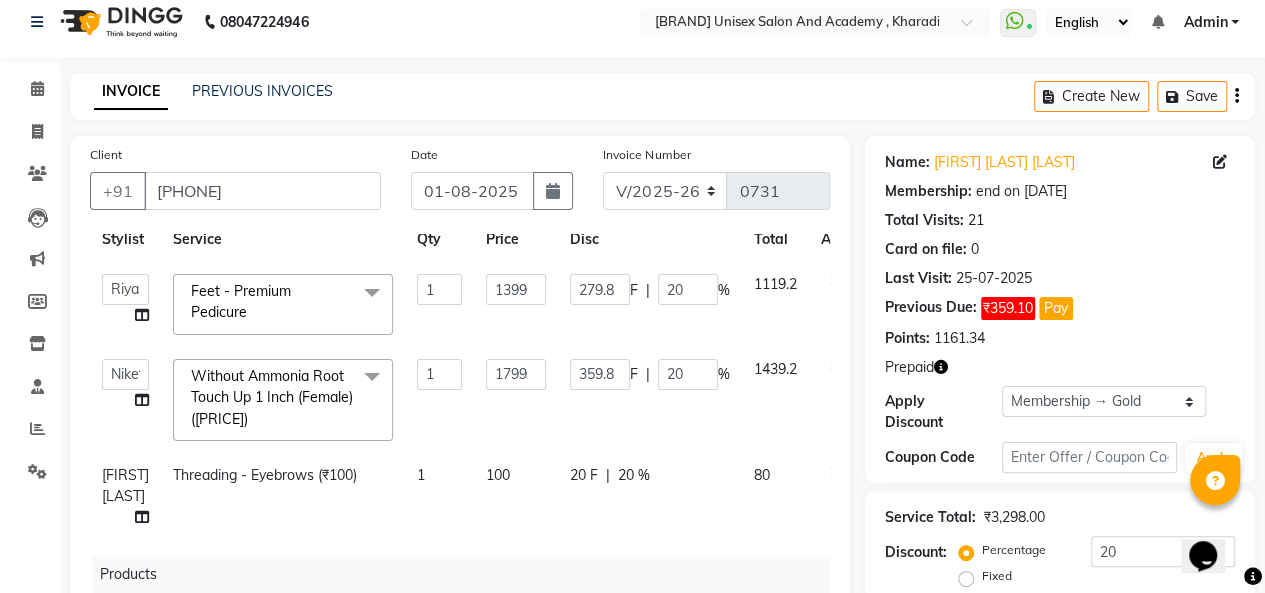 scroll, scrollTop: 0, scrollLeft: 0, axis: both 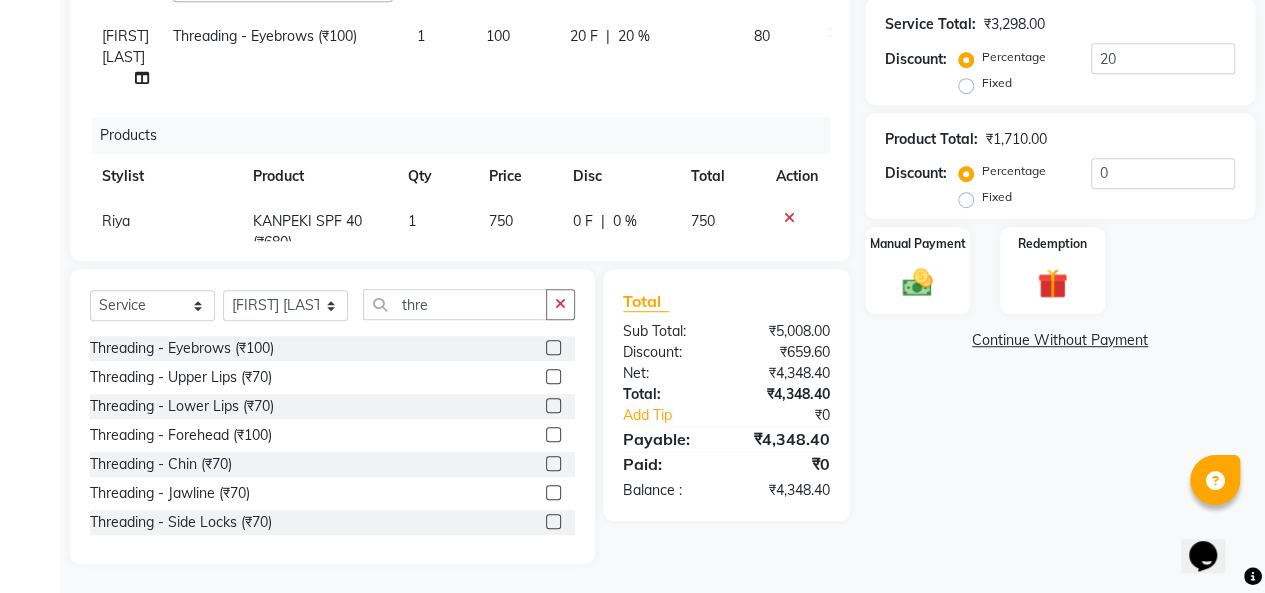 click on "20 %" 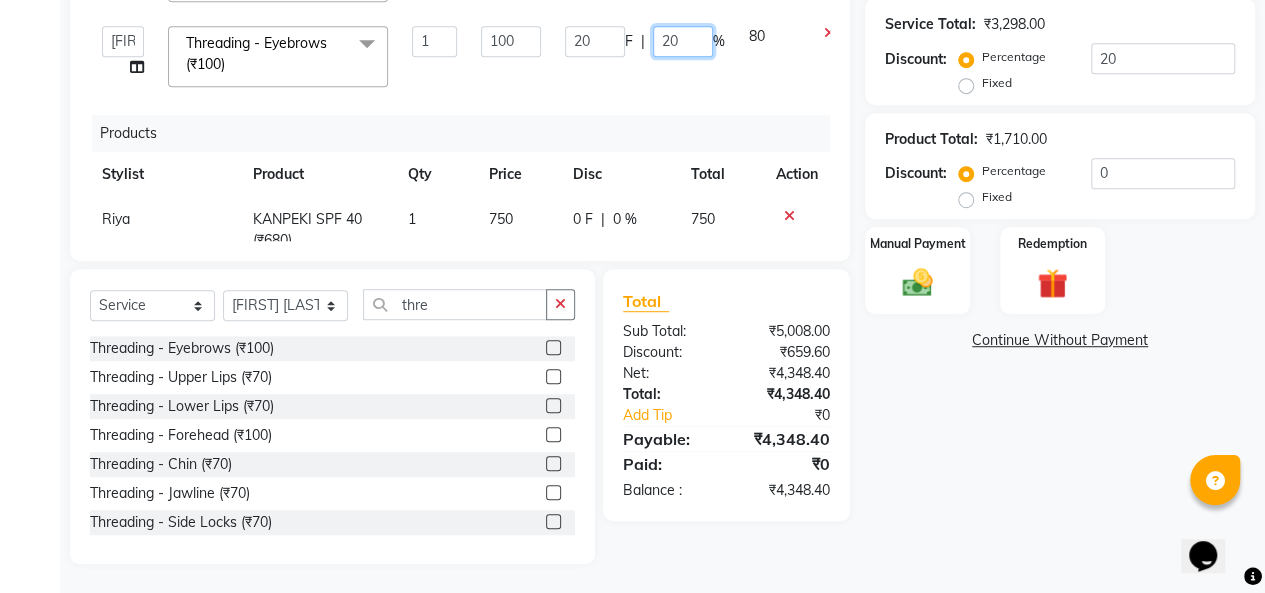 click on "20" 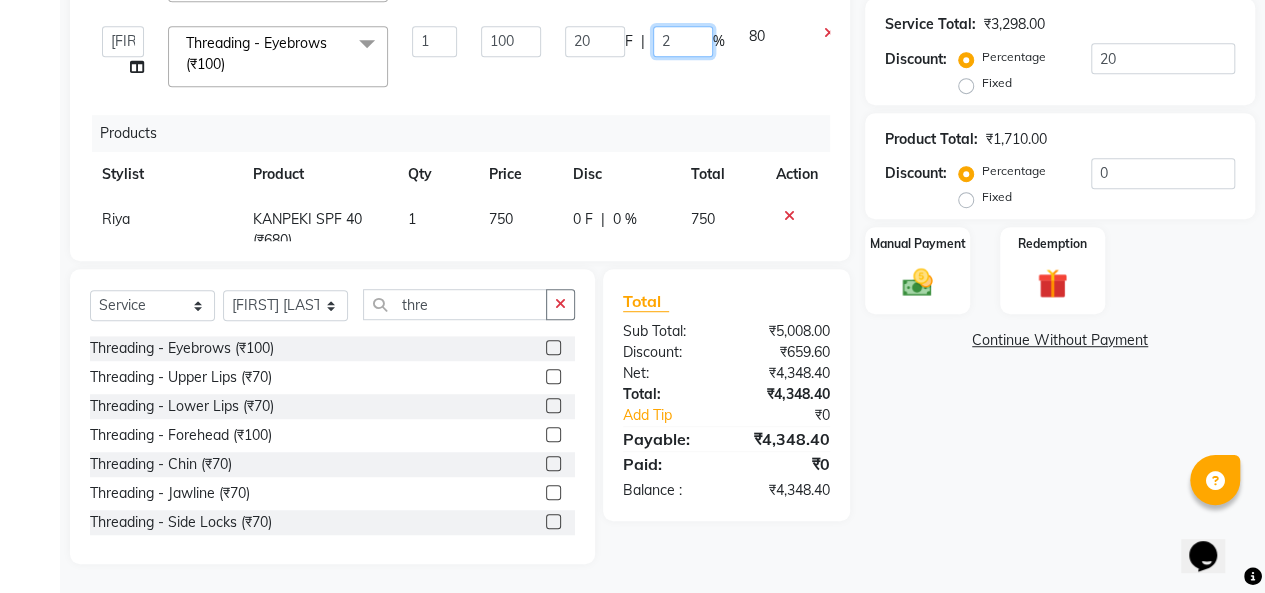type 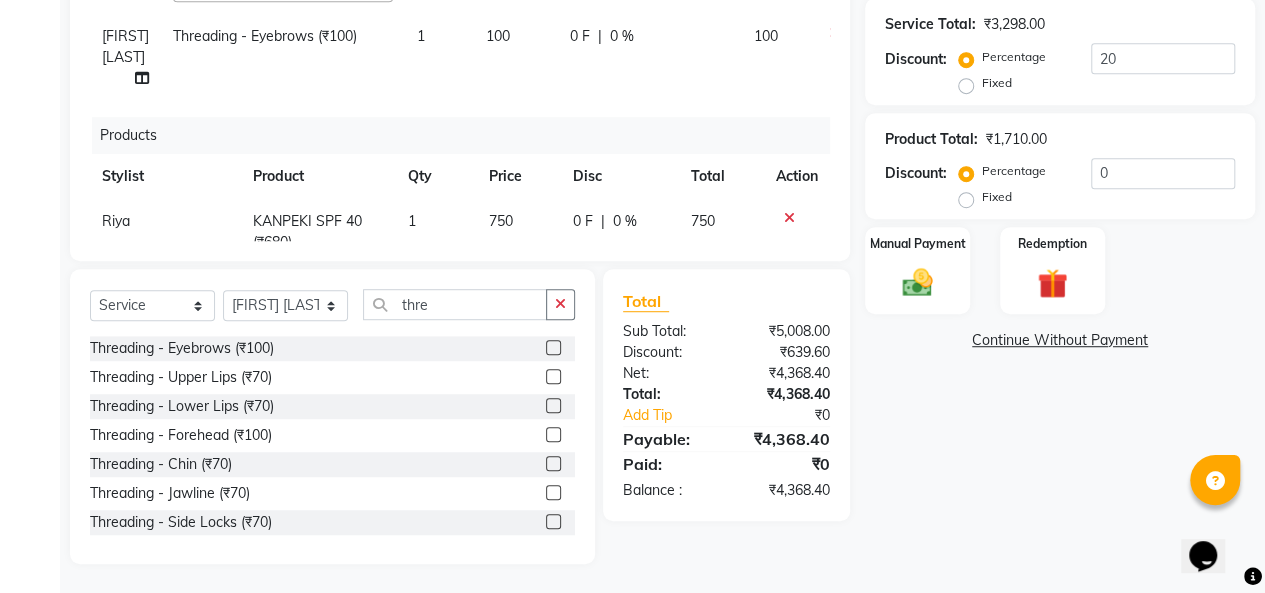 click on "0 F | 0 %" 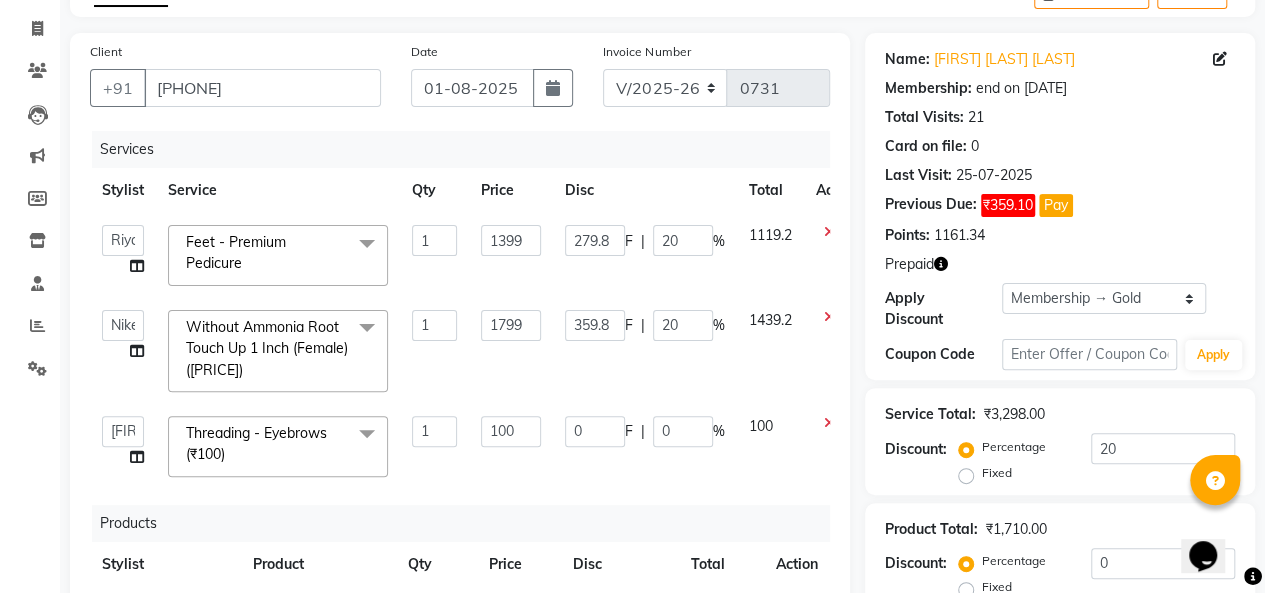 scroll, scrollTop: 207, scrollLeft: 0, axis: vertical 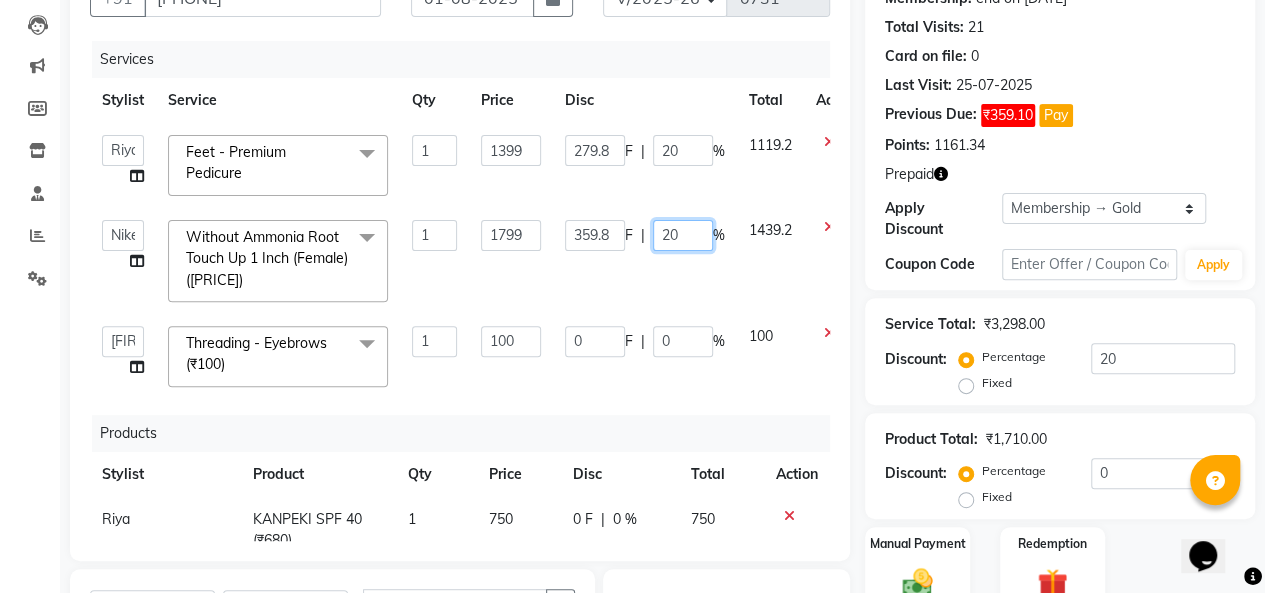 click on "20" 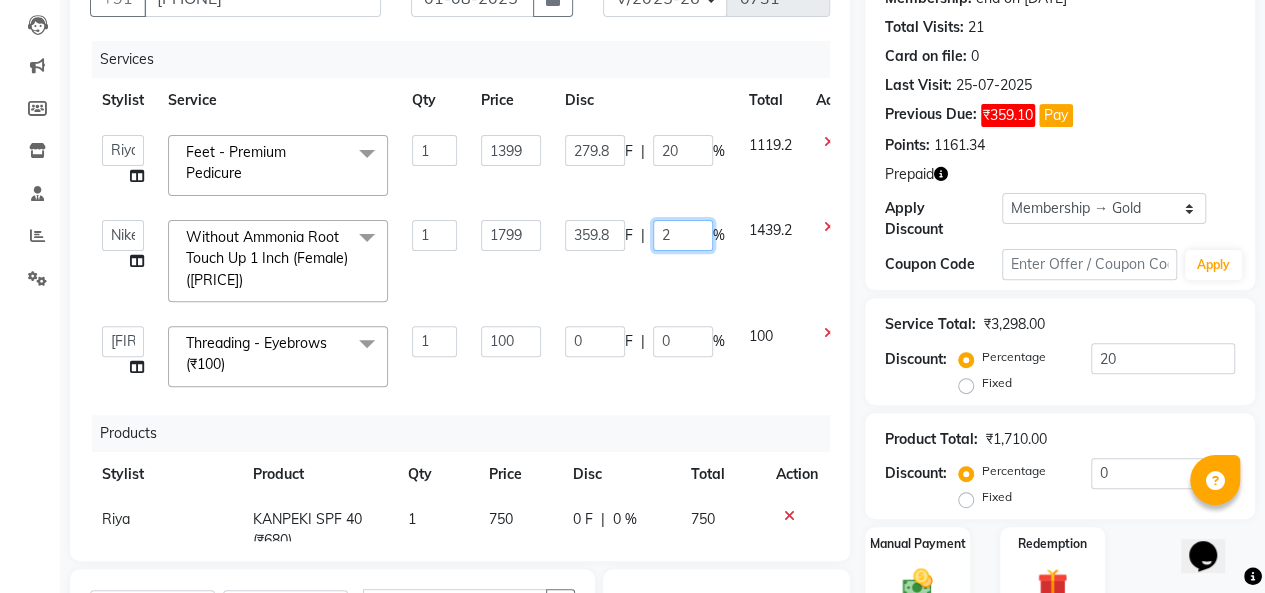 type 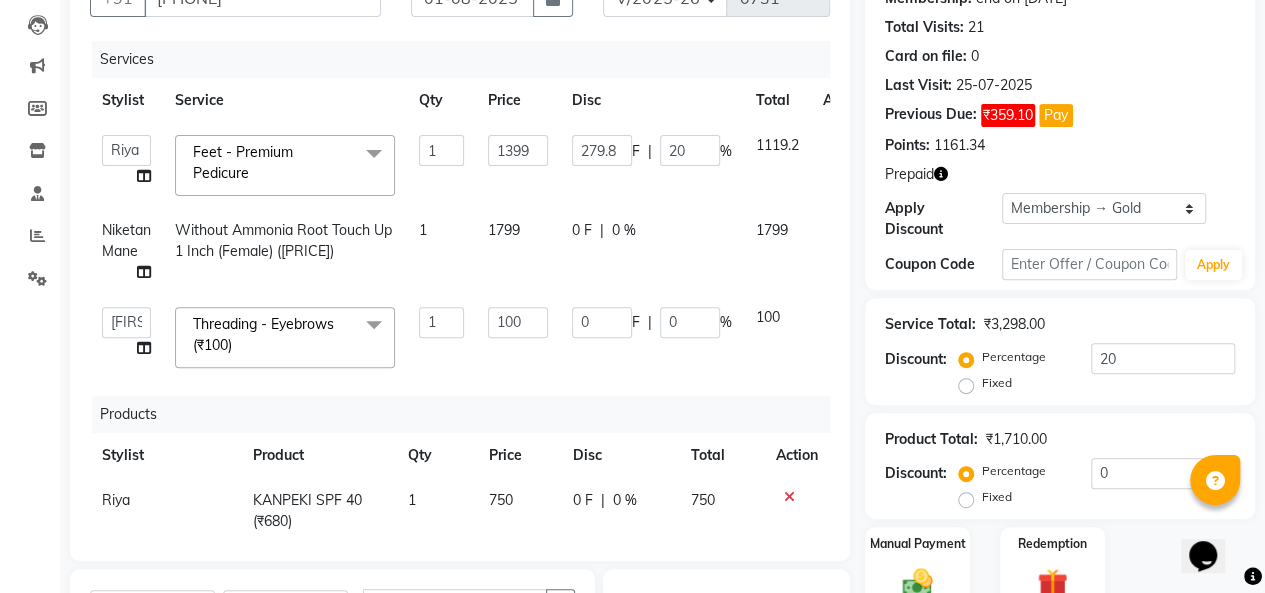 click on "0 F | 0 %" 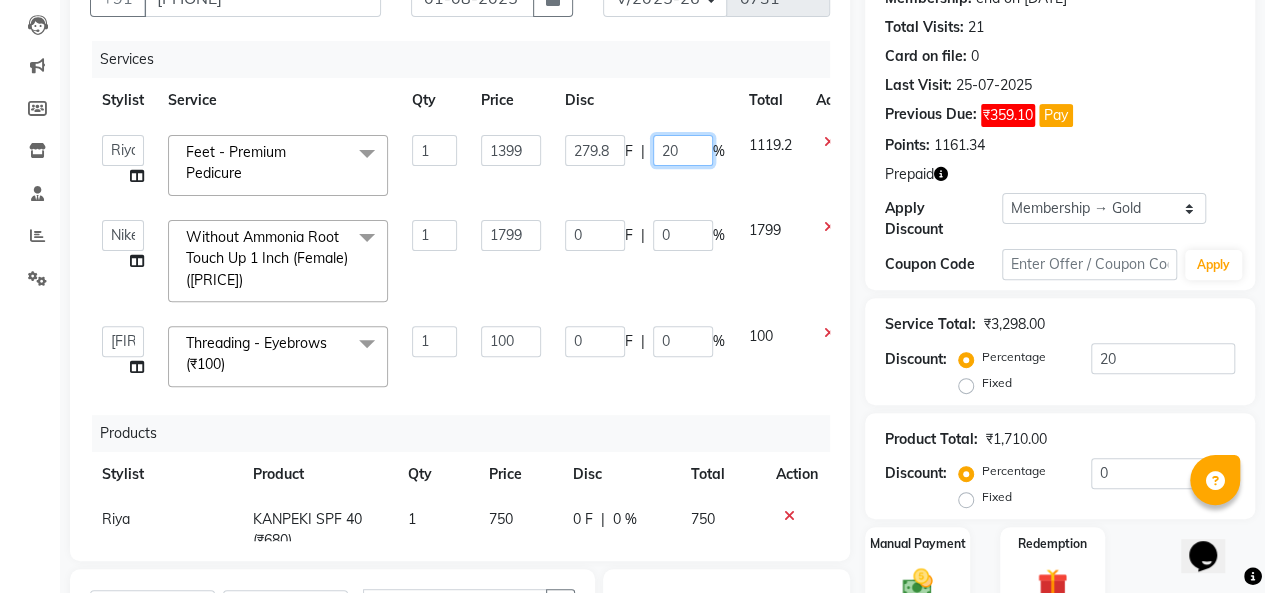 click on "20" 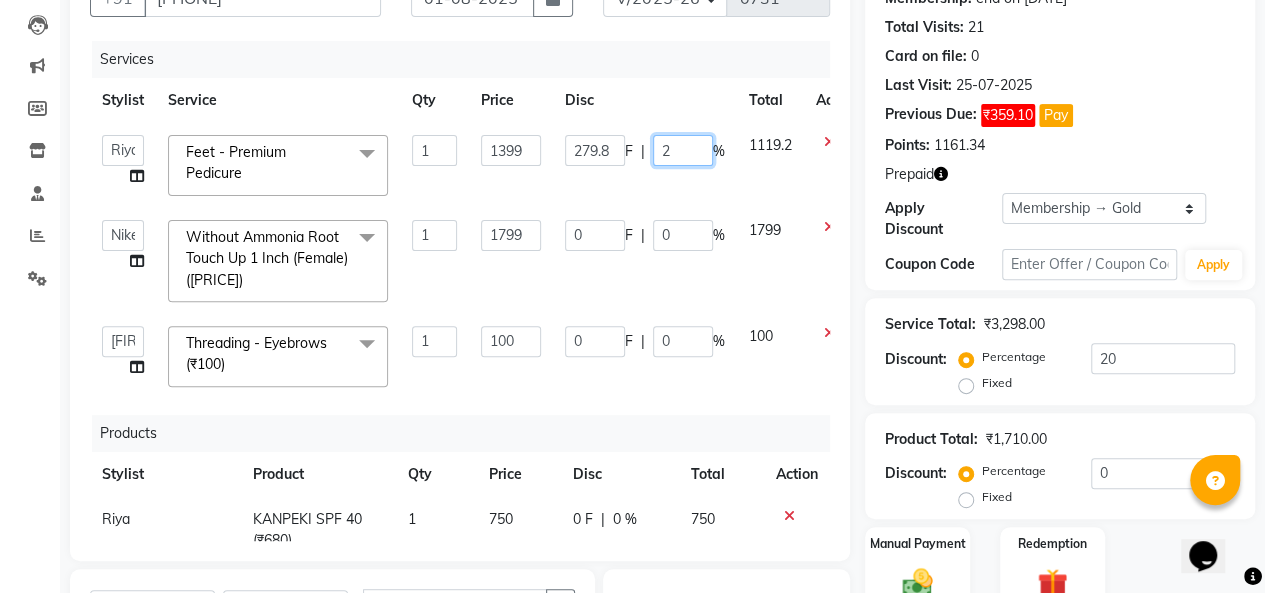 type 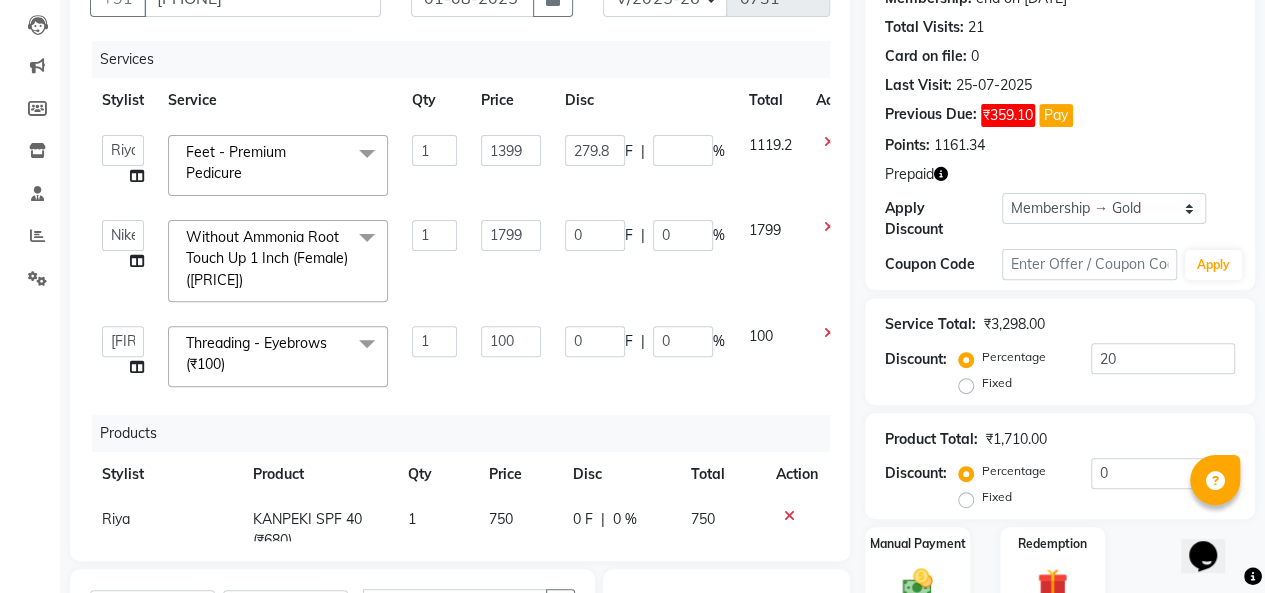 click on "[FIRST]   [LAST]    [LAST]    [LAST]   [FIRST]   [LAST] [LAST]   [LAST] [LAST]    Feet - Premium Pedicure  x Hair - Senior Hair Cut (Female) Hair - Hair Cut (Male) Hair - Beard Crafting (Male) Hair - Shaving (Male) Hair - Shampoo, Conditioning & Style (Male) HAIR - KIDS UNDER 10 YEARS OLD (FEMALE)- Senior Stlist HAIR- KIDS UNDER 10 YEARS (MALE) BEARD COLOUR ( INOA )  BEARD COLOUR ( MAJIREL )  SCALP SCRUB  FRINGE ( FEMALE )- Junior Hair Stylist Hair-Shampoo & Conditioning (MALE) HAIR TRIM GLOBAL HIGHLIGHTS (MALE) Hair Cut- Junior Hair Stylist  Hair Cut- Creative Director  Fringe (Female) - Senior Hair Stylist Fringe (Female)- Creative Director Hair Cuts (<10 years) Junior Hair Stylist Basic Make up (Male) Head Shaving Mundan  Pre-shampoo below shoulder  Pre-shampoo mid length Highlights (per foil) Male  Shampoo & Conditioning - Upto Shoulder (Female) Shampoo & Conditioning - Below Shoulder (Female) Shampoo & Conditioning - Upto Waist (Female) Shampoo & Conditioning - Male 1" 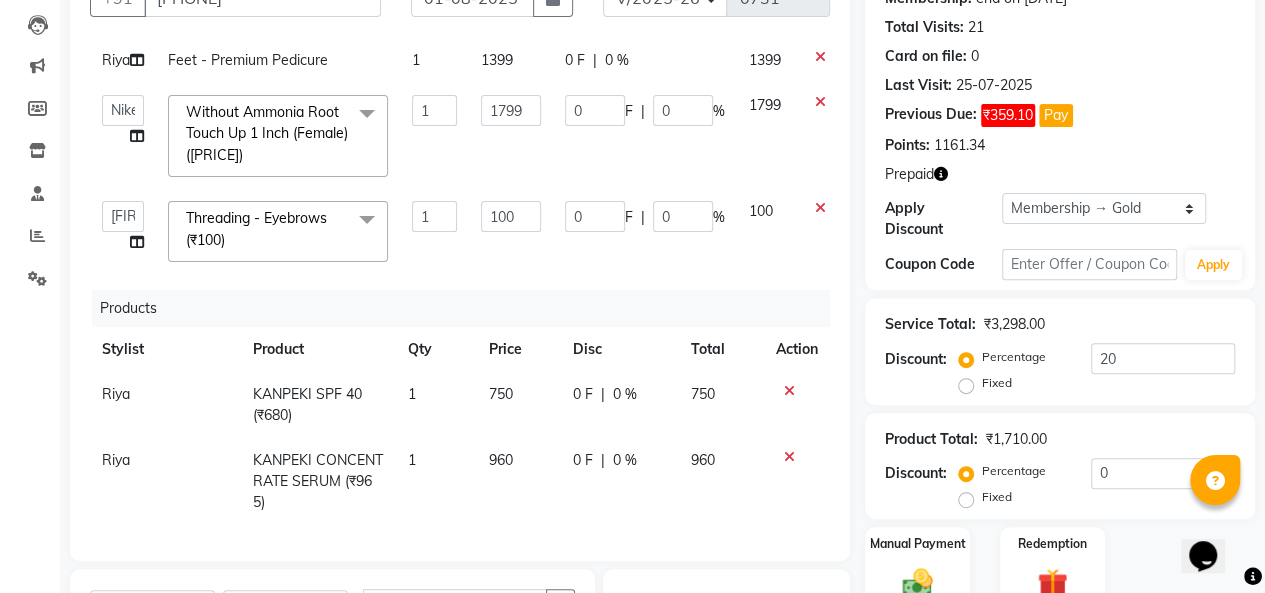 scroll, scrollTop: 120, scrollLeft: 0, axis: vertical 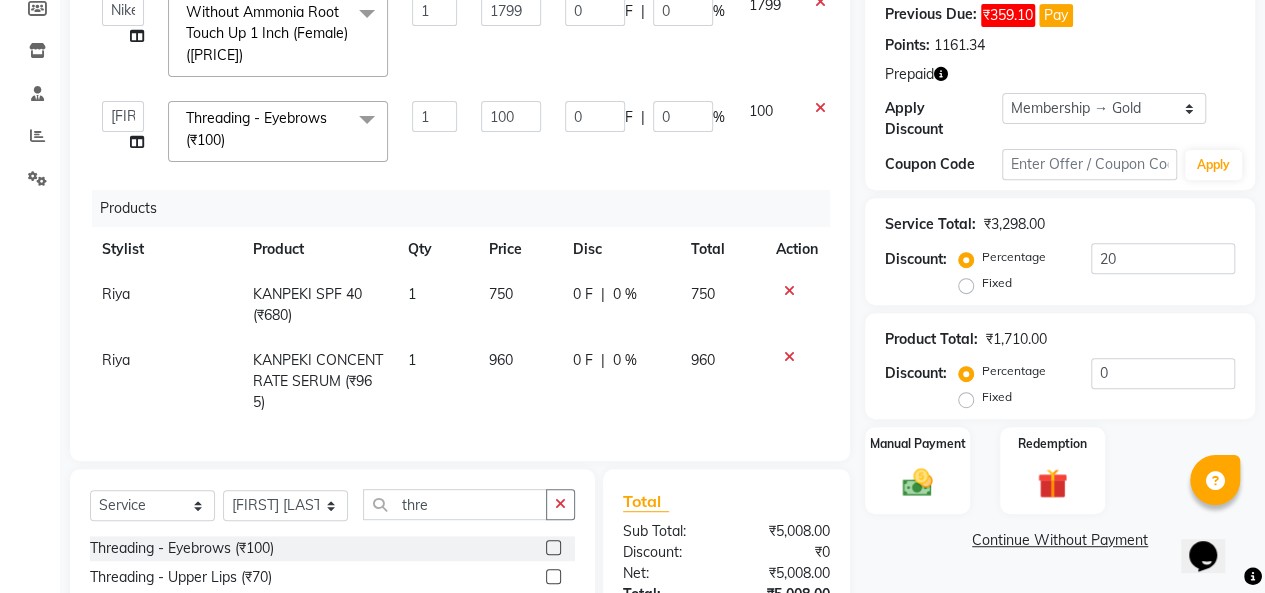 click on "100" 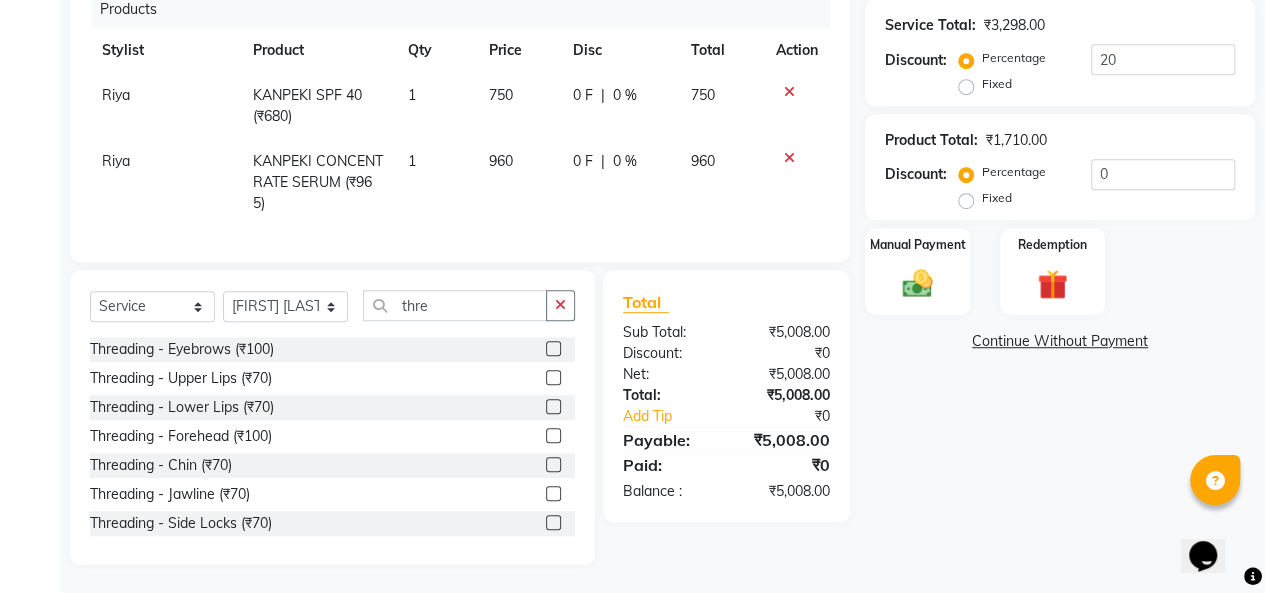 scroll, scrollTop: 507, scrollLeft: 0, axis: vertical 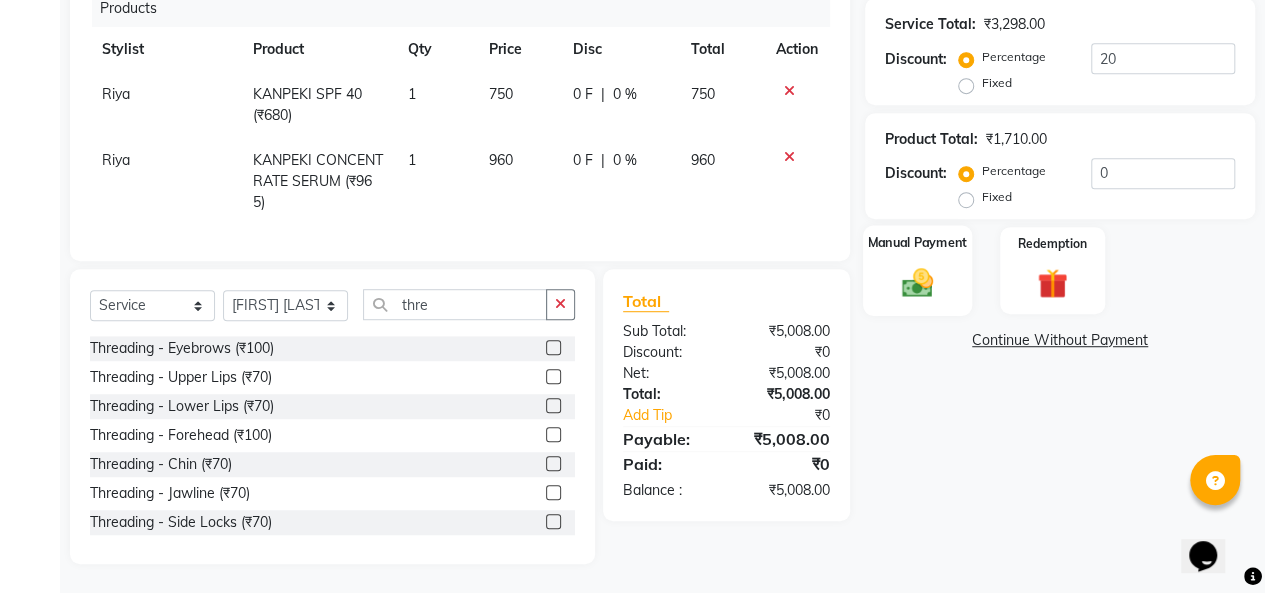 click 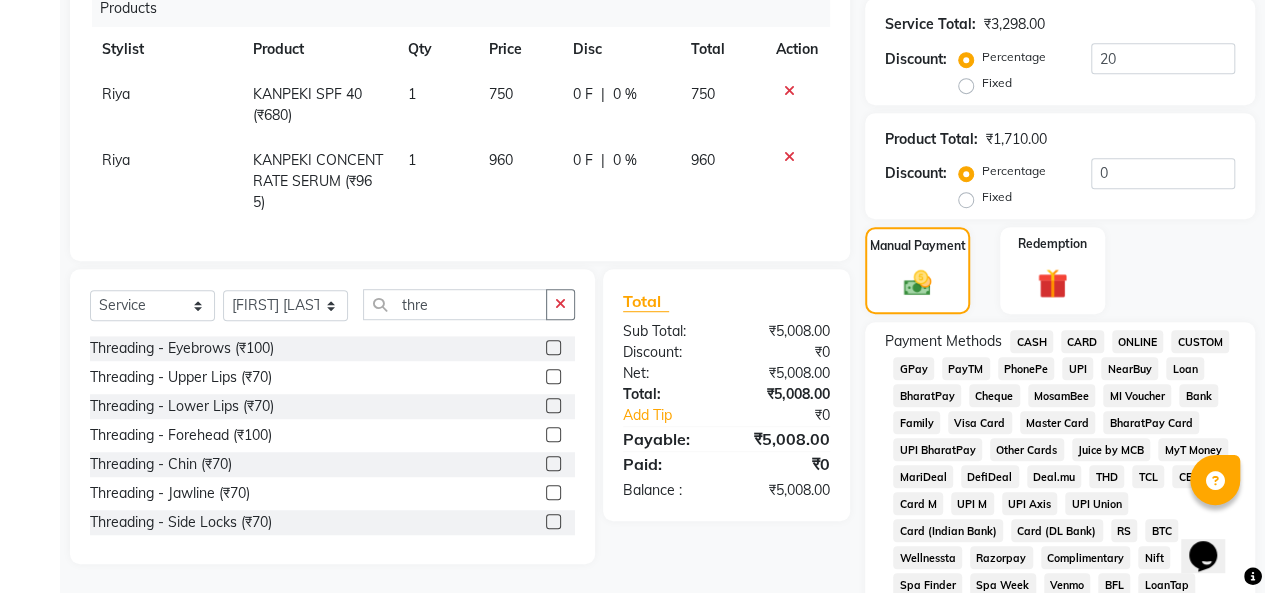 click on "CASH" 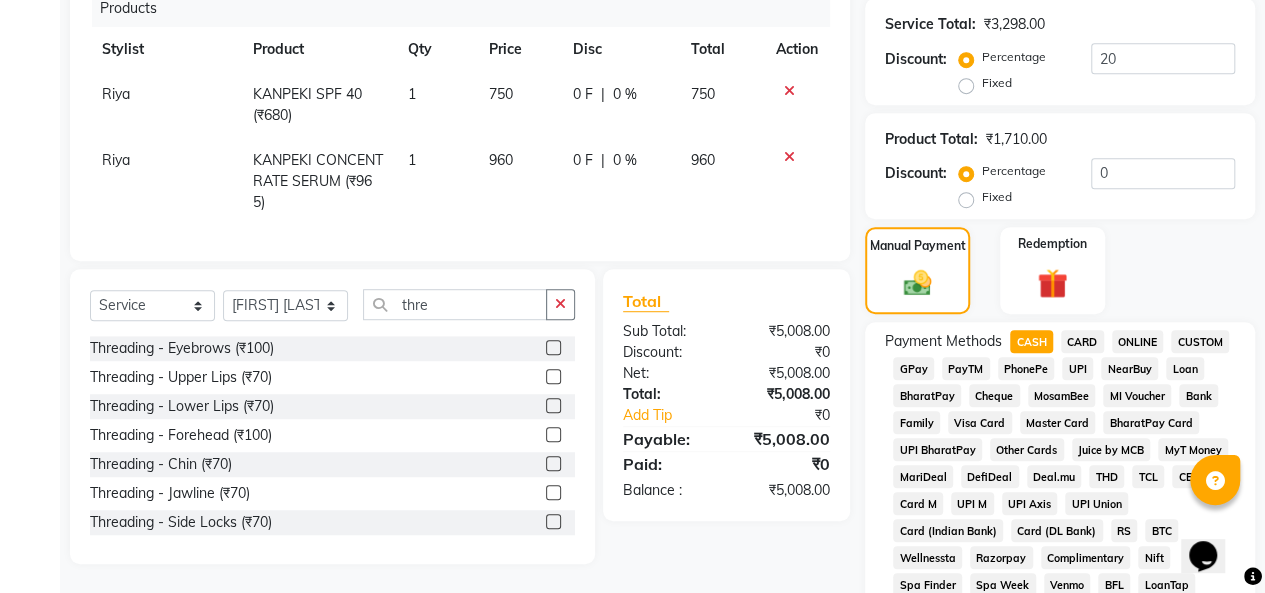 click 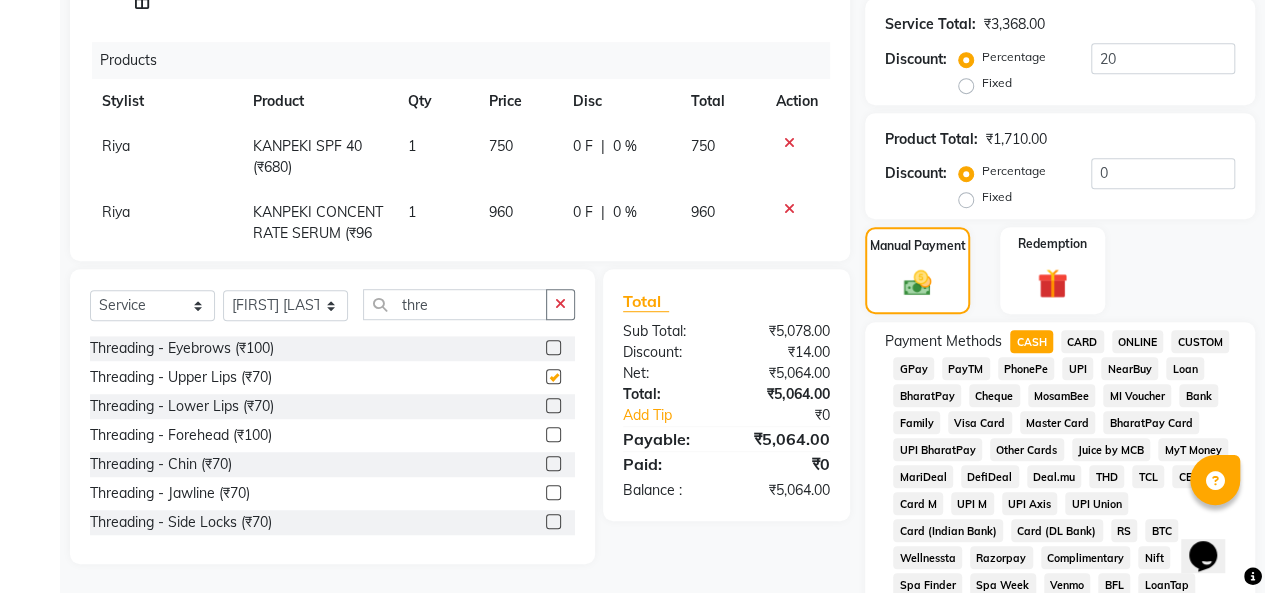 scroll, scrollTop: 98, scrollLeft: 0, axis: vertical 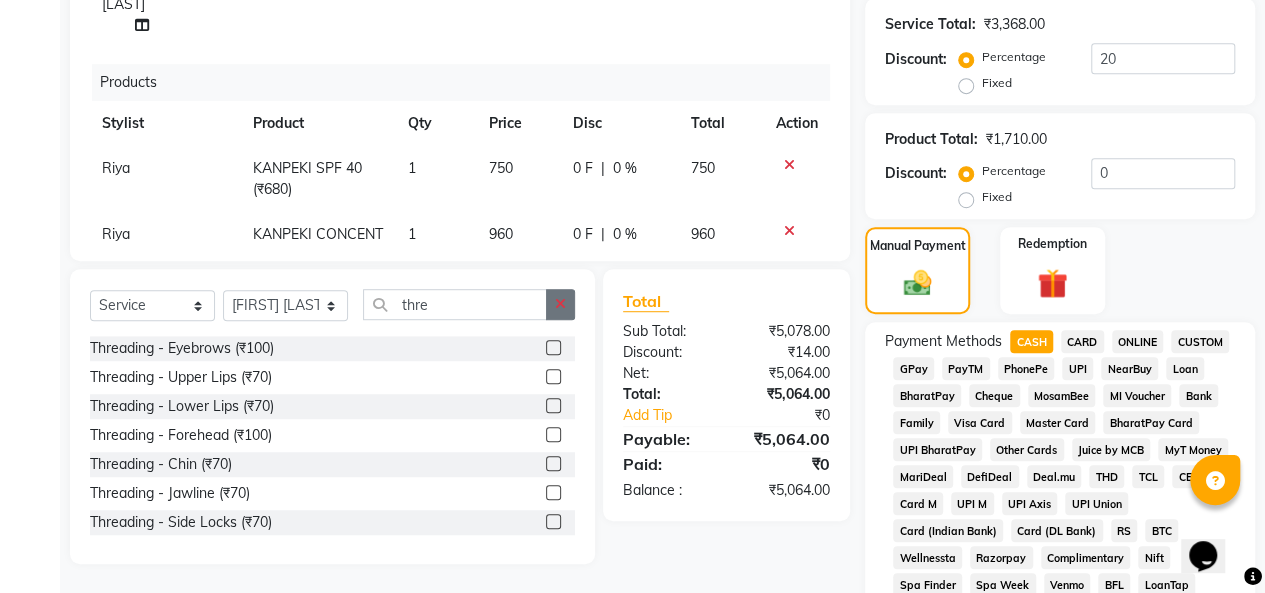 checkbox on "false" 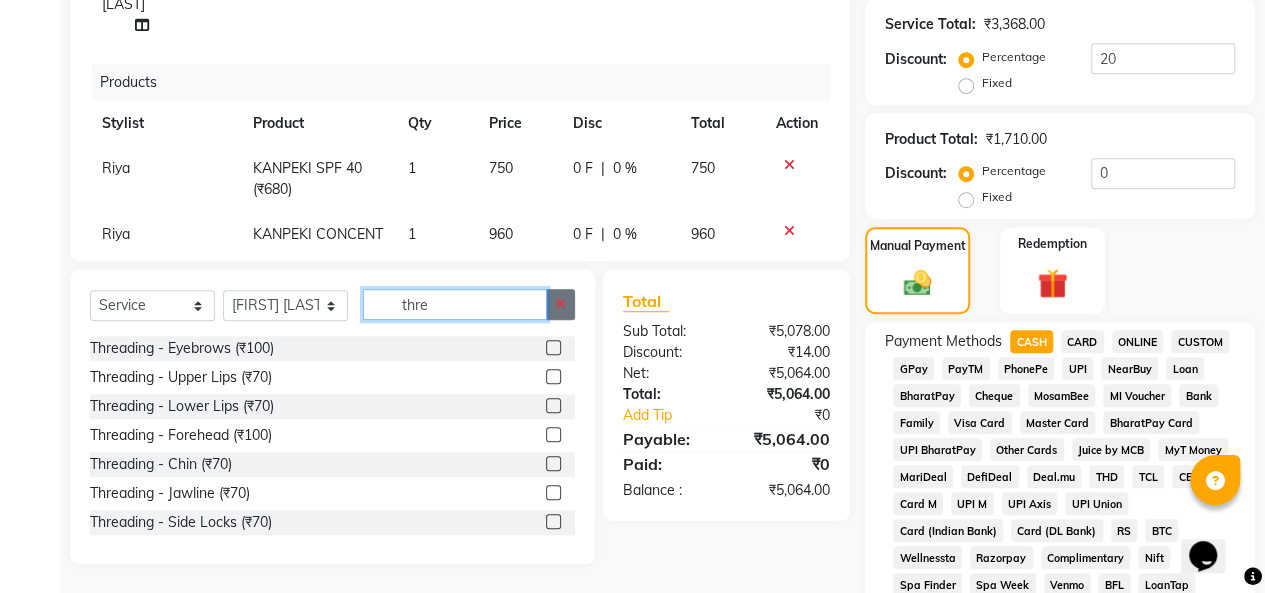 type 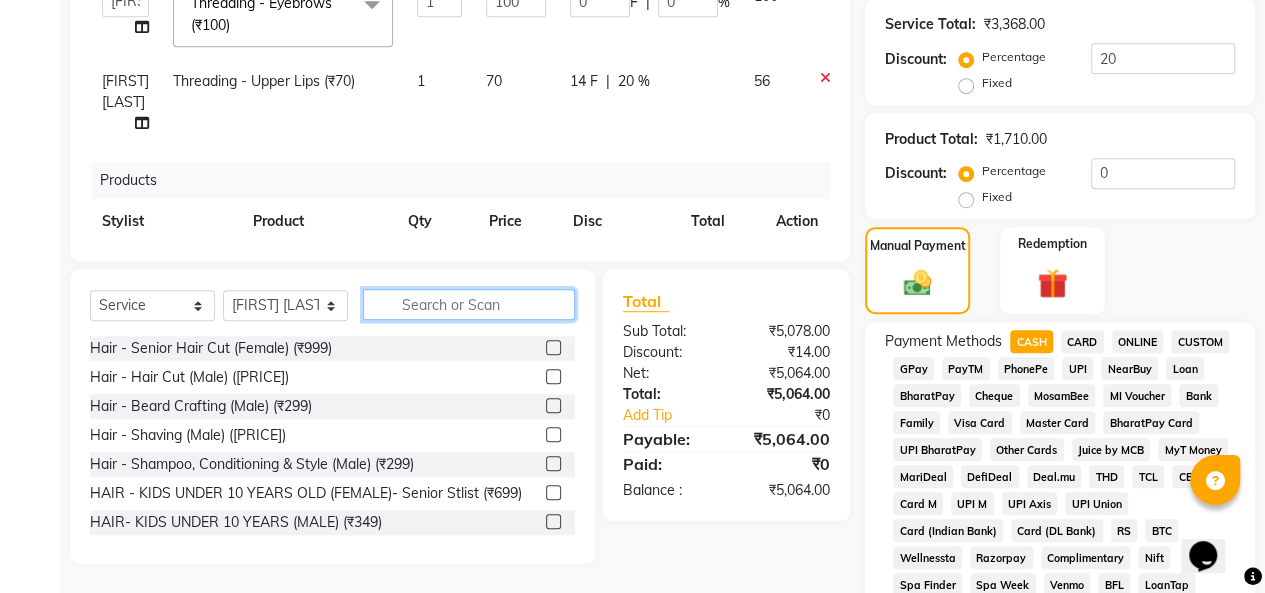 scroll, scrollTop: 186, scrollLeft: 0, axis: vertical 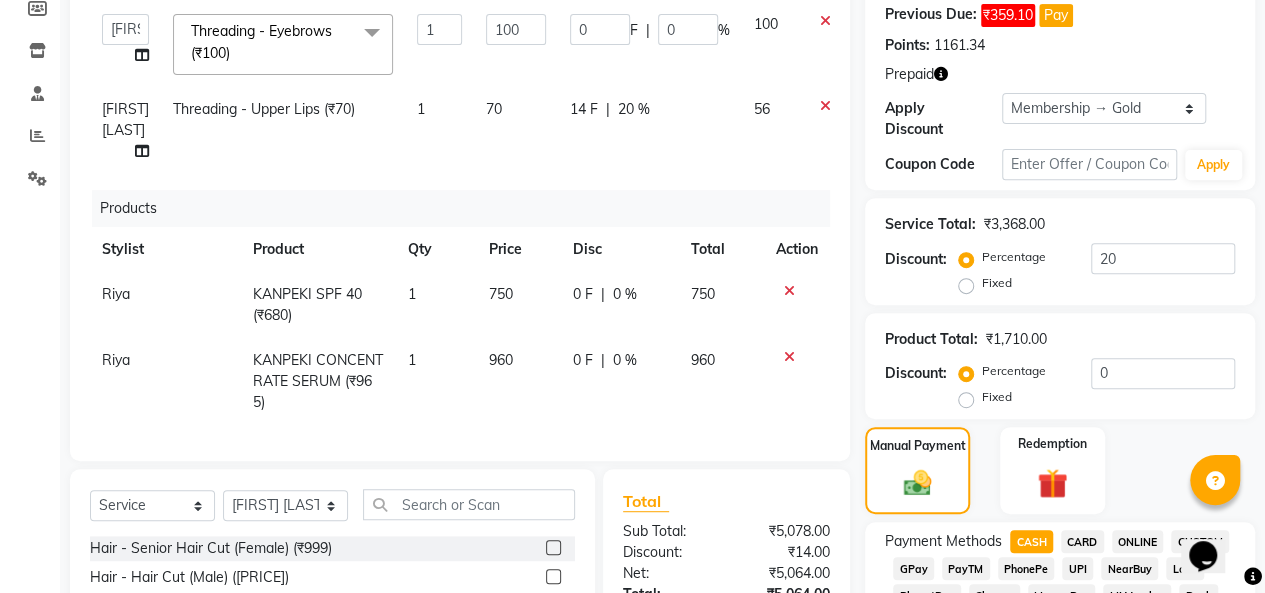 click on "20 %" 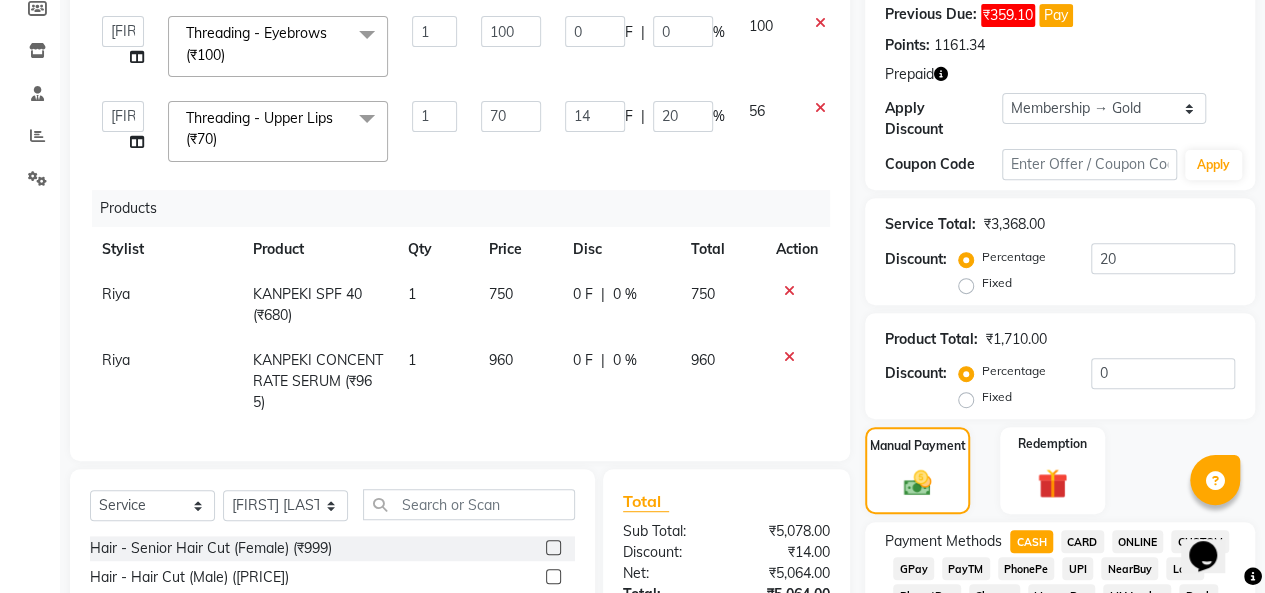 scroll, scrollTop: 204, scrollLeft: 0, axis: vertical 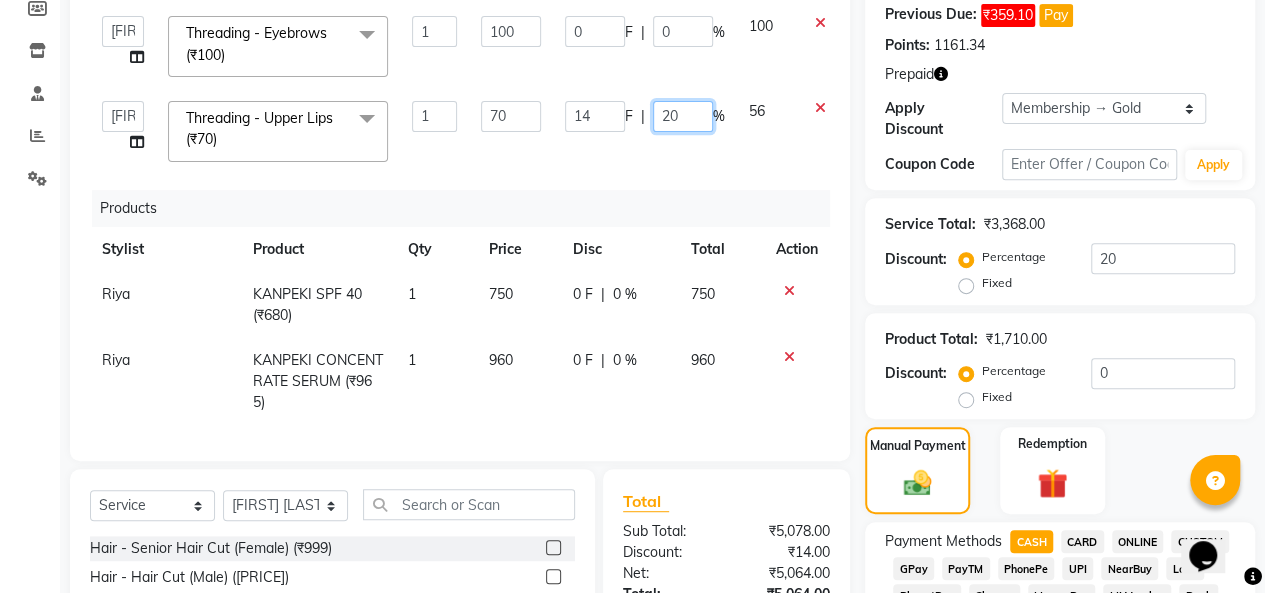 click on "20" 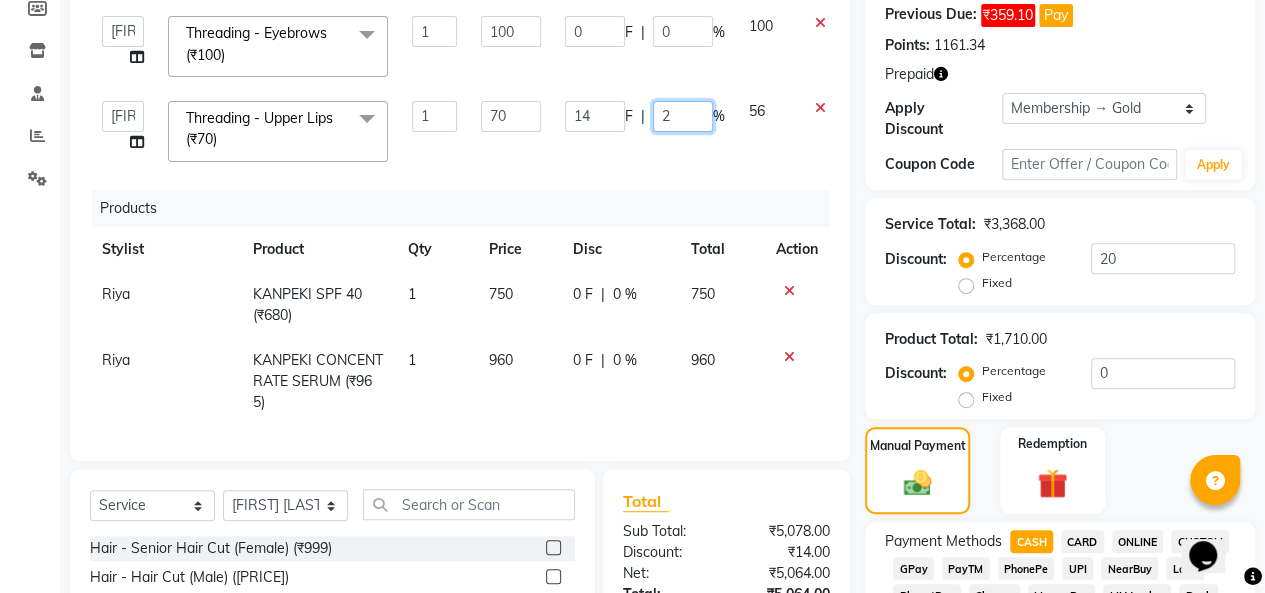 type 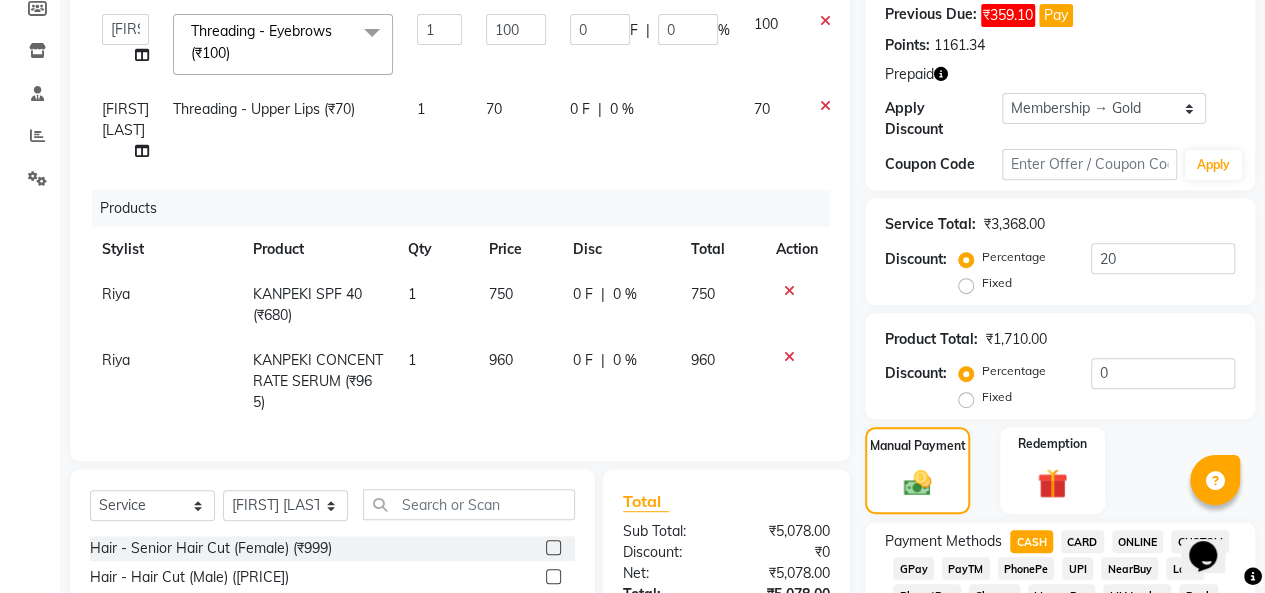 scroll, scrollTop: 182, scrollLeft: 0, axis: vertical 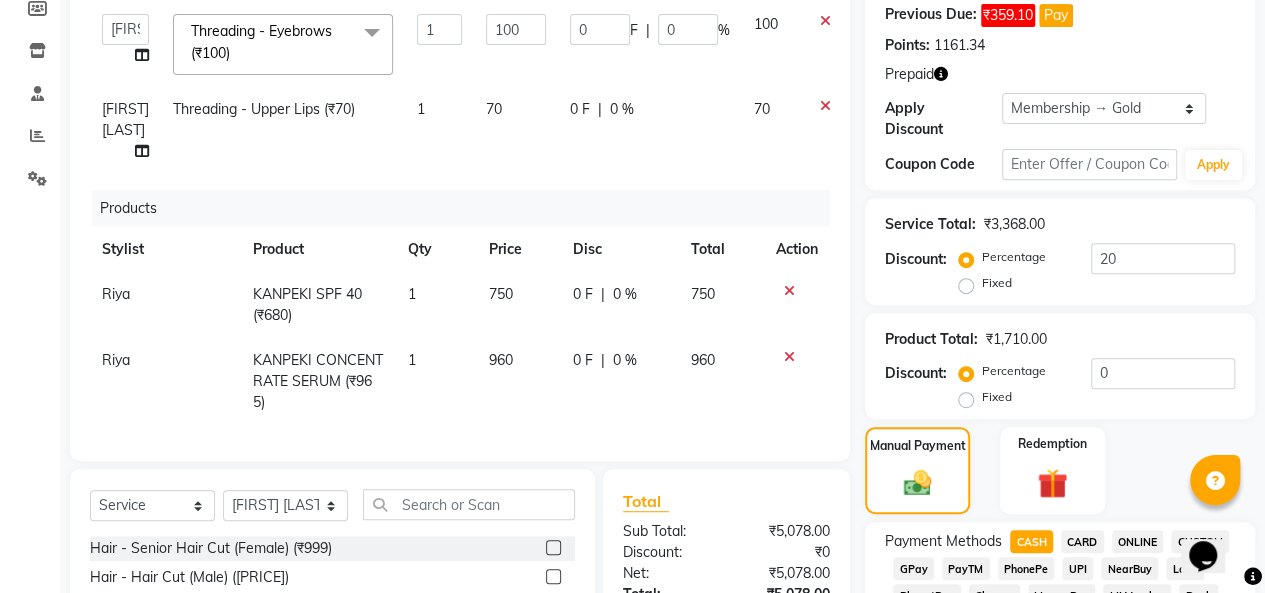 click on "[NAME] Shinde Threading - Upper Lips ([PRICE]) 1 70 0 F | 0 % 70" 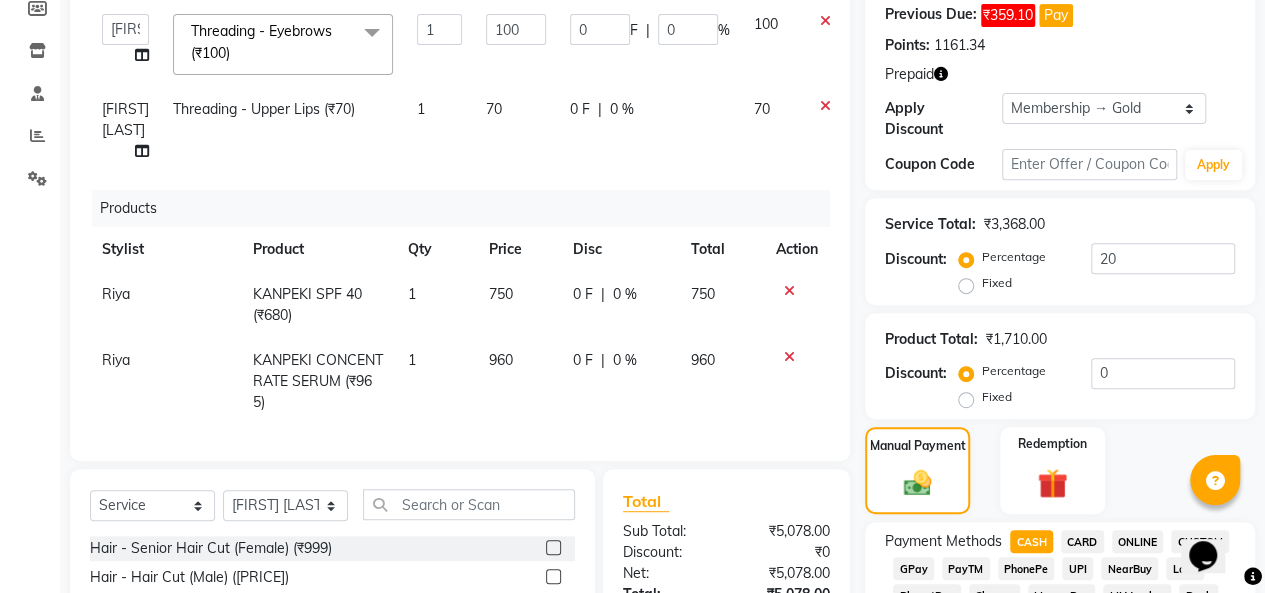 scroll, scrollTop: 186, scrollLeft: 0, axis: vertical 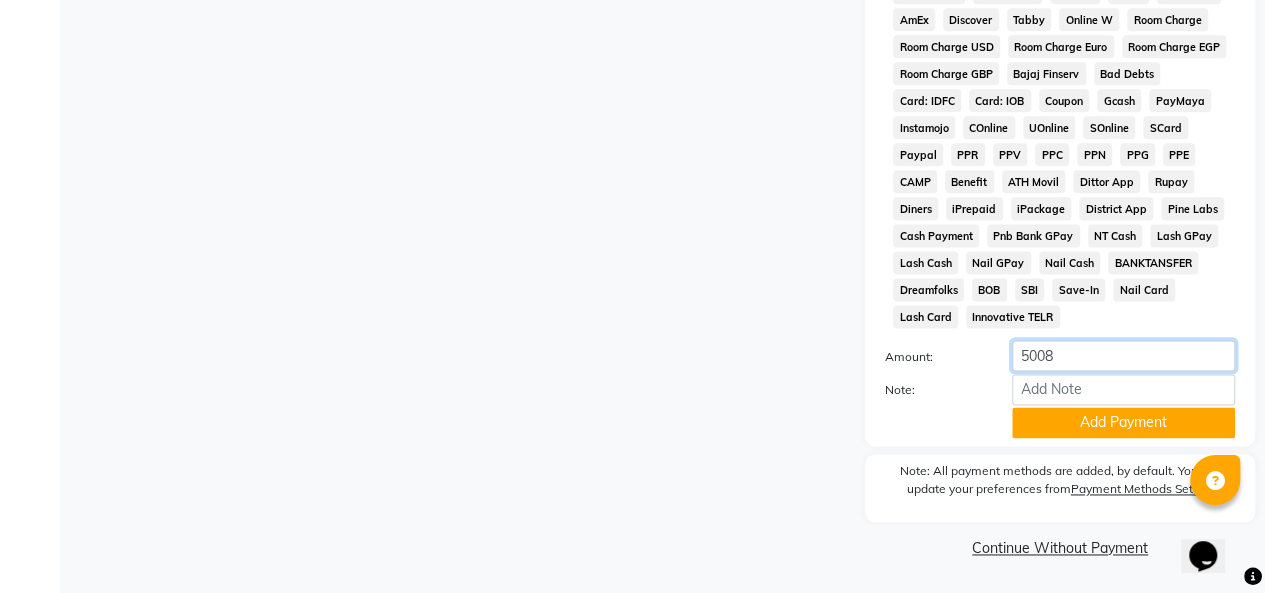 click on "5008" 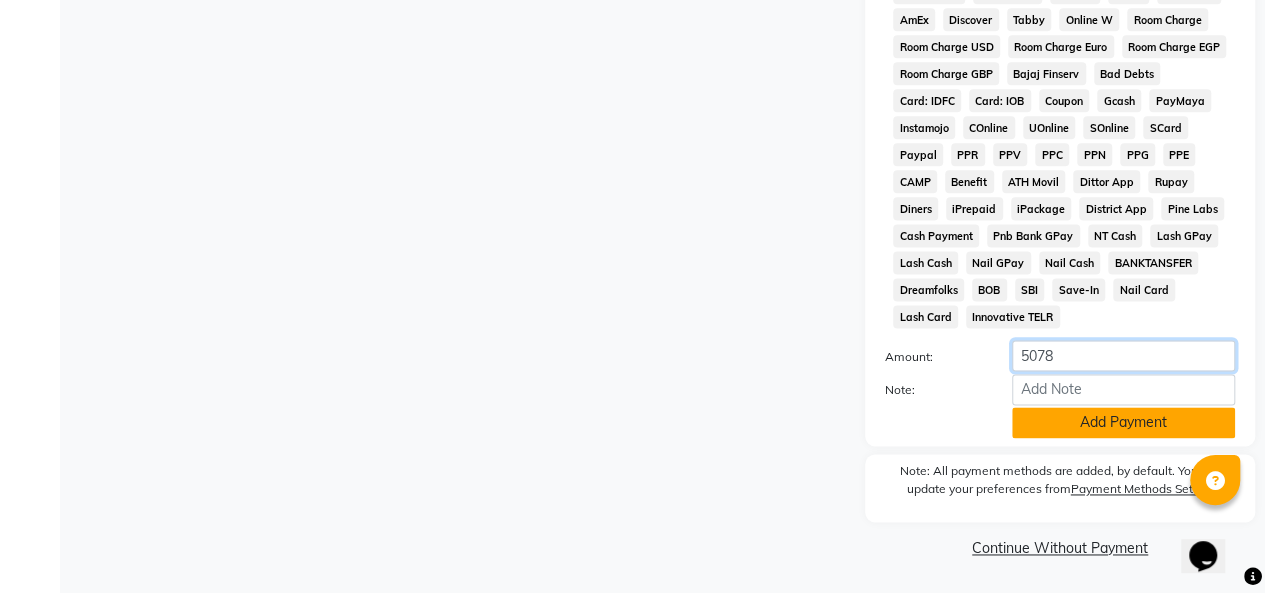 type on "5078" 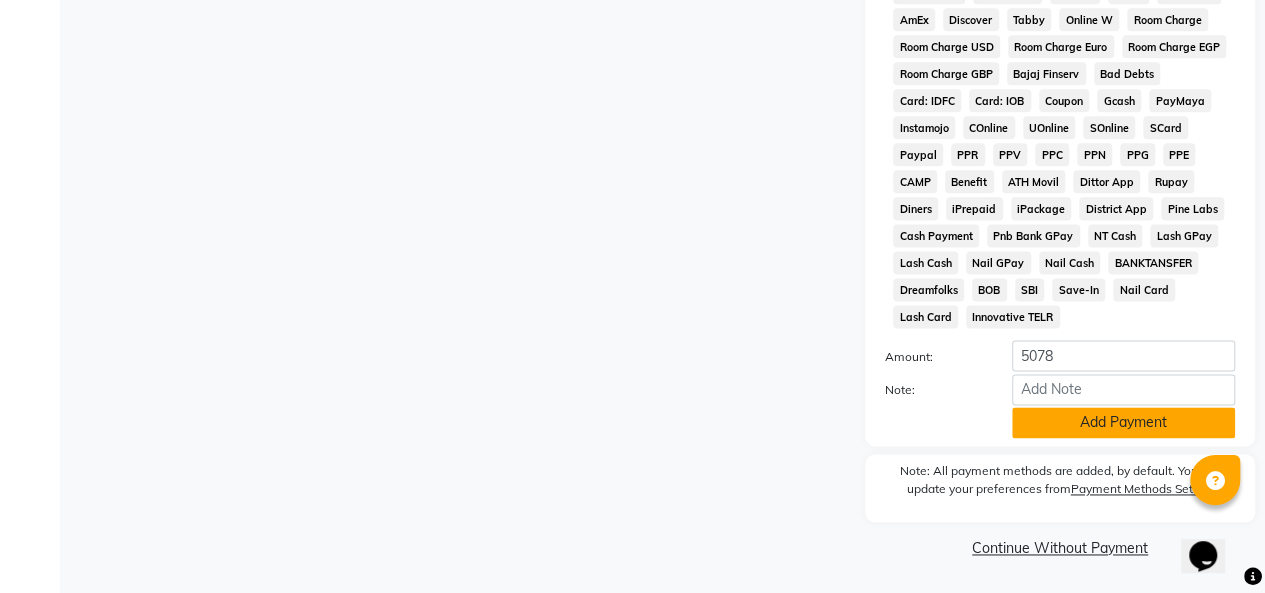 click on "Add Payment" 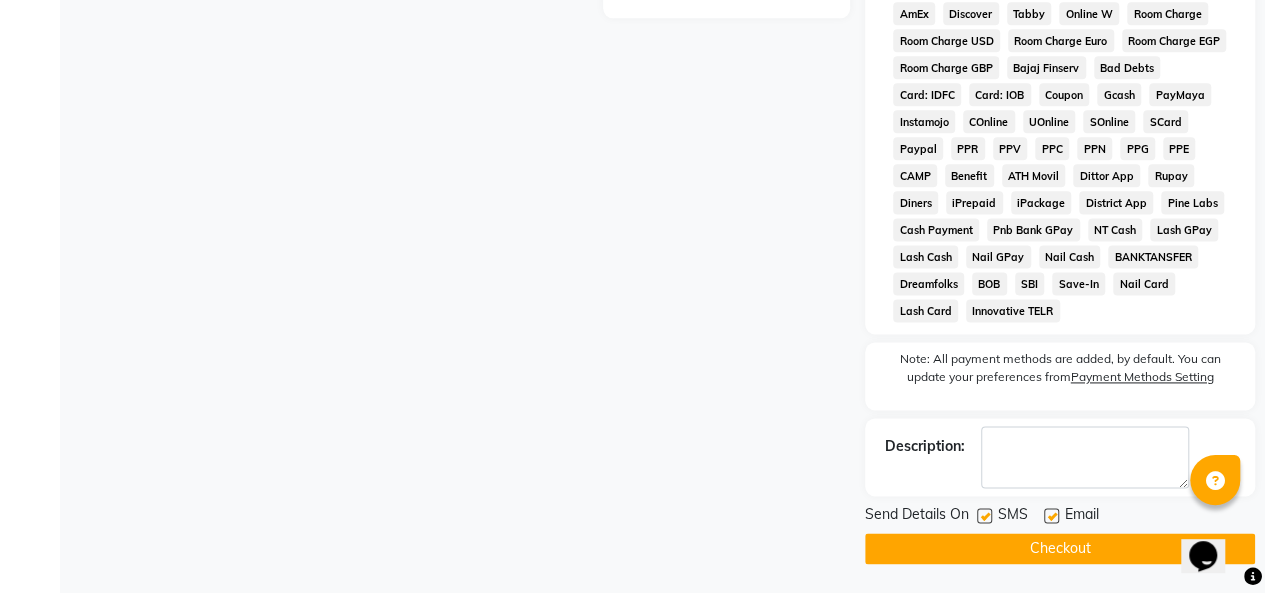 scroll, scrollTop: 719, scrollLeft: 0, axis: vertical 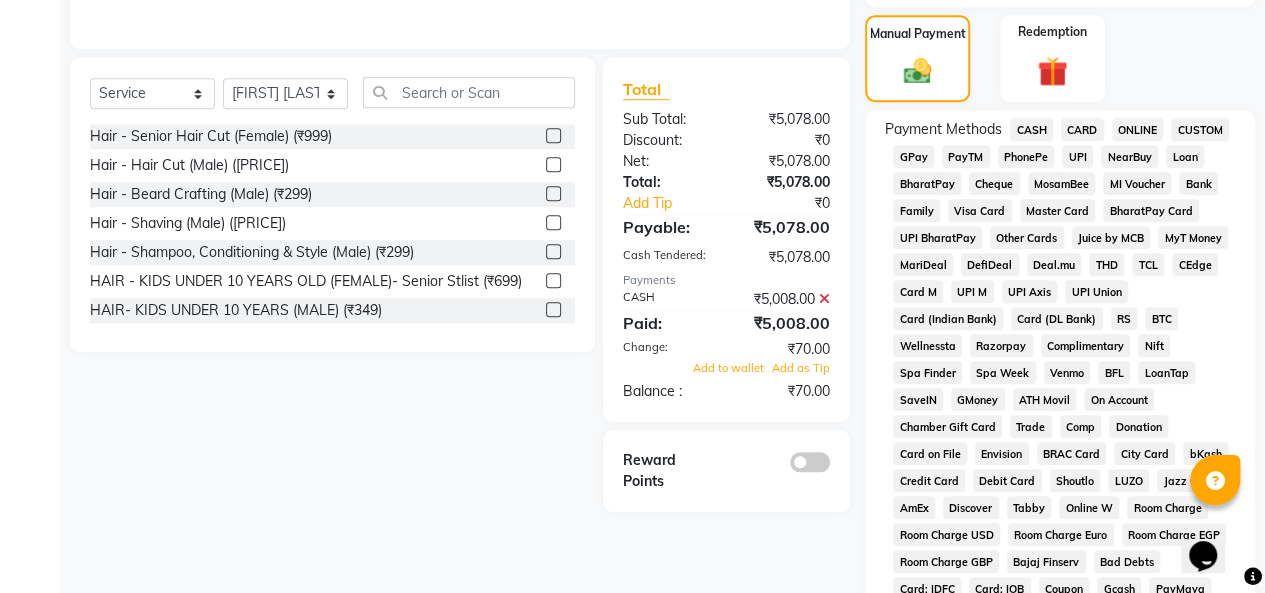 click 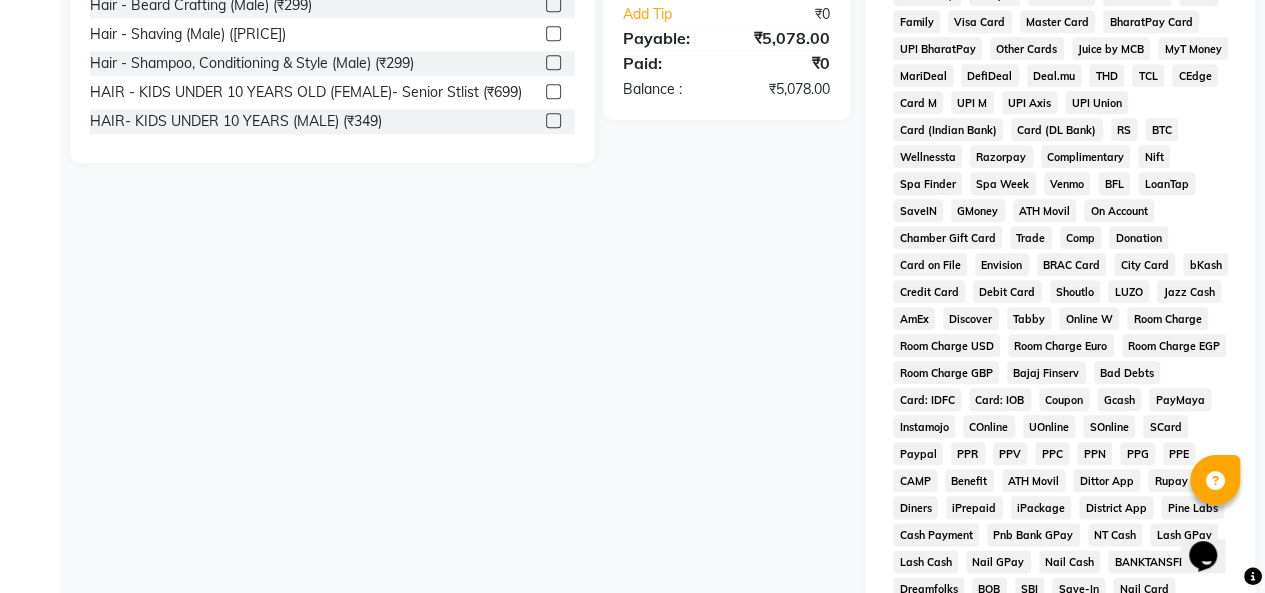 scroll, scrollTop: 708, scrollLeft: 0, axis: vertical 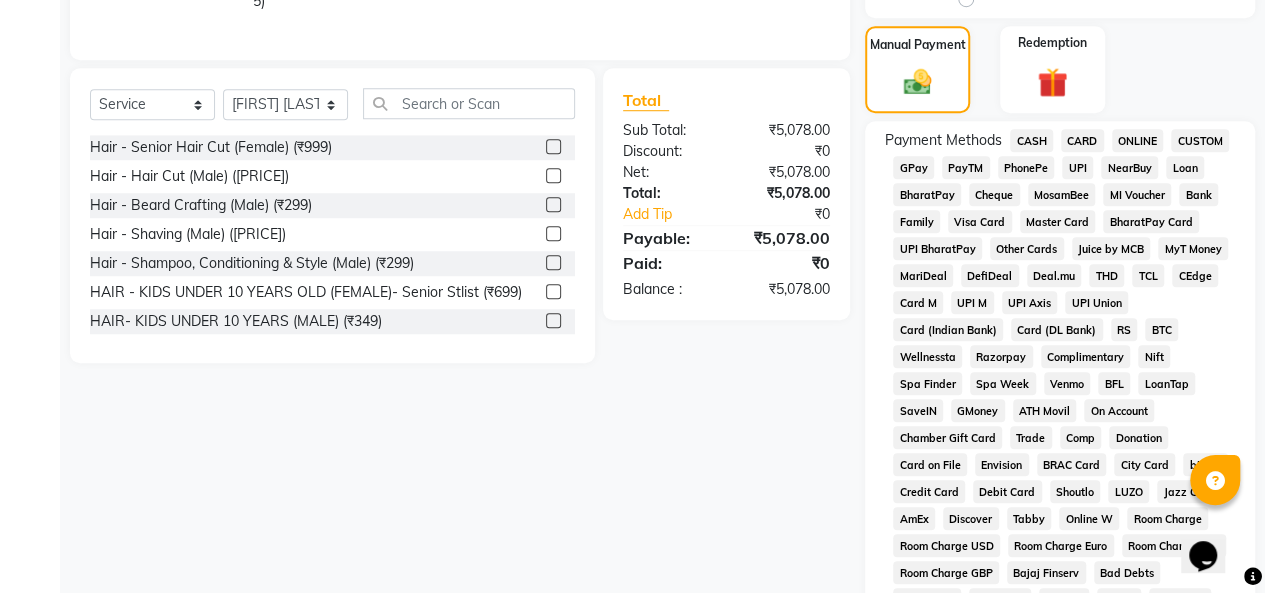 click on "CASH" 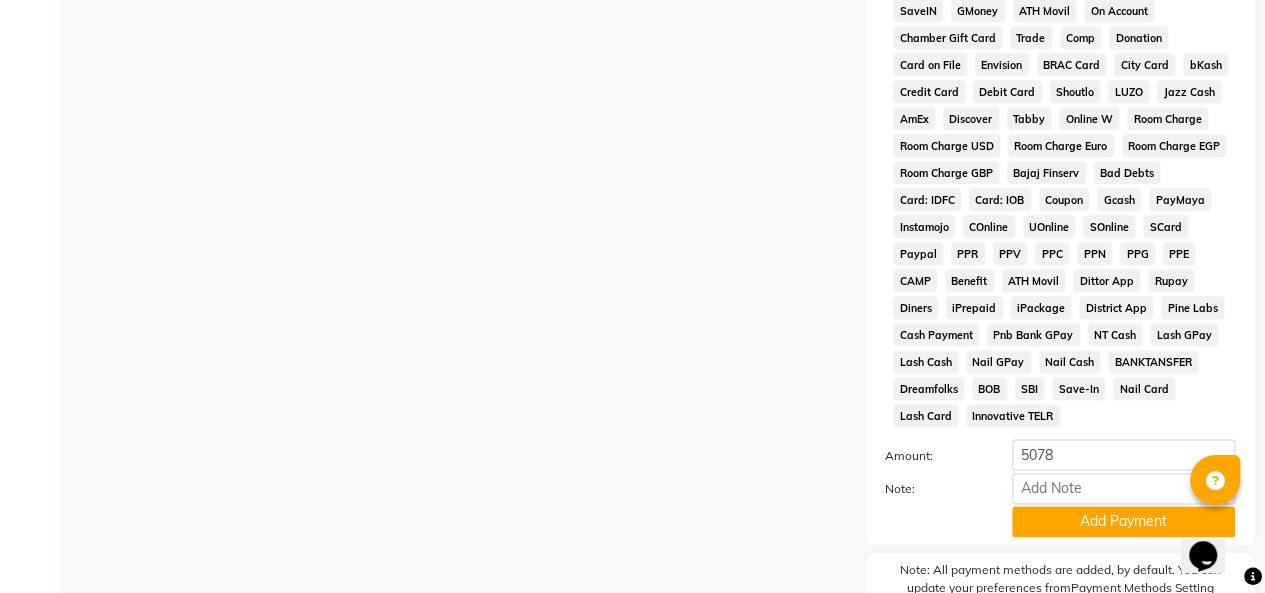 scroll, scrollTop: 1213, scrollLeft: 0, axis: vertical 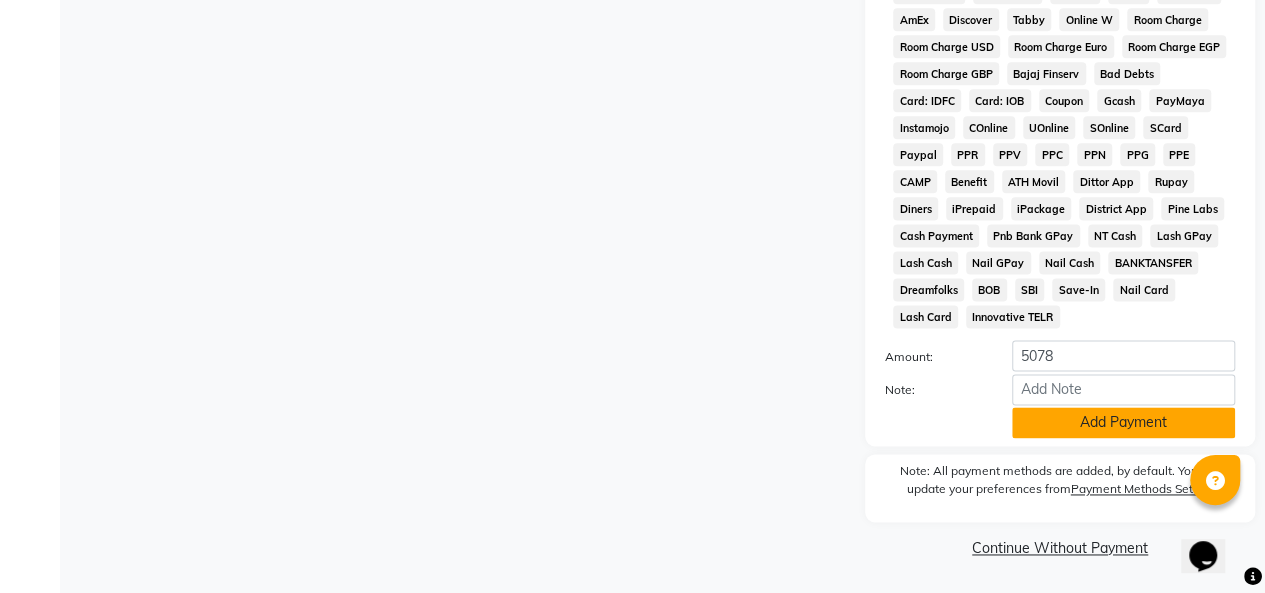 click on "Add Payment" 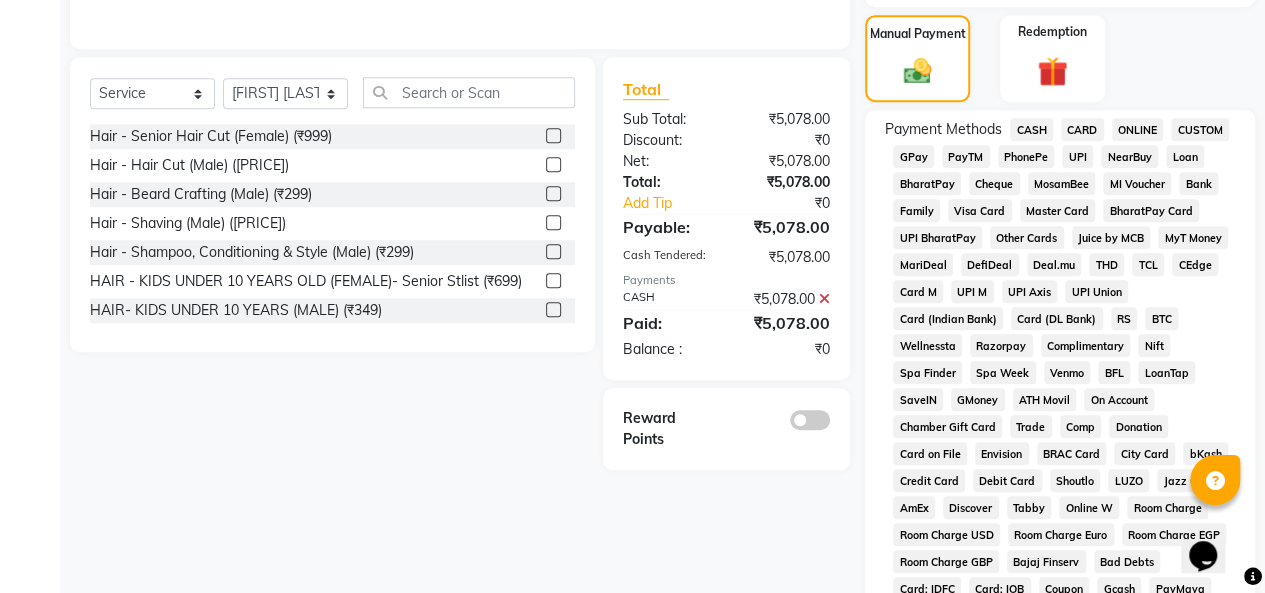 scroll, scrollTop: 1219, scrollLeft: 0, axis: vertical 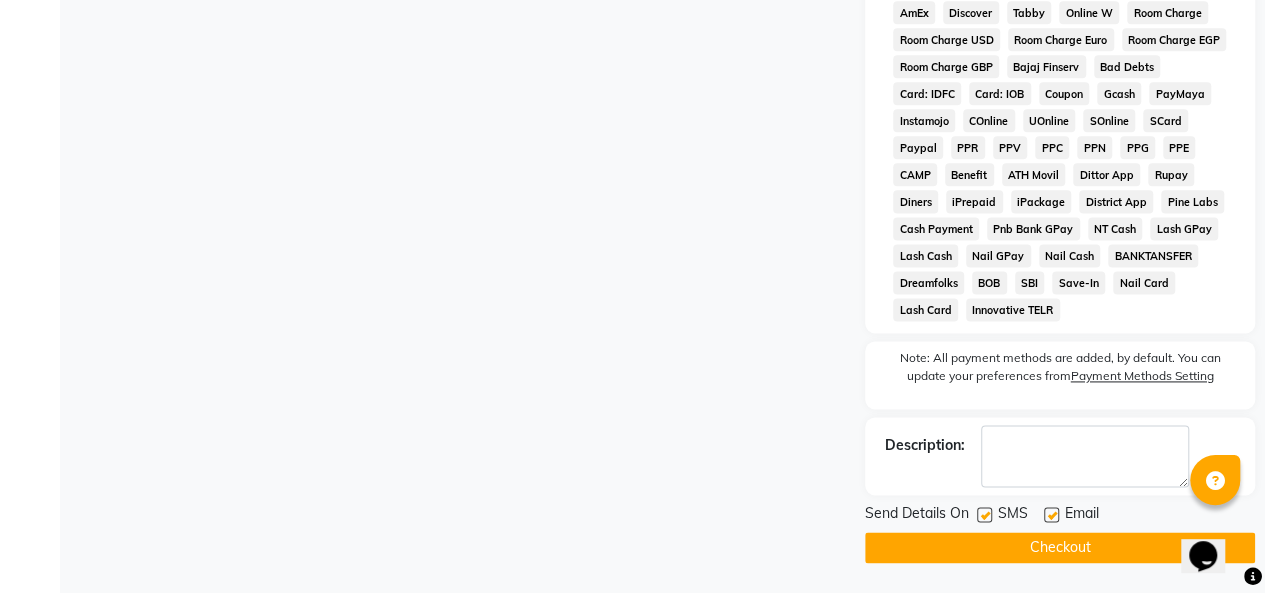 click on "Checkout" 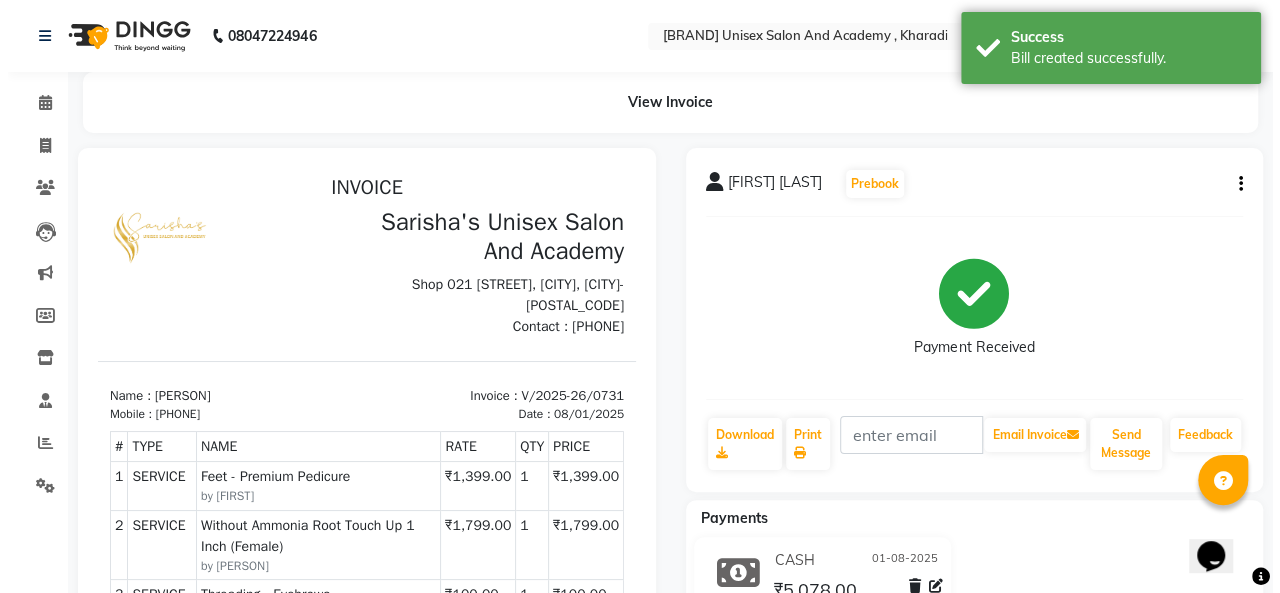 scroll, scrollTop: 0, scrollLeft: 0, axis: both 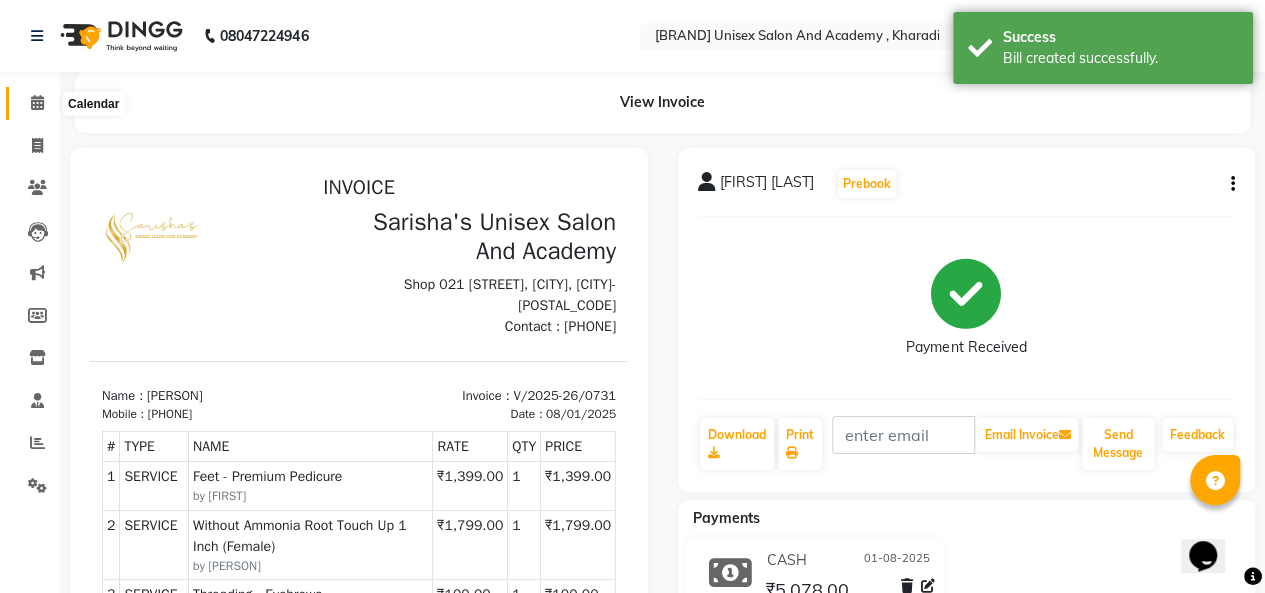 click 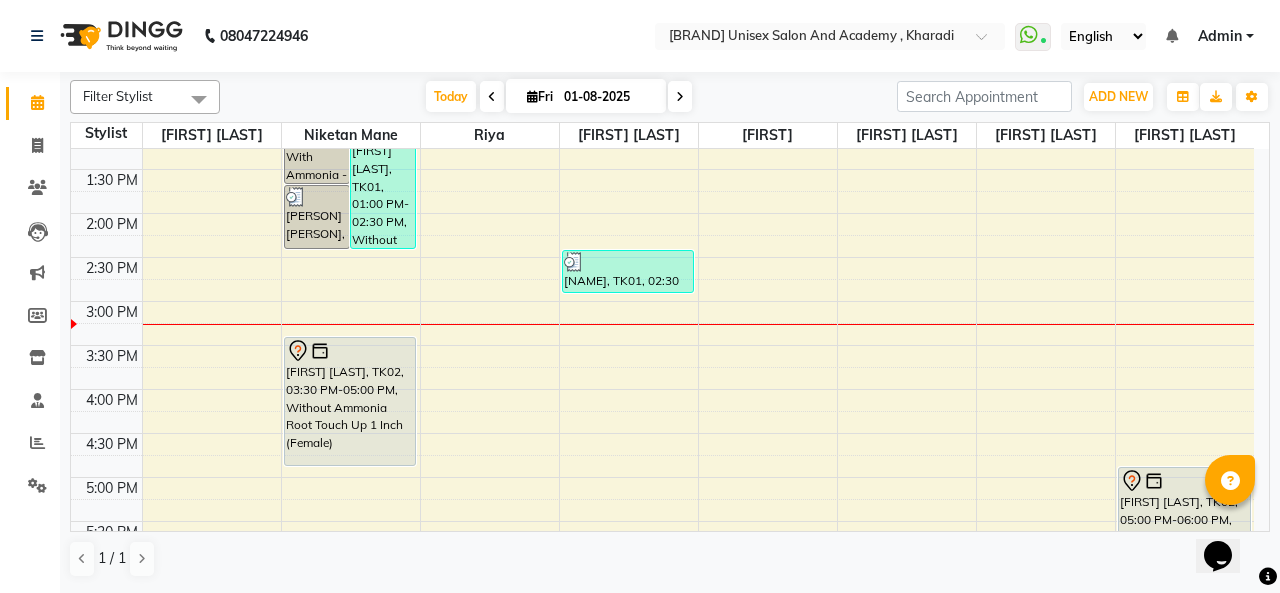 scroll, scrollTop: 400, scrollLeft: 0, axis: vertical 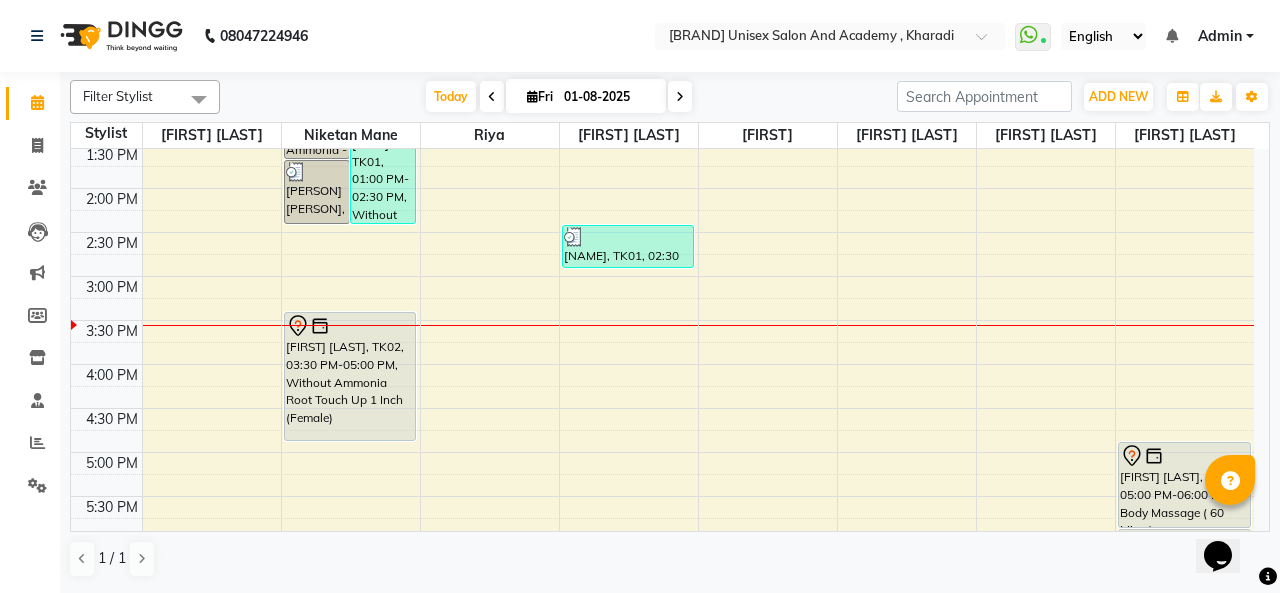 click at bounding box center [680, 96] 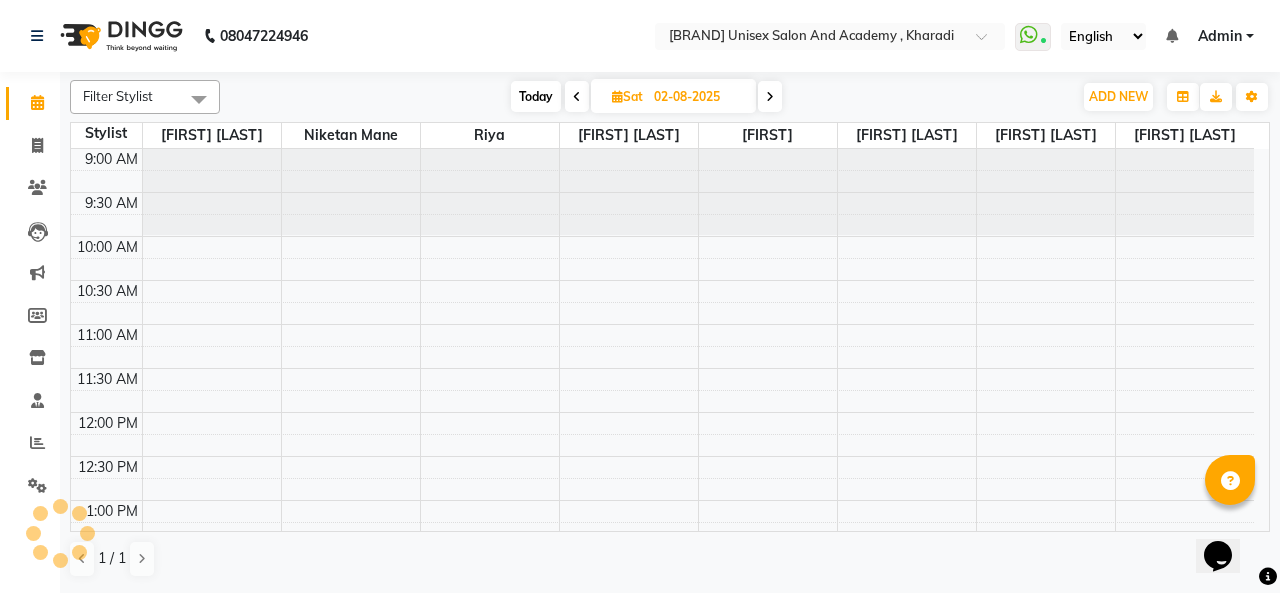 scroll, scrollTop: 521, scrollLeft: 0, axis: vertical 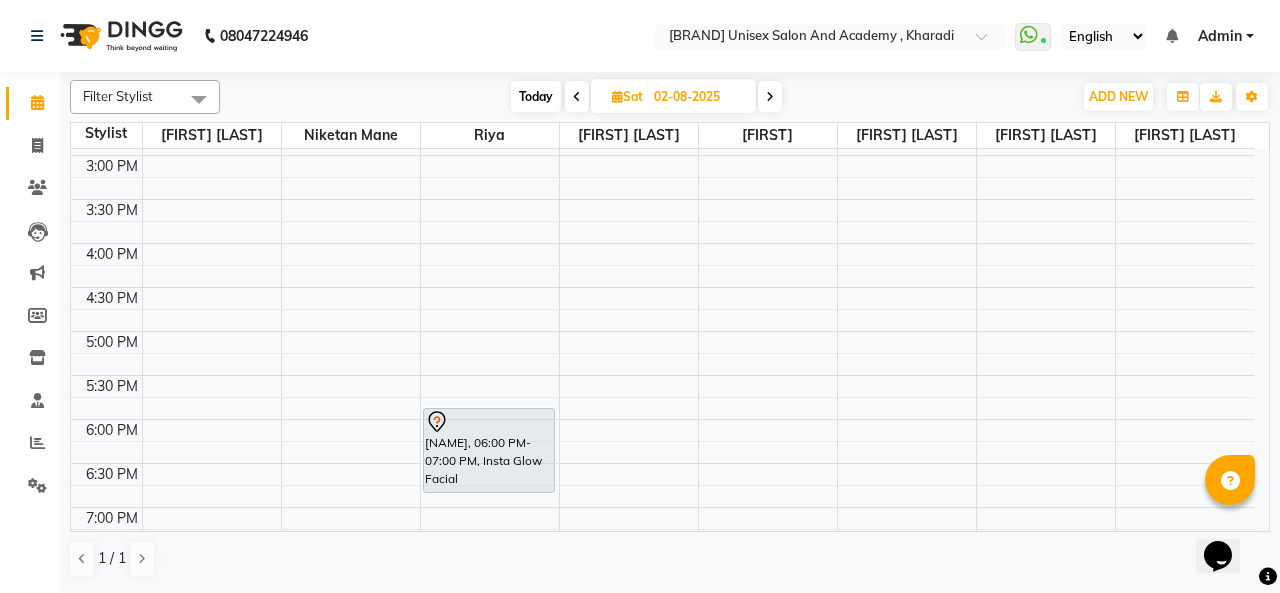 click at bounding box center (577, 97) 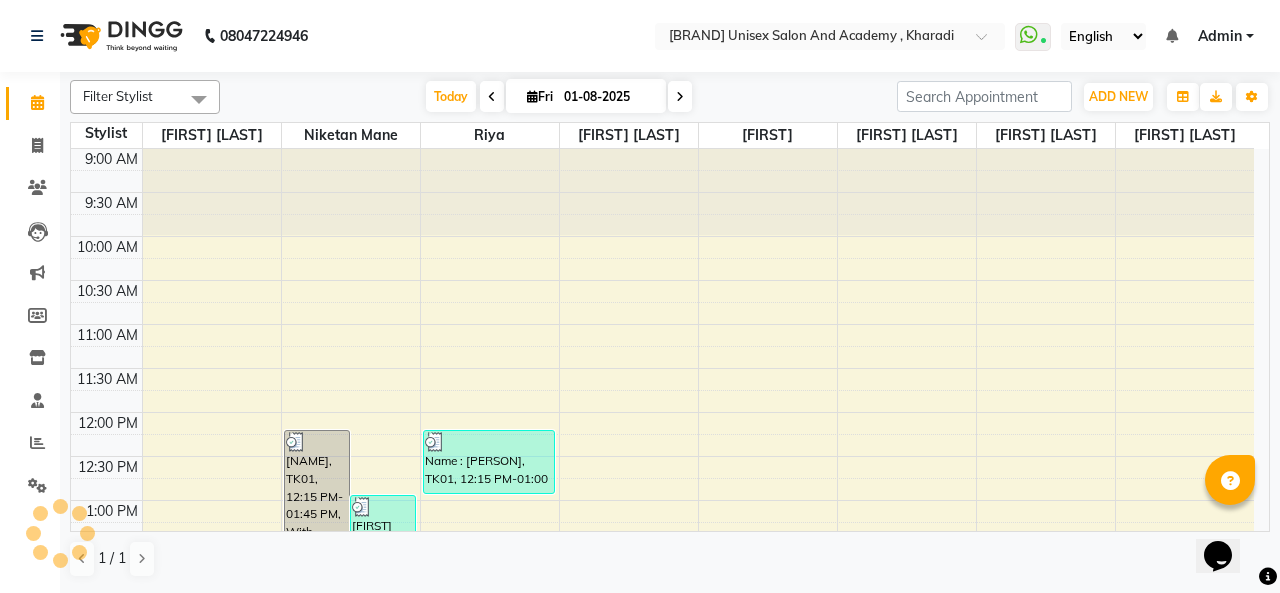 scroll, scrollTop: 521, scrollLeft: 0, axis: vertical 